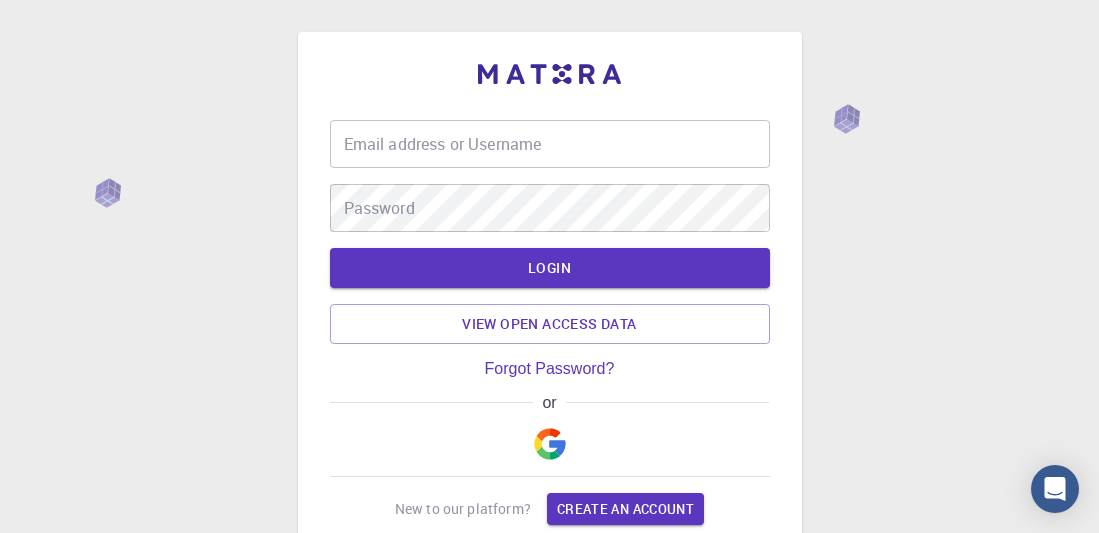 scroll, scrollTop: 0, scrollLeft: 0, axis: both 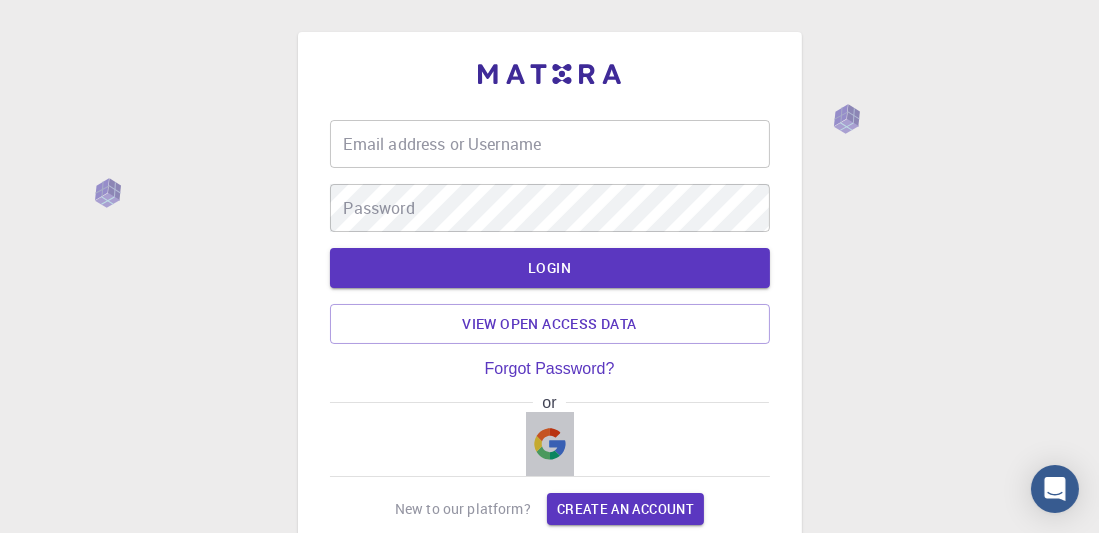 click at bounding box center (550, 444) 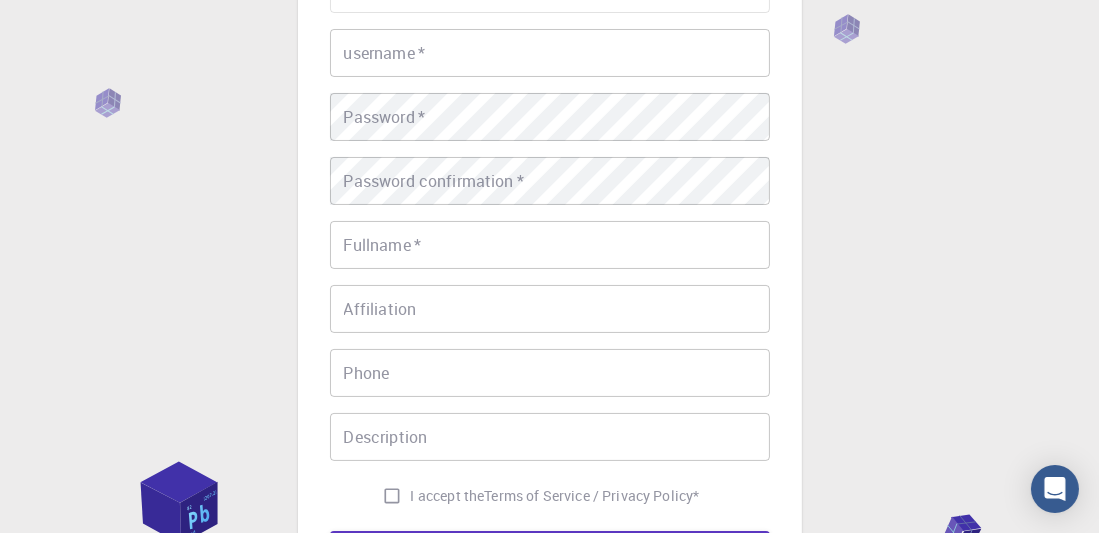 scroll, scrollTop: 84, scrollLeft: 0, axis: vertical 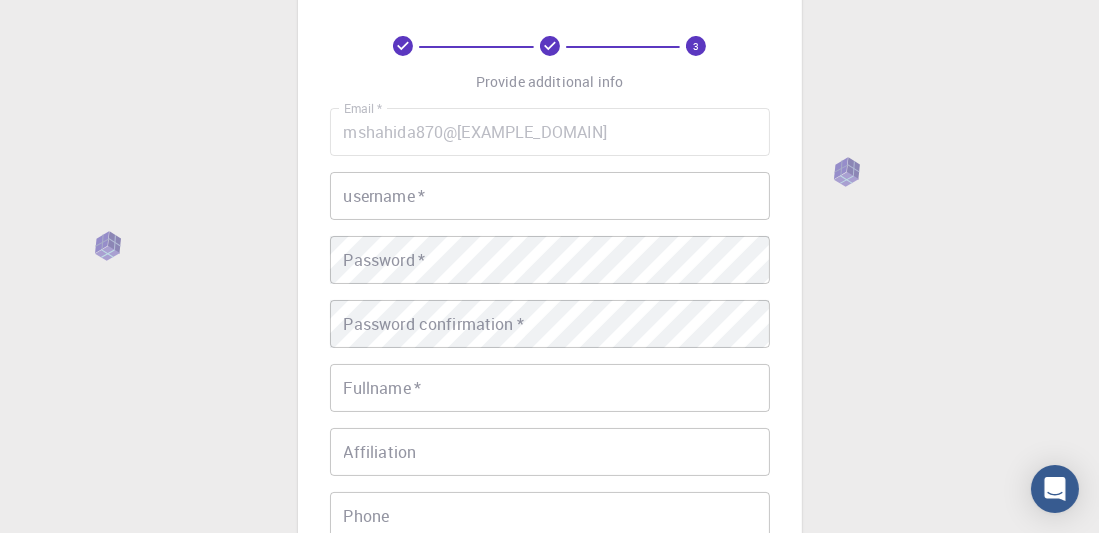 click on "username   *" at bounding box center [550, 196] 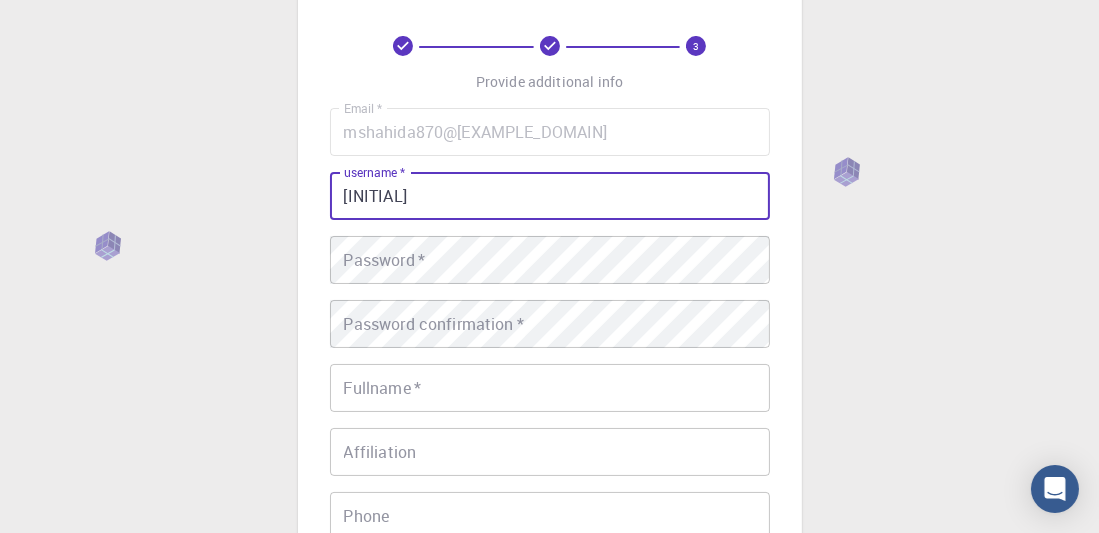type on "sm" 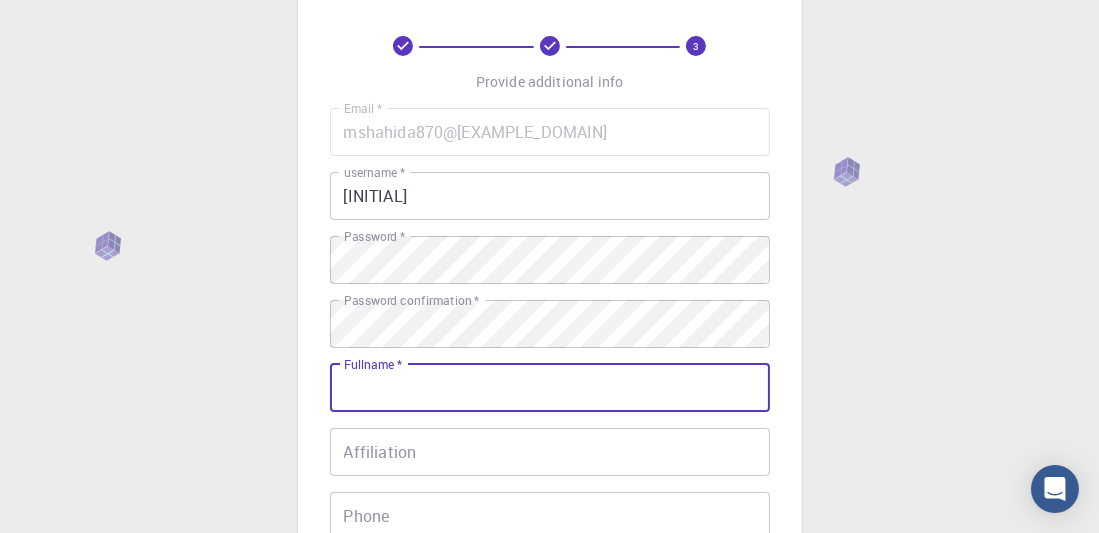 click on "Fullname   *" at bounding box center [550, 388] 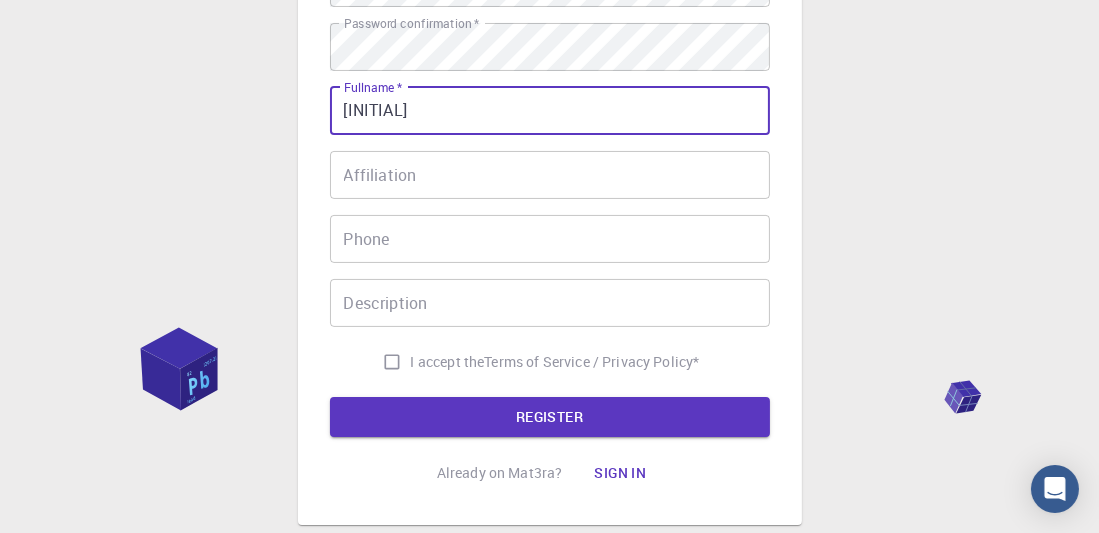 scroll, scrollTop: 384, scrollLeft: 0, axis: vertical 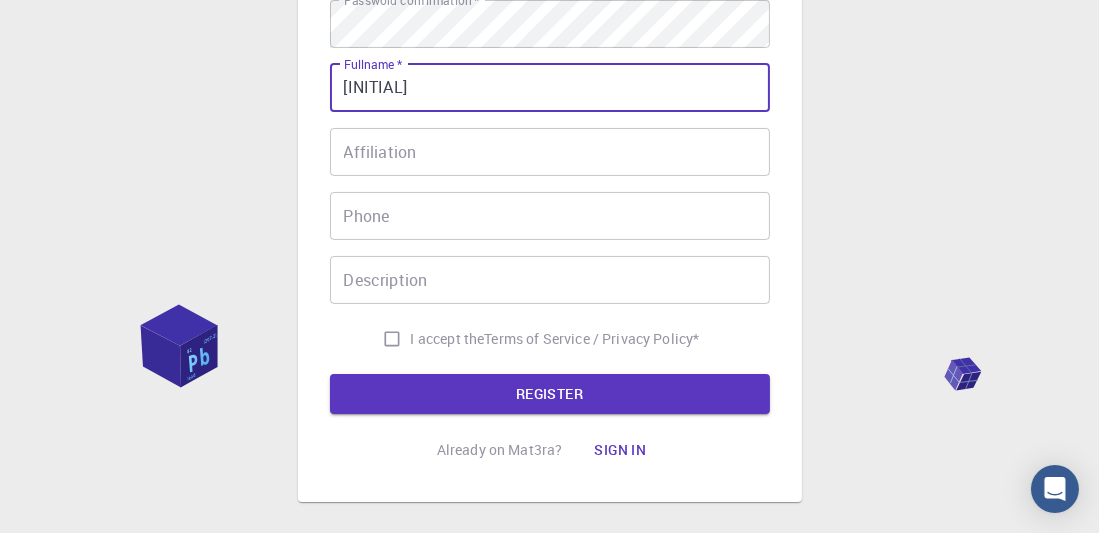 type on "SM" 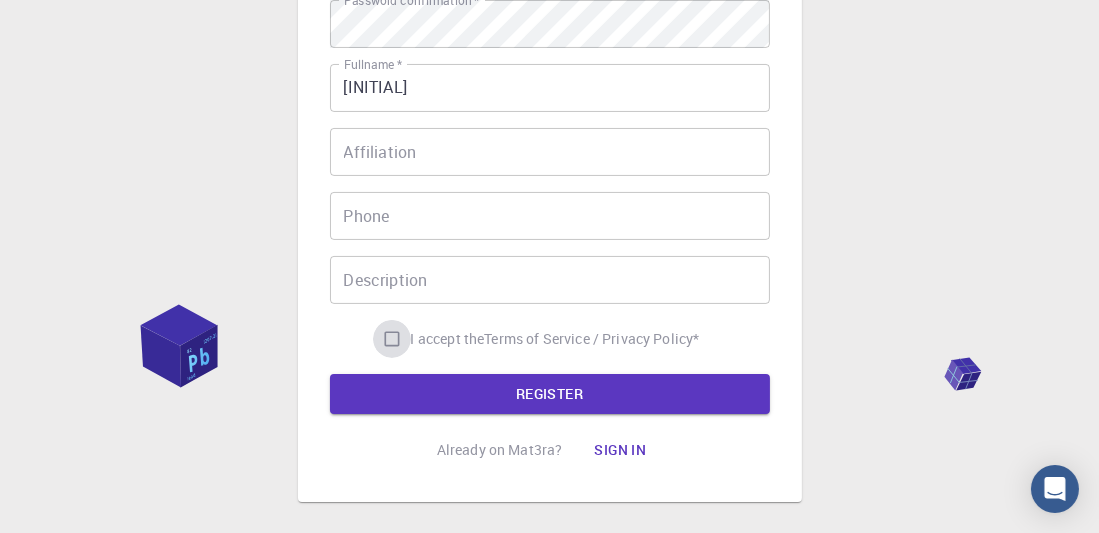 click on "I accept the  Terms of Service / Privacy Policy  *" at bounding box center [392, 339] 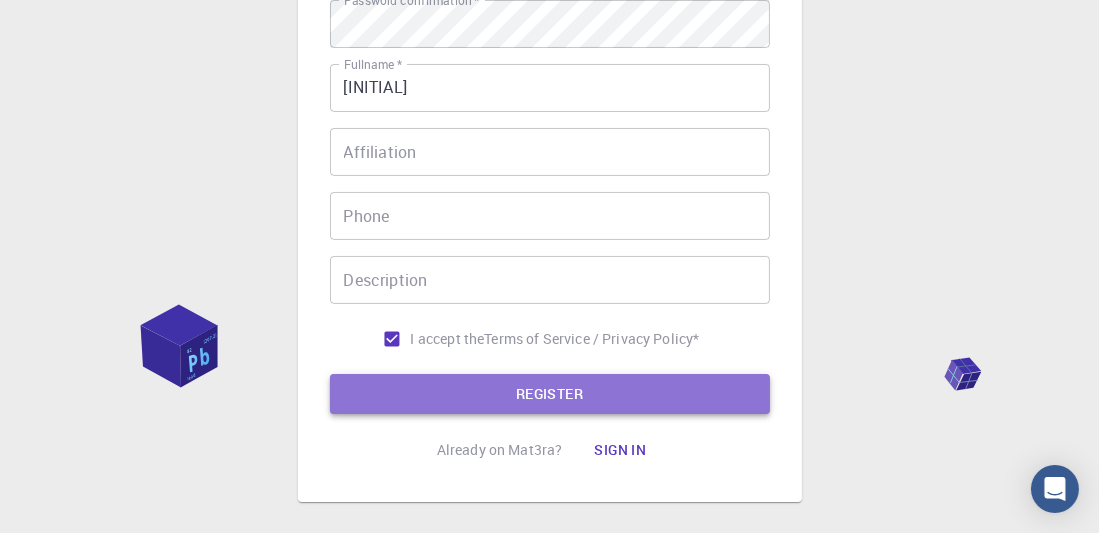 click on "REGISTER" at bounding box center (550, 394) 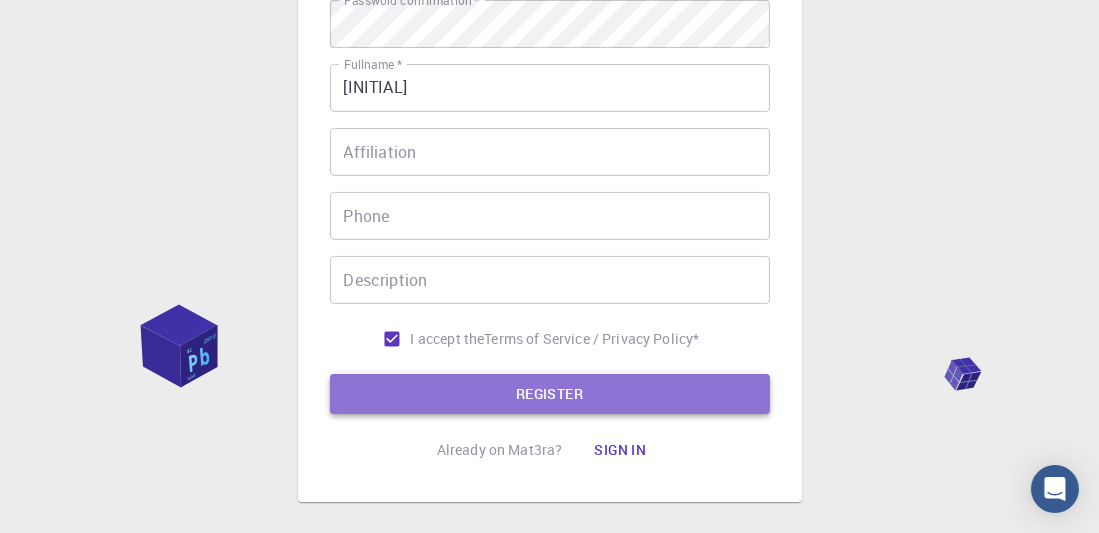 scroll, scrollTop: 435, scrollLeft: 0, axis: vertical 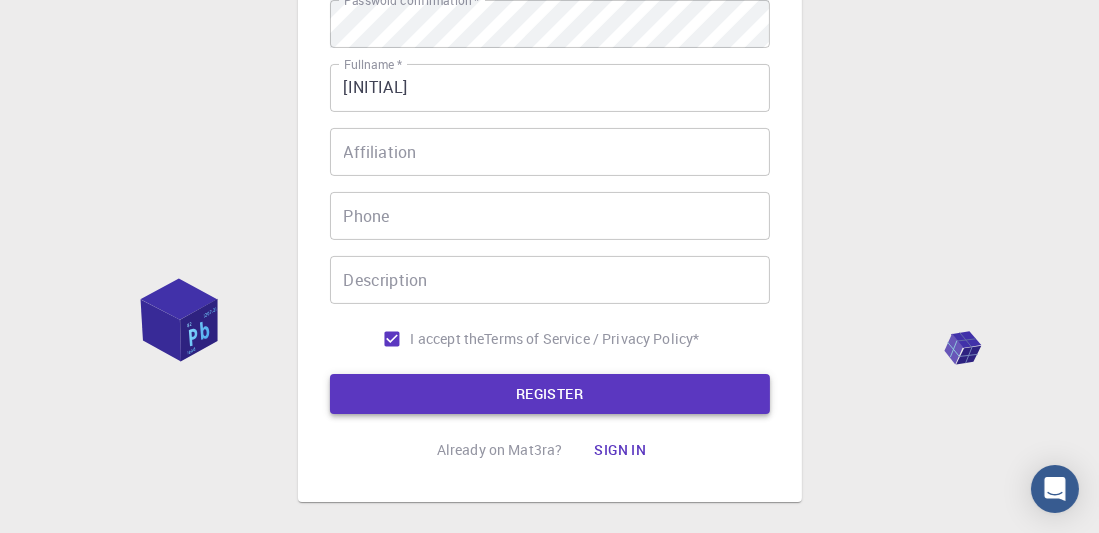 click on "REGISTER" at bounding box center (550, 394) 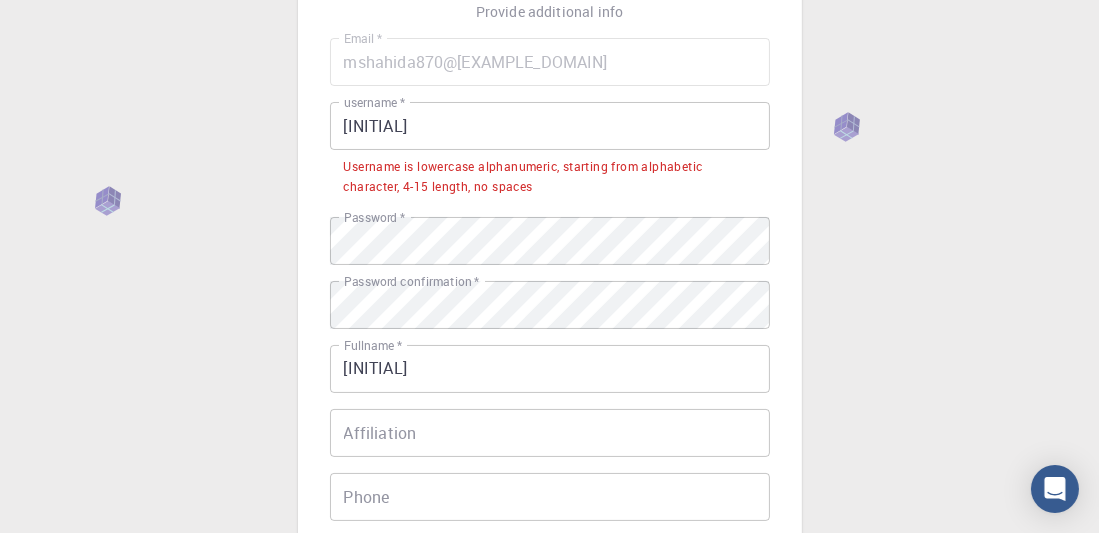 scroll, scrollTop: 135, scrollLeft: 0, axis: vertical 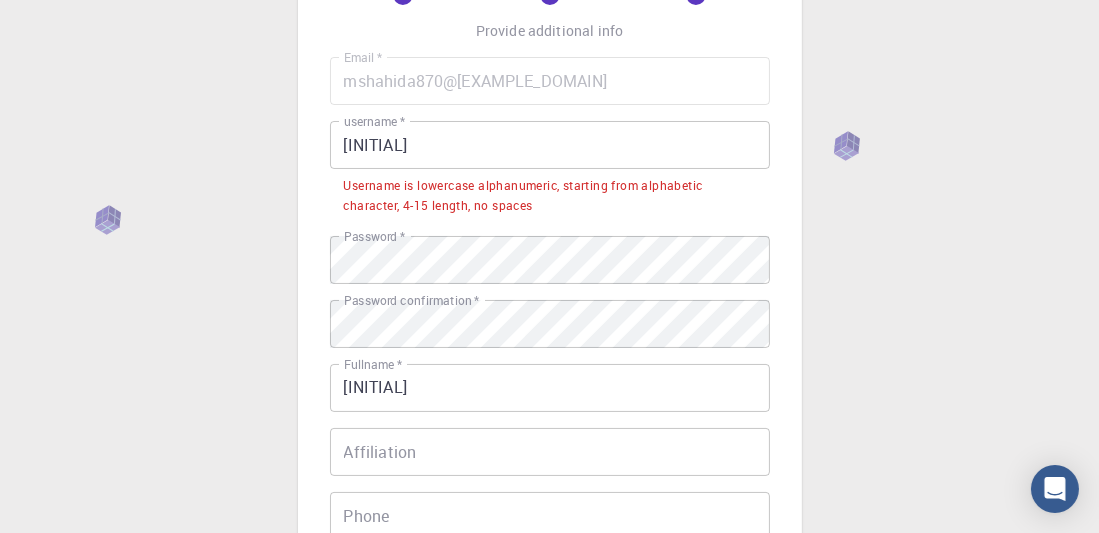 click on "sm" at bounding box center (550, 145) 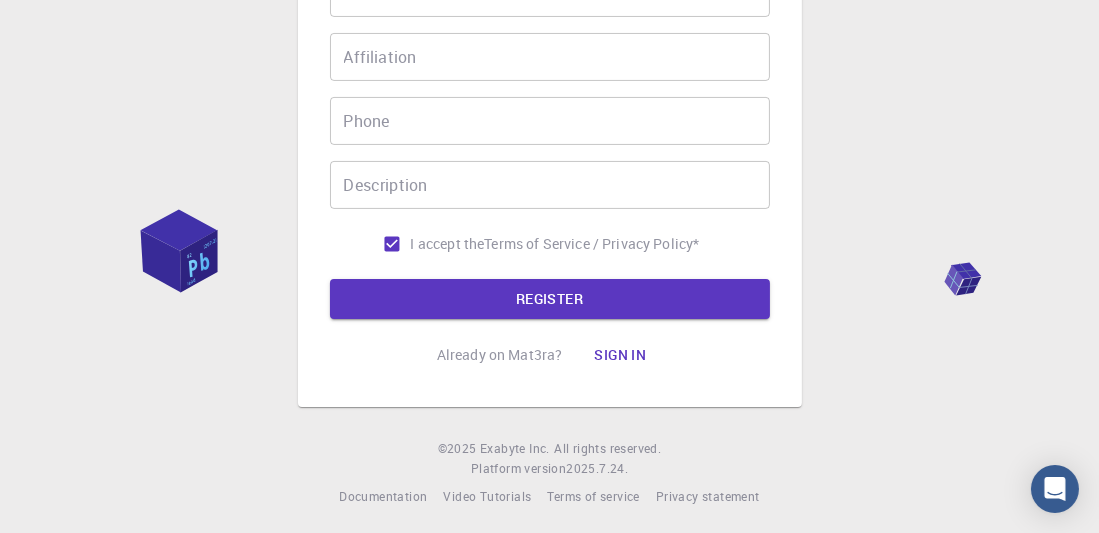 scroll, scrollTop: 484, scrollLeft: 0, axis: vertical 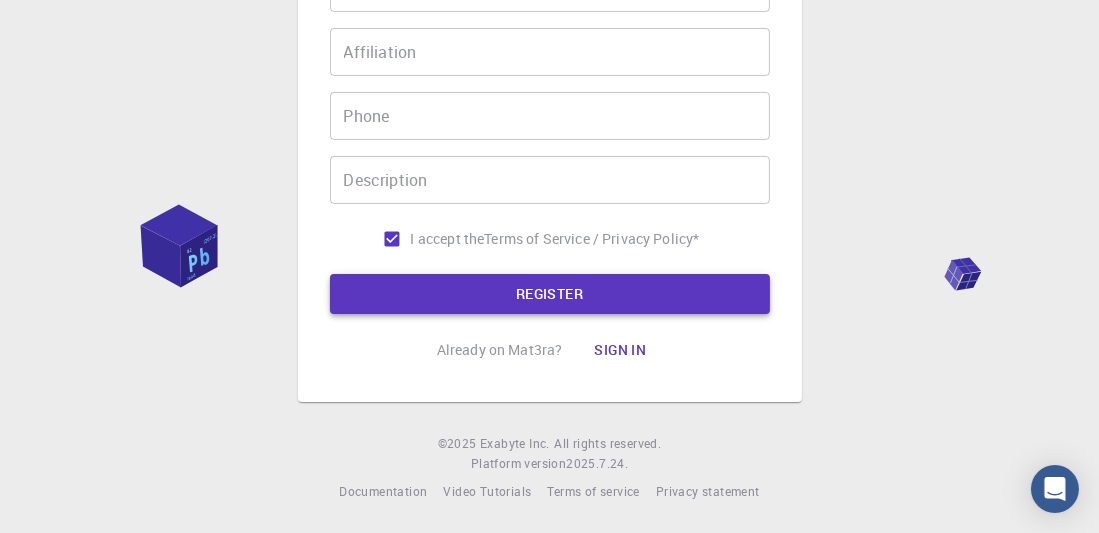type on "[USERNAME]" 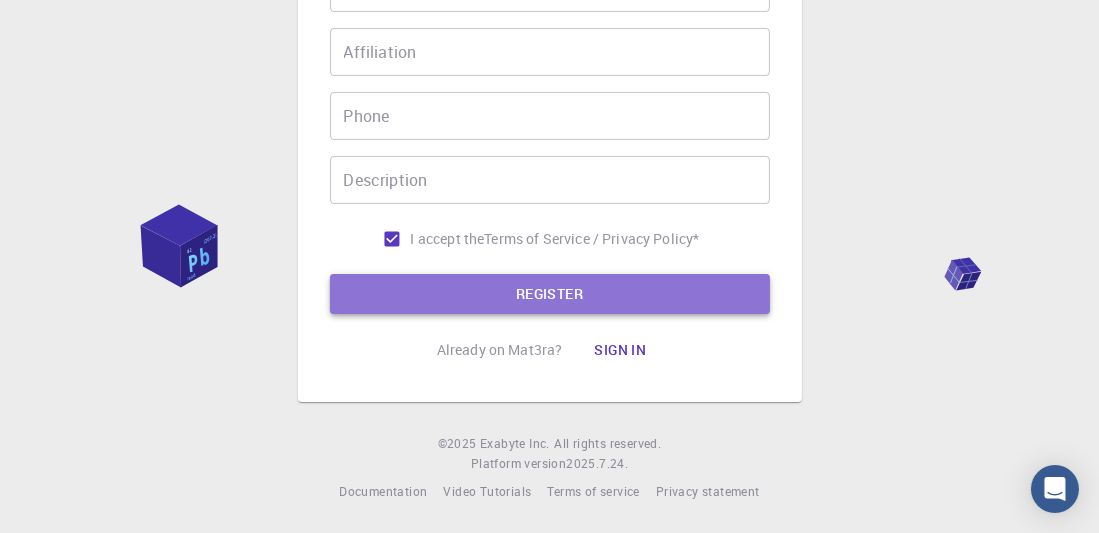 click on "REGISTER" at bounding box center [550, 294] 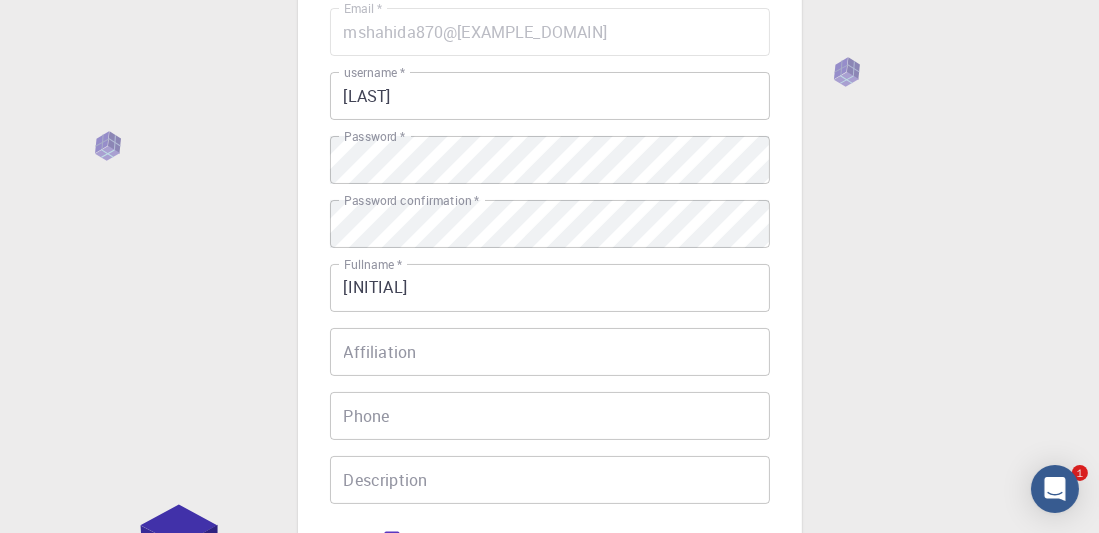 scroll, scrollTop: 0, scrollLeft: 0, axis: both 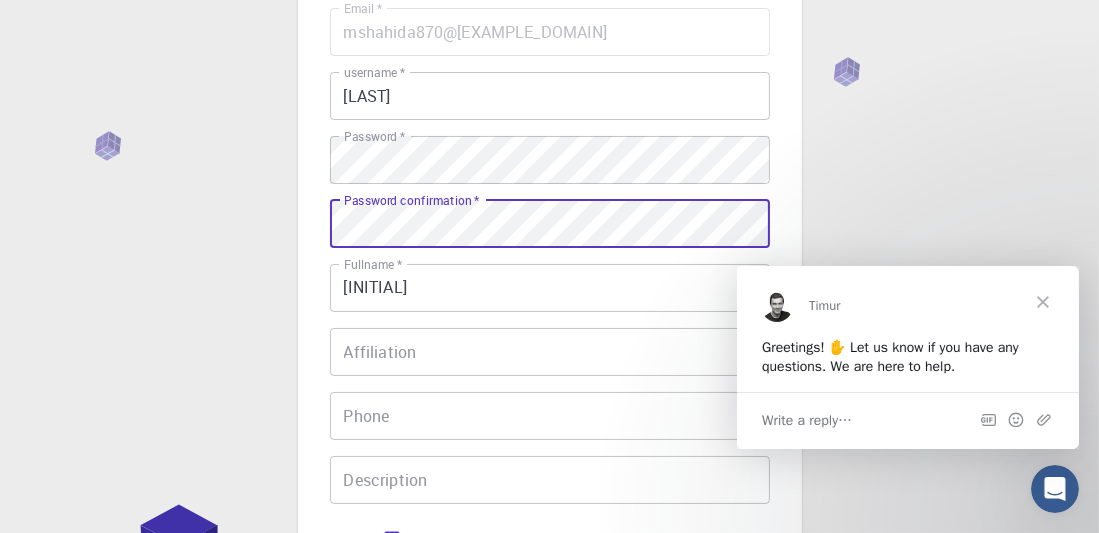 click on "3 Provide additional info Email   * mshahida870@gmail.com Email   * username   * shahida username   * Password   * Password   * Password confirmation   * Password confirmation   * Fullname   * SM Fullname   * Affiliation Affiliation Phone Phone Description Description I accept the  Terms of Service / Privacy Policy  * REGISTER Already on Mat3ra? Sign in ©  2025   Exabyte Inc.   All rights reserved. Platform version  2025.7.24 . Documentation Video Tutorials Terms of service Privacy statement" at bounding box center (549, 325) 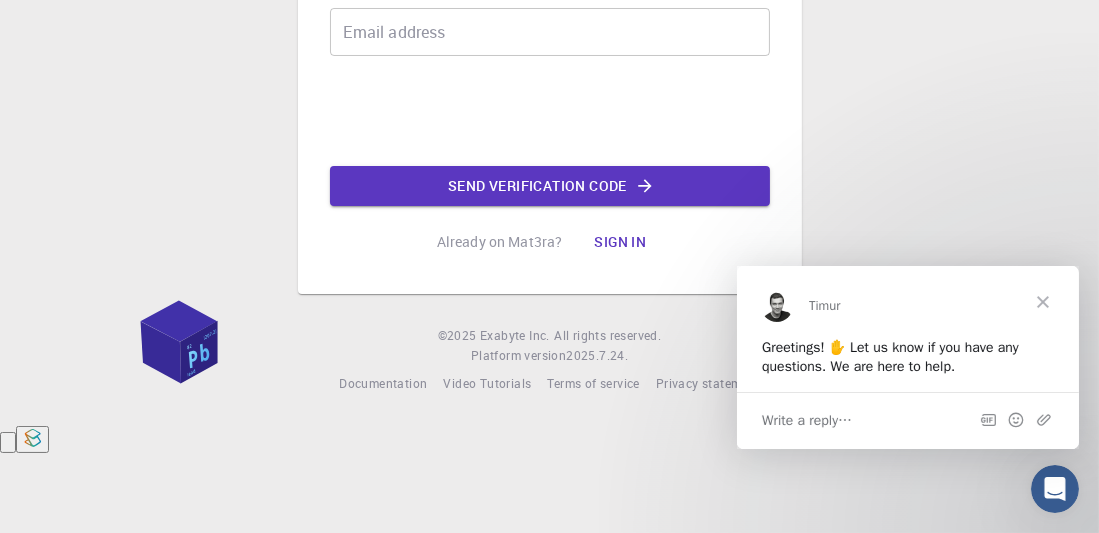scroll, scrollTop: 0, scrollLeft: 0, axis: both 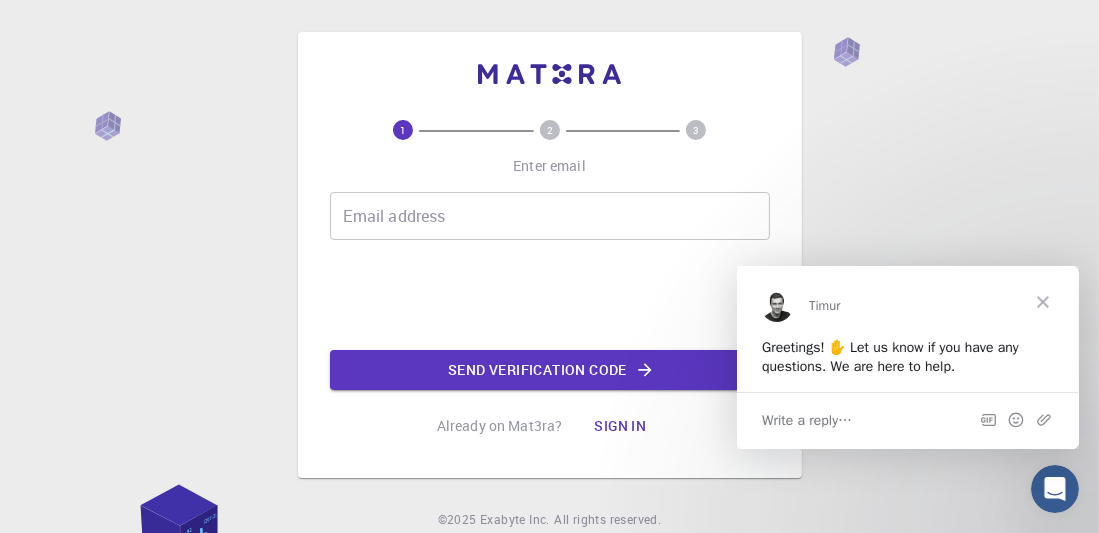 click on "1 2 3 Enter email Email address Email address Send verification code Already on Mat3ra? Sign in ©  2025   Exabyte Inc.   All rights reserved. Platform version  2025.7.24 . Documentation Video Tutorials Terms of service Privacy statement" at bounding box center (549, 305) 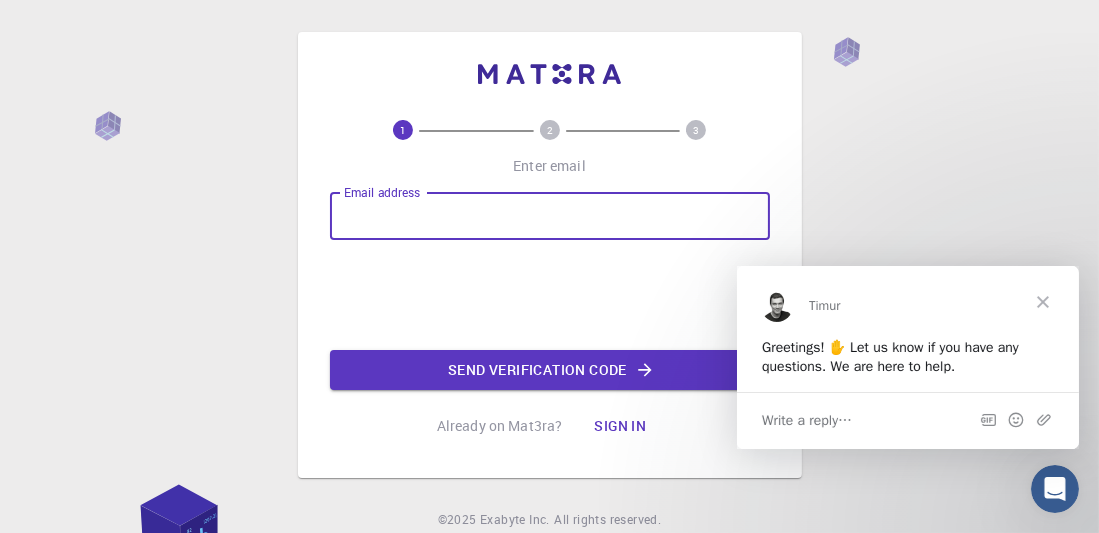 click on "Email address" at bounding box center [550, 216] 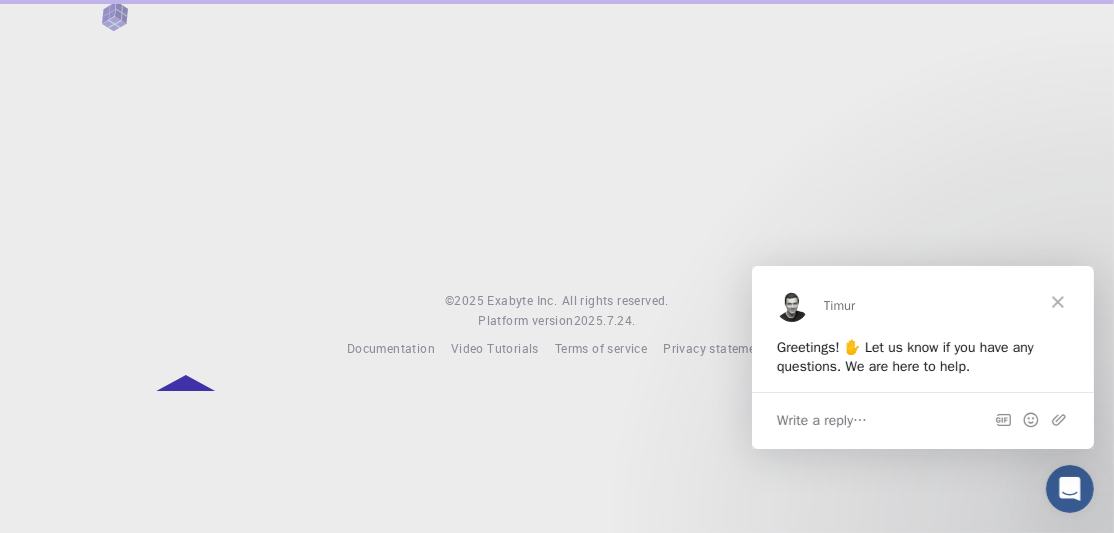 click on "©  2025   Exabyte Inc.   All rights reserved. Platform version  2025.7.24 . Documentation Video Tutorials Terms of service Privacy statement" at bounding box center (557, 195) 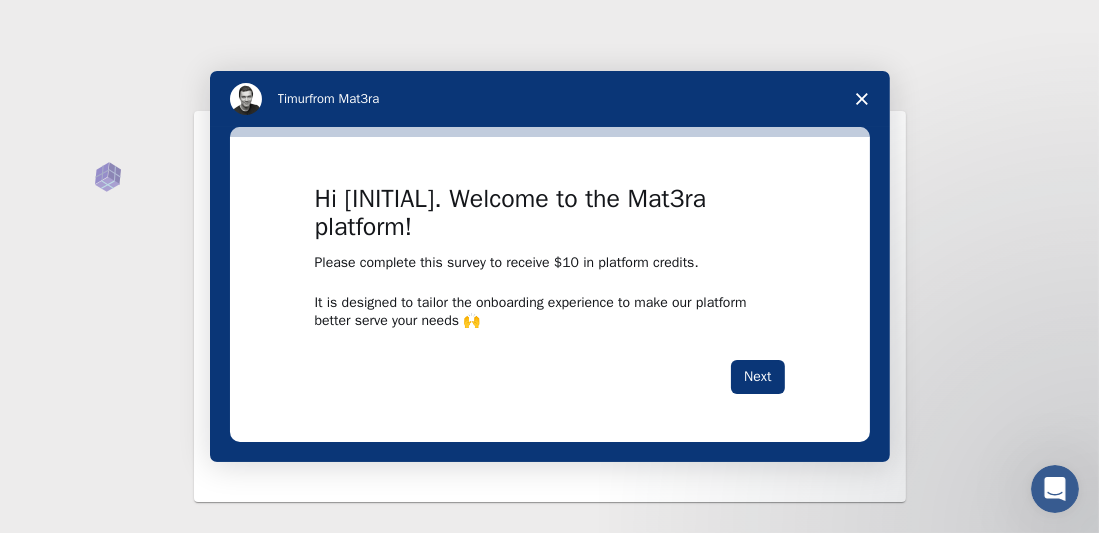 scroll, scrollTop: 0, scrollLeft: 0, axis: both 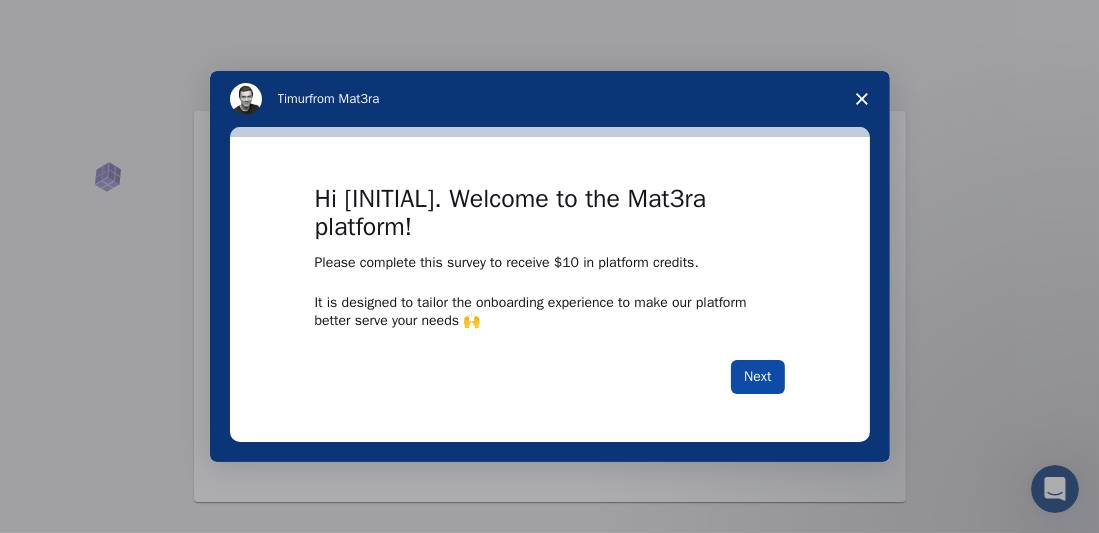 click on "Next" at bounding box center [757, 377] 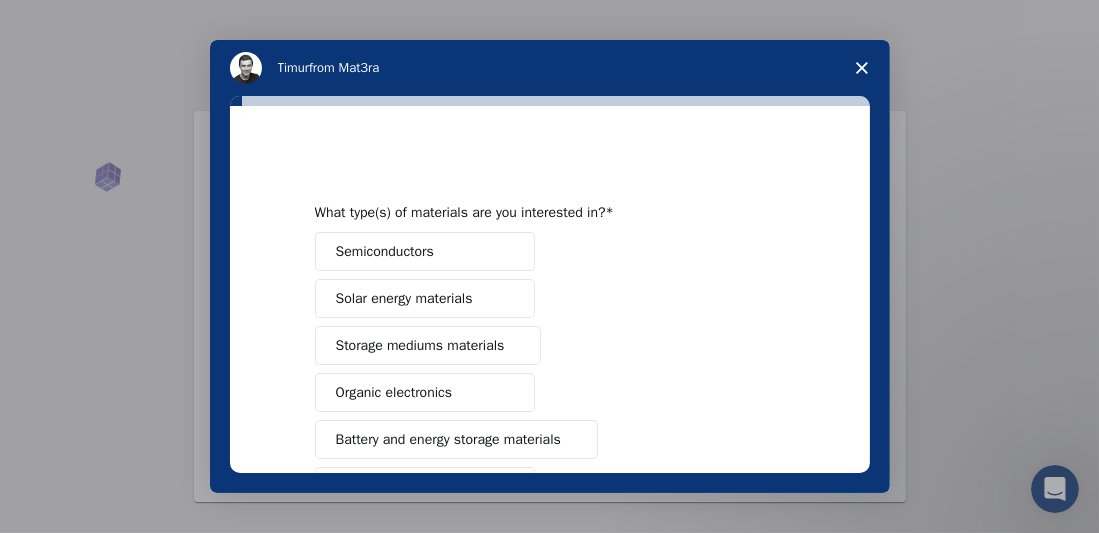 click on "Semiconductors" at bounding box center (425, 251) 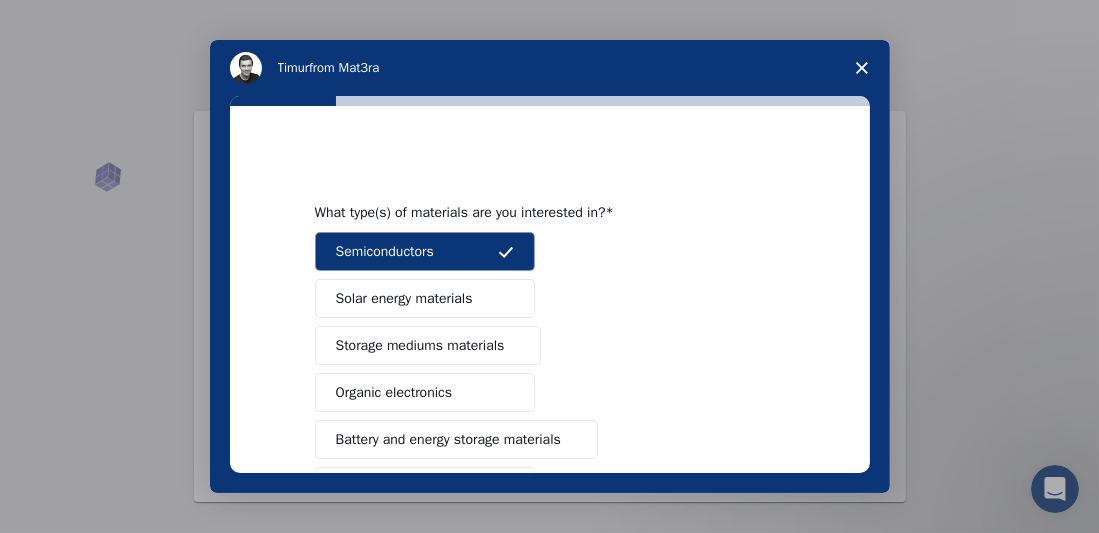 click on "Battery and energy storage materials" at bounding box center (448, 439) 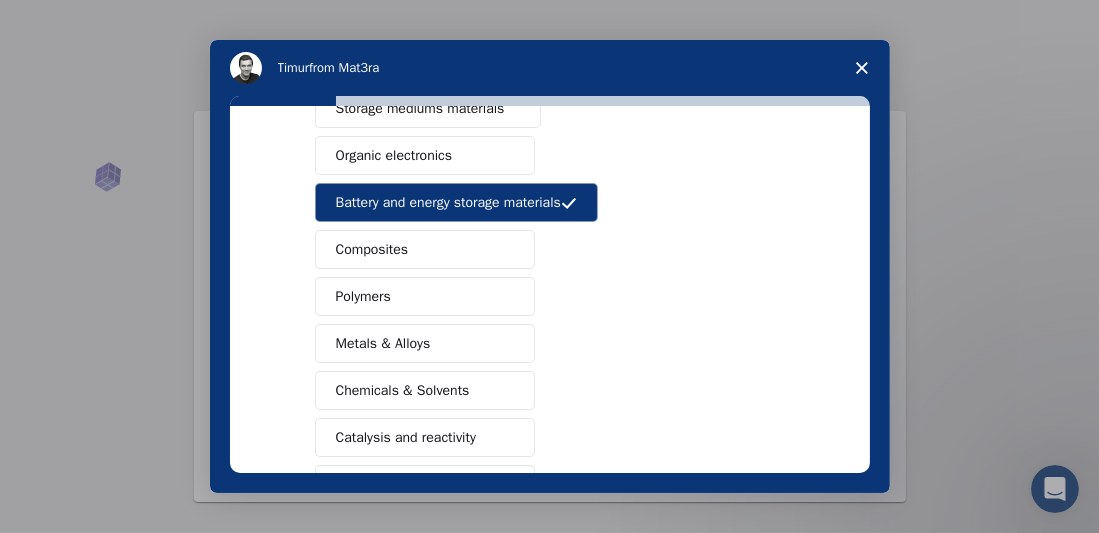 scroll, scrollTop: 0, scrollLeft: 0, axis: both 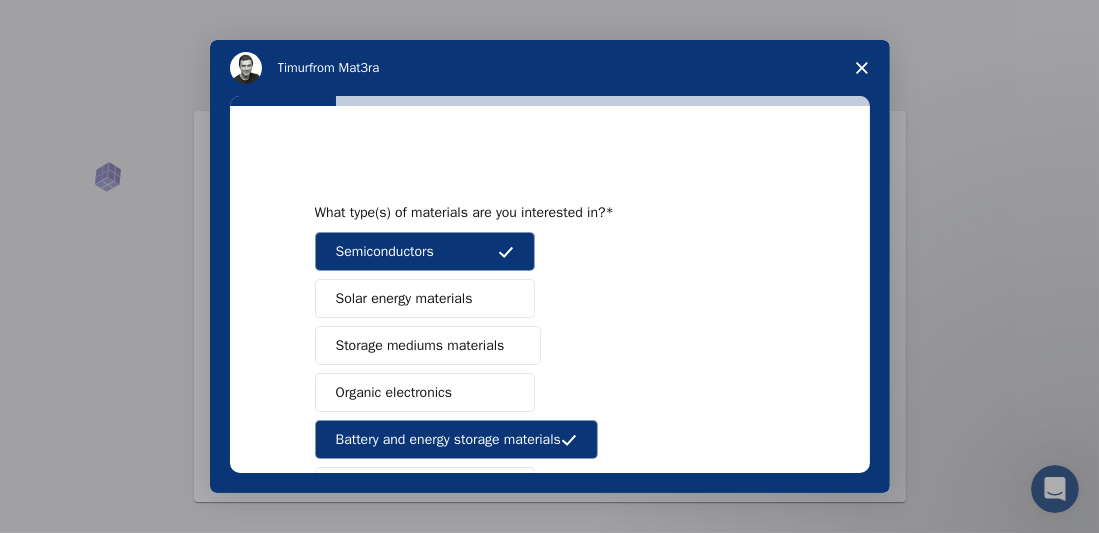 click on "Solar energy materials" at bounding box center [404, 298] 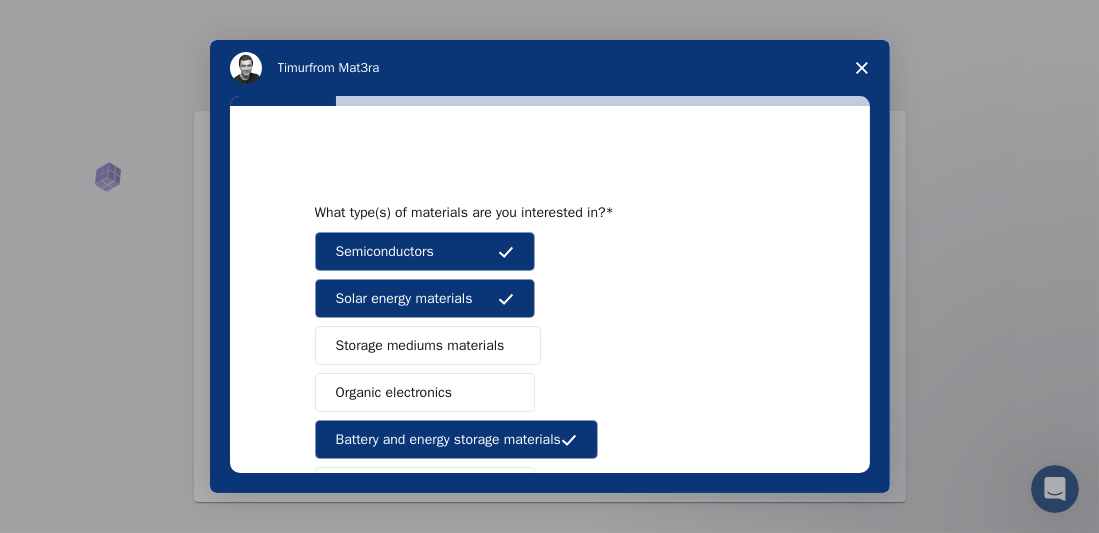scroll, scrollTop: 200, scrollLeft: 0, axis: vertical 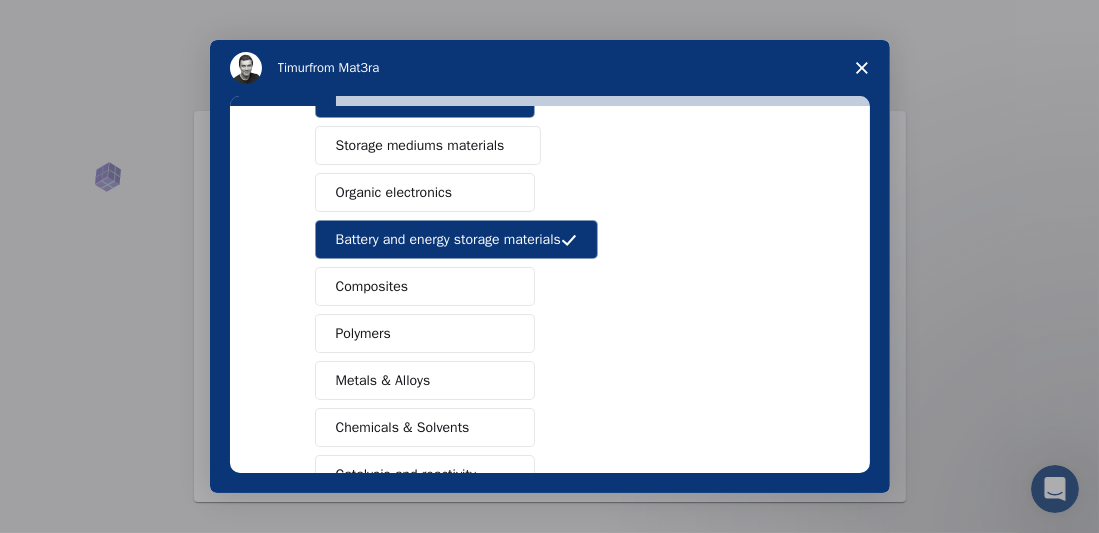 click at bounding box center [512, 146] 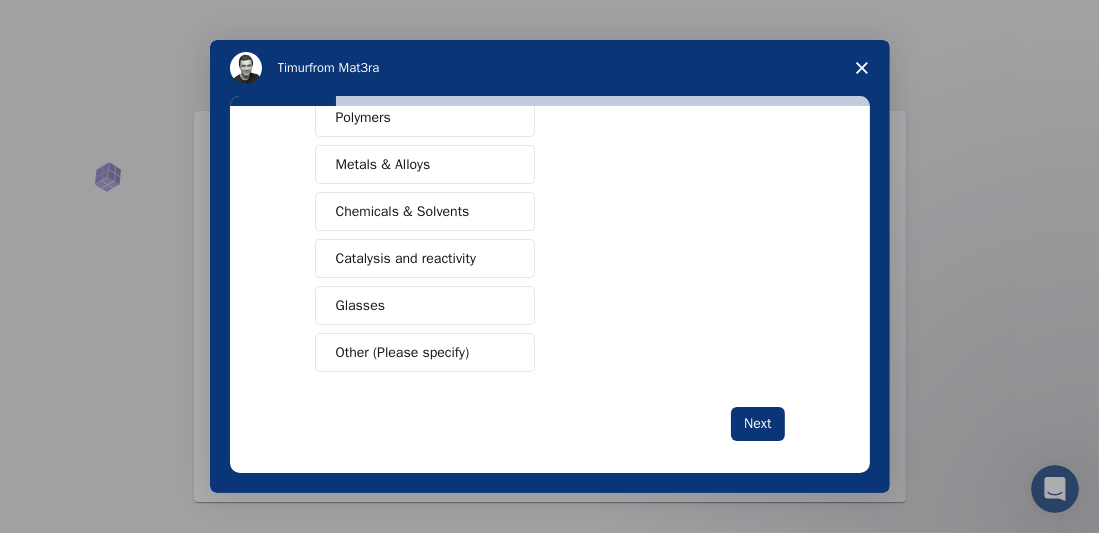 scroll, scrollTop: 421, scrollLeft: 0, axis: vertical 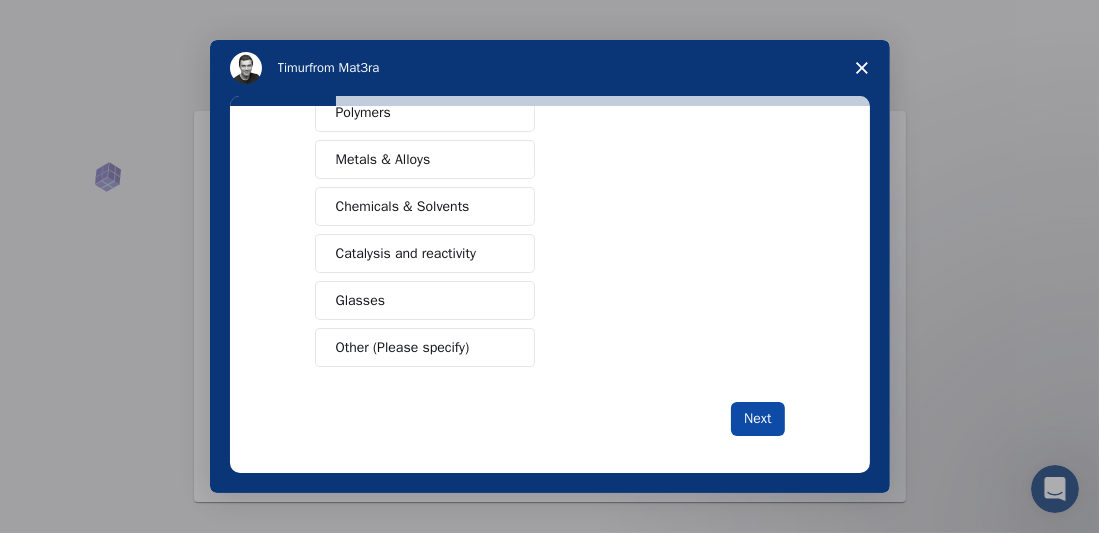 click on "Next" at bounding box center (757, 419) 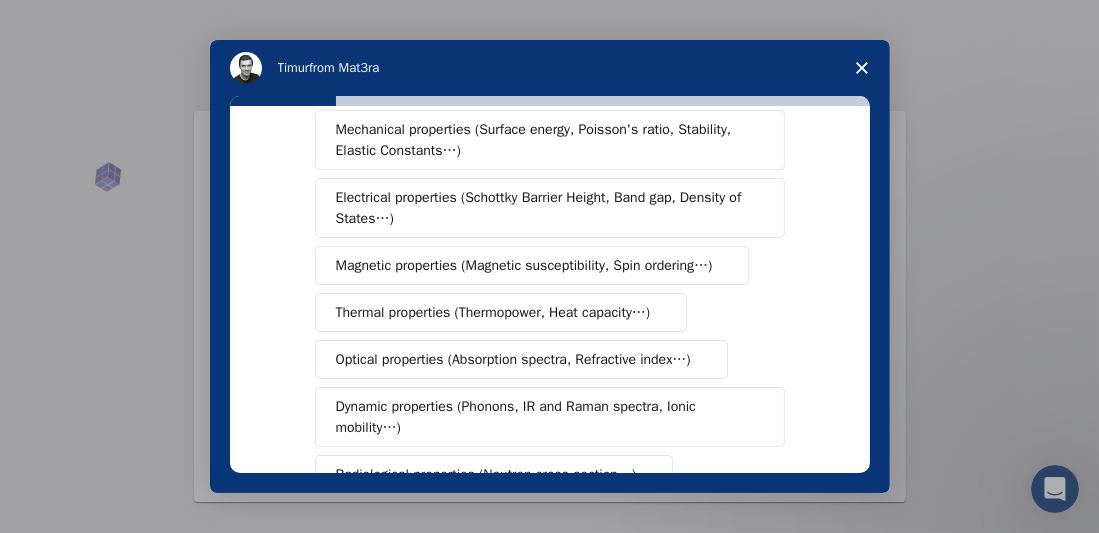 scroll, scrollTop: 99, scrollLeft: 0, axis: vertical 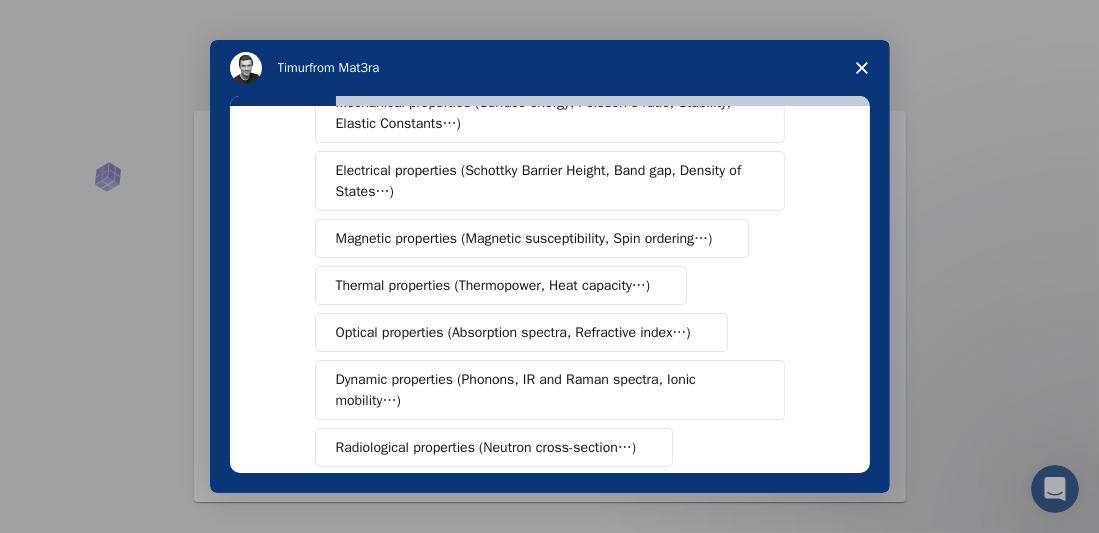 click on "Magnetic properties (Magnetic susceptibility, Spin ordering…)" at bounding box center (524, 238) 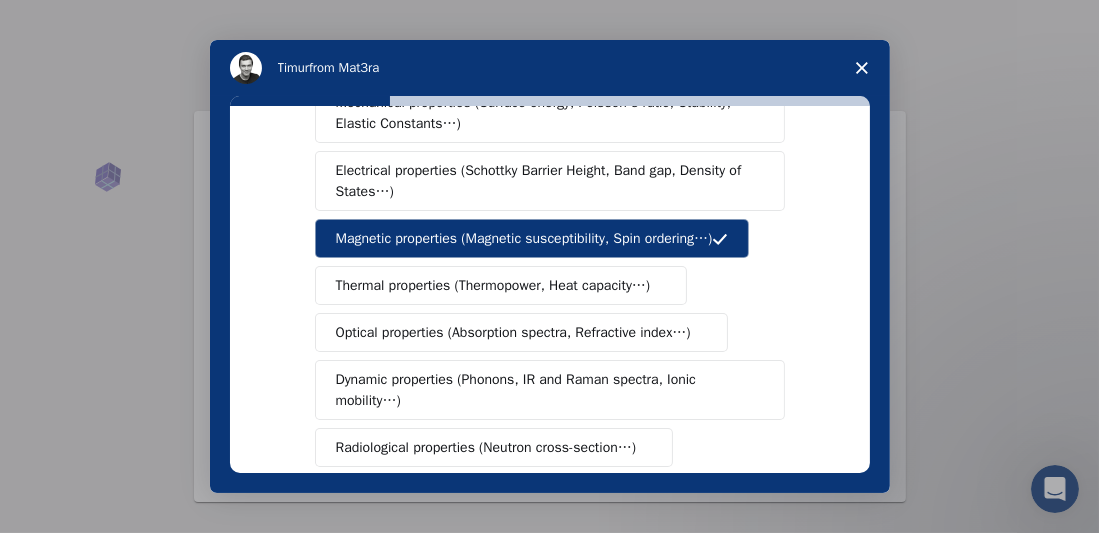 click on "Thermal properties (Thermopower, Heat capacity…)" at bounding box center [493, 285] 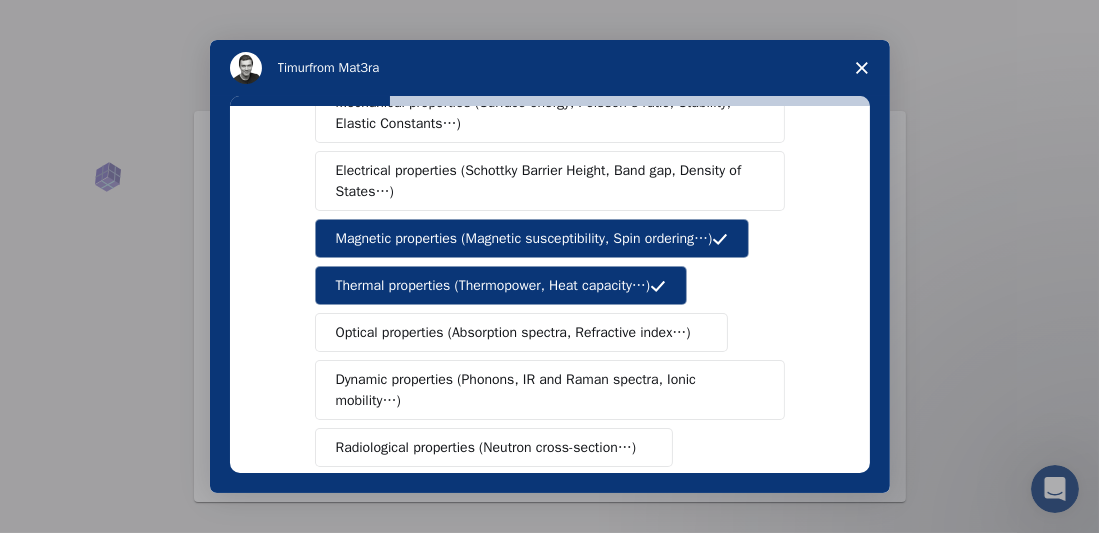 click on "Optical properties (Absorption spectra, Refractive index…)" at bounding box center [513, 332] 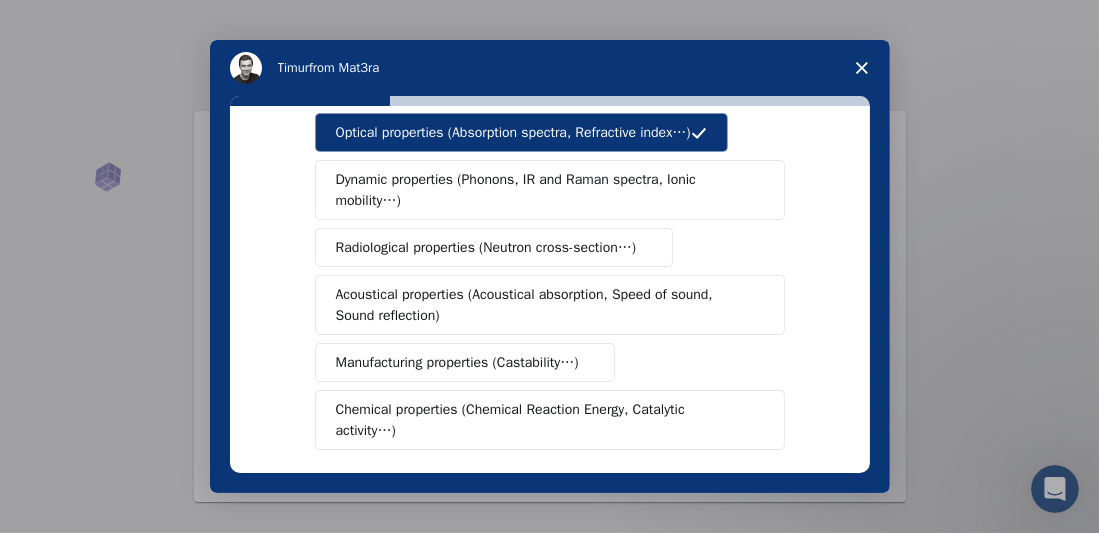 scroll, scrollTop: 0, scrollLeft: 0, axis: both 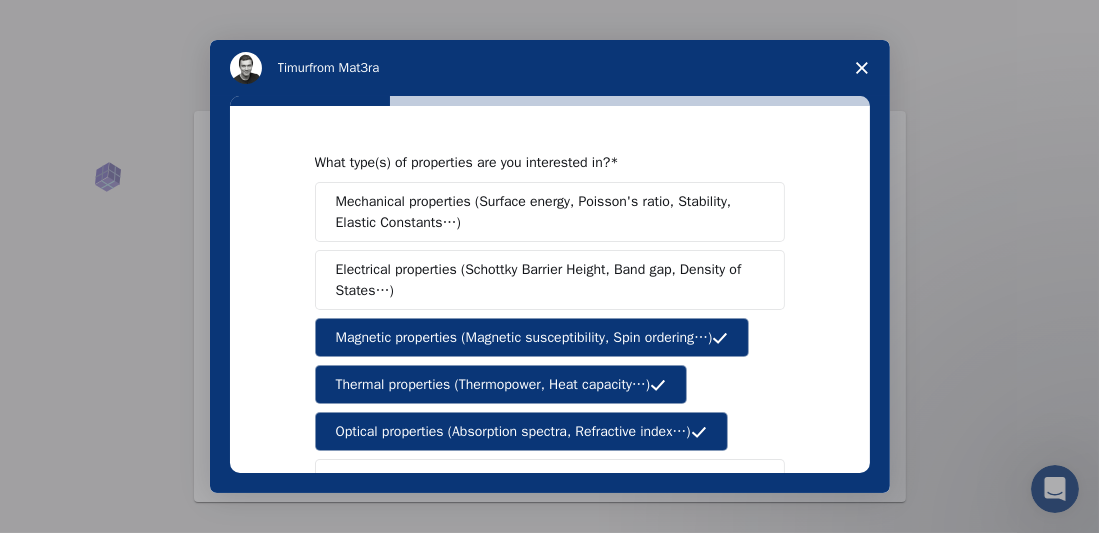 click on "Electrical properties (Schottky Barrier Height, Band gap, Density of States…)" at bounding box center (543, 280) 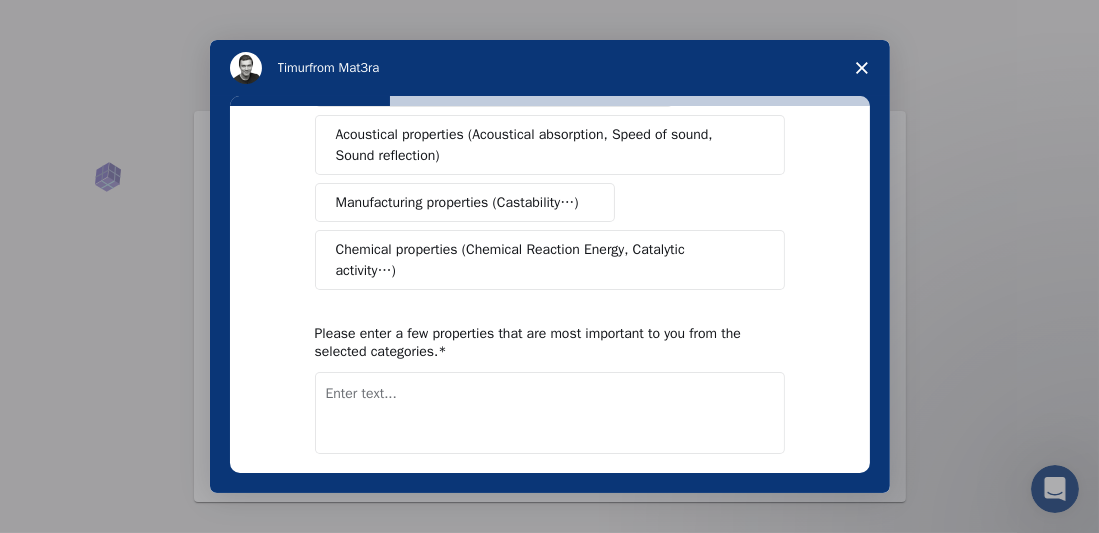 scroll, scrollTop: 526, scrollLeft: 0, axis: vertical 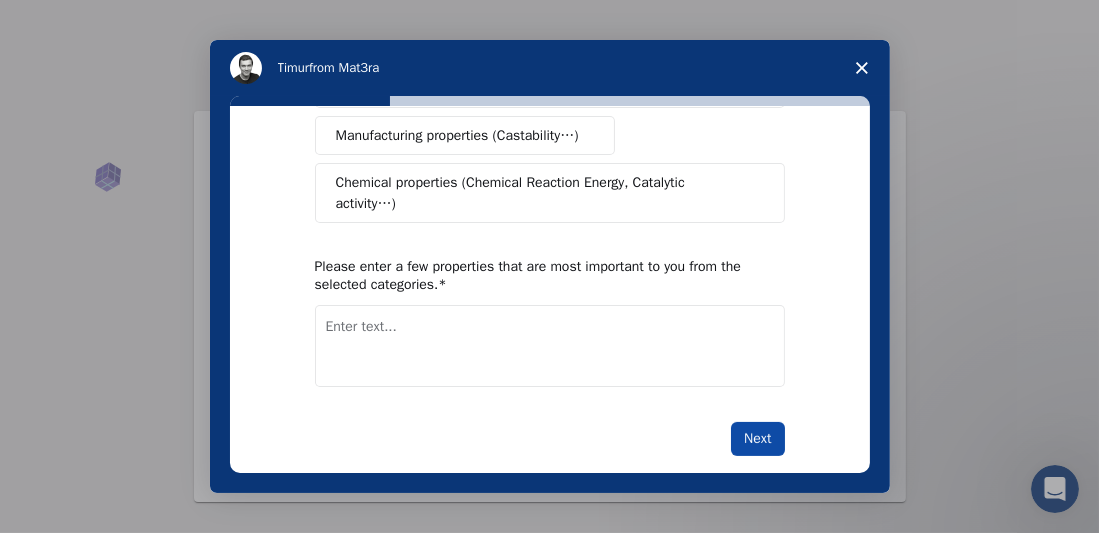 click on "Next" at bounding box center (757, 439) 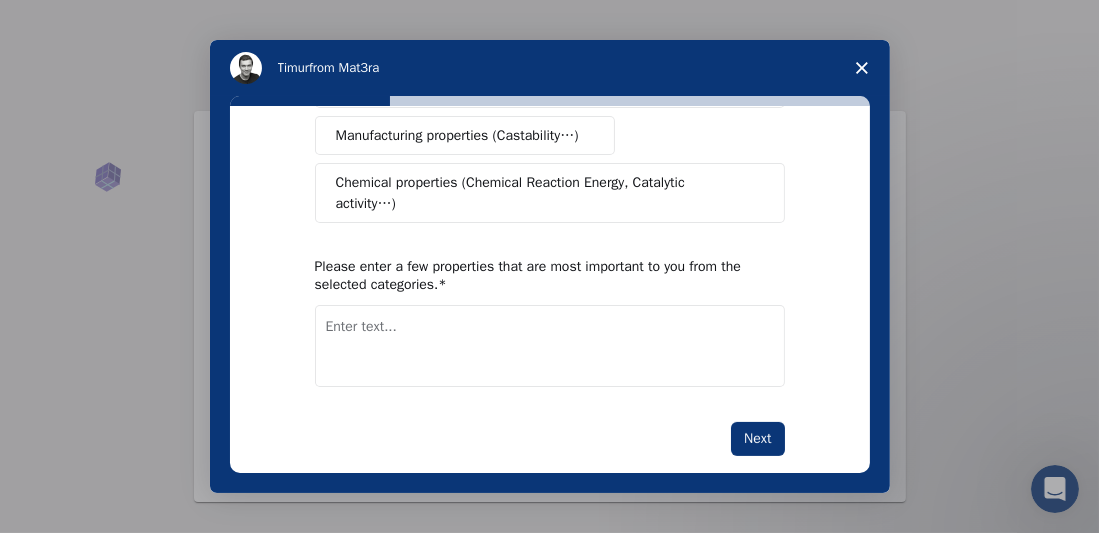 click at bounding box center [550, 346] 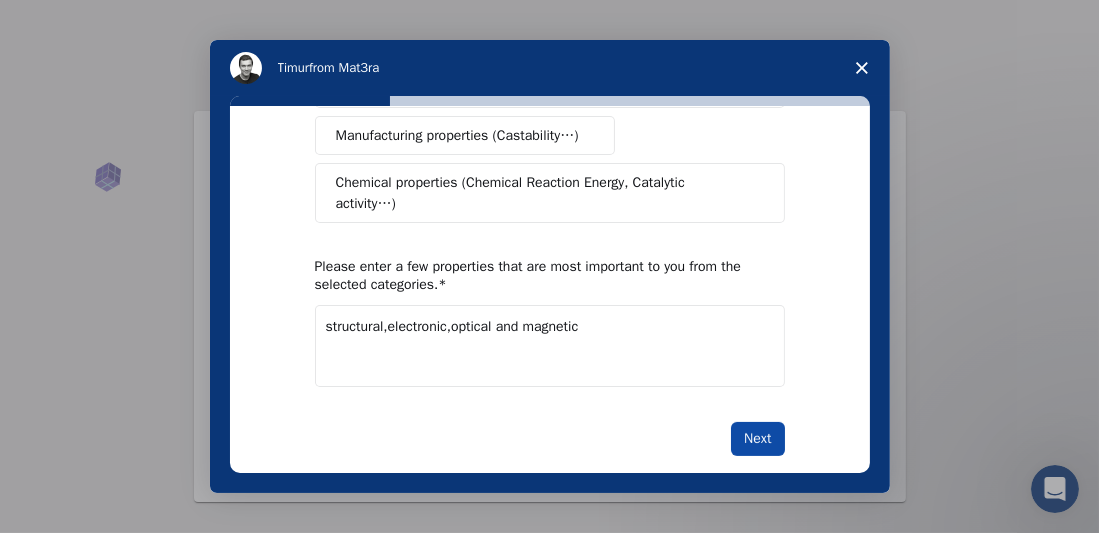 type on "structural,electronic,optical and magnetic" 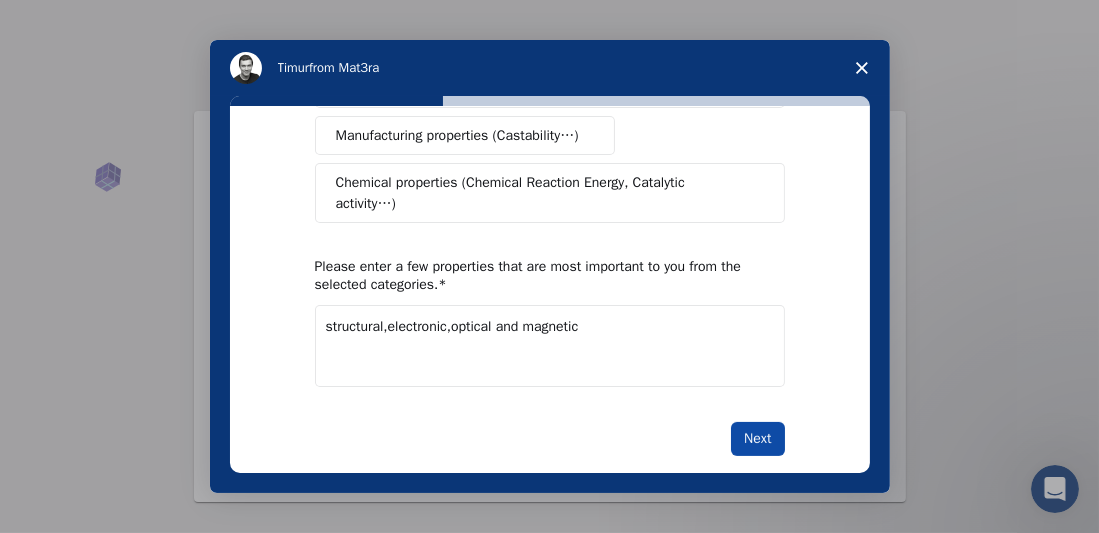 type 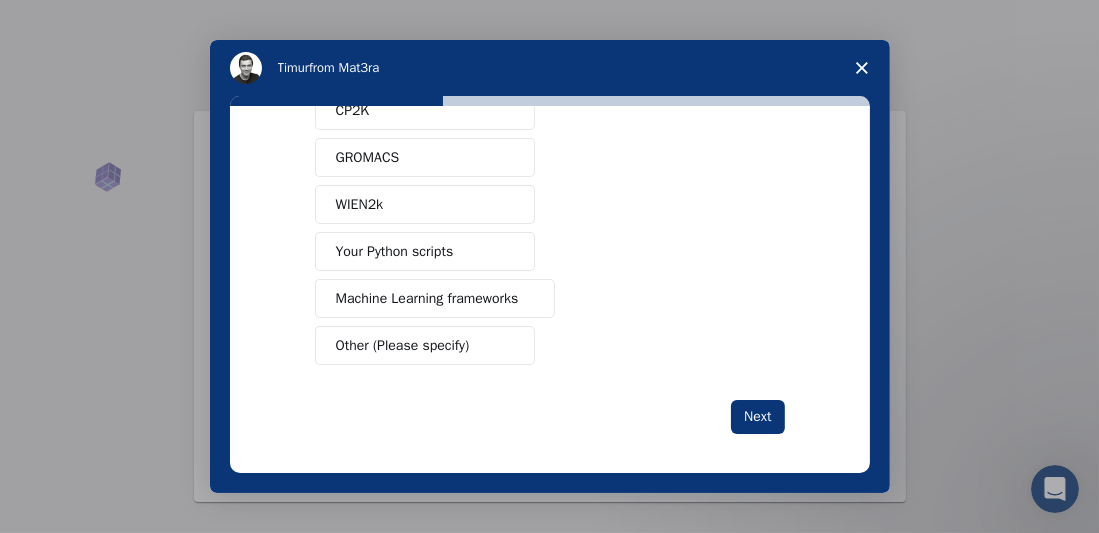 scroll, scrollTop: 0, scrollLeft: 0, axis: both 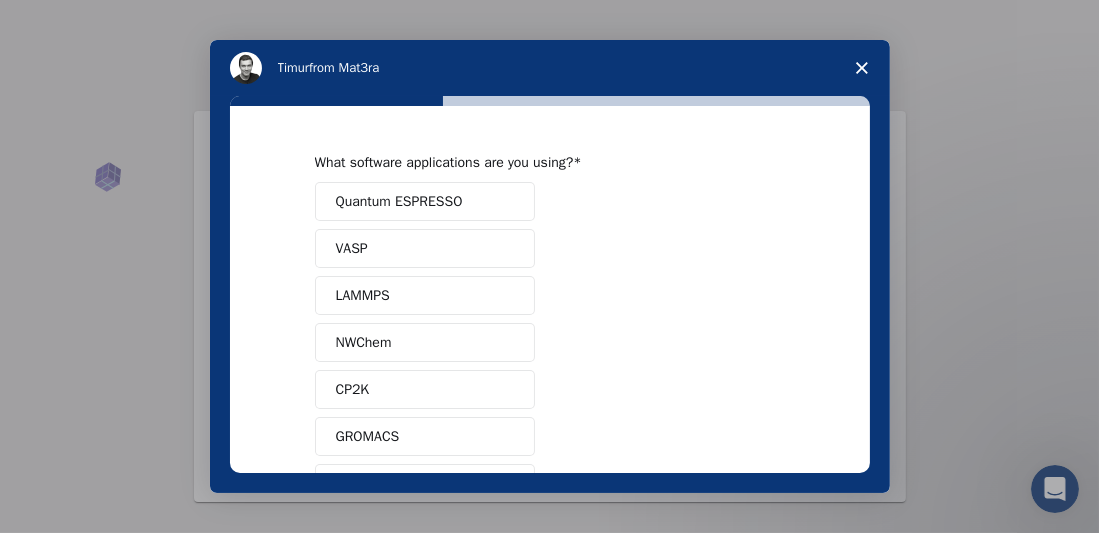 click on "Quantum ESPRESSO" at bounding box center [399, 201] 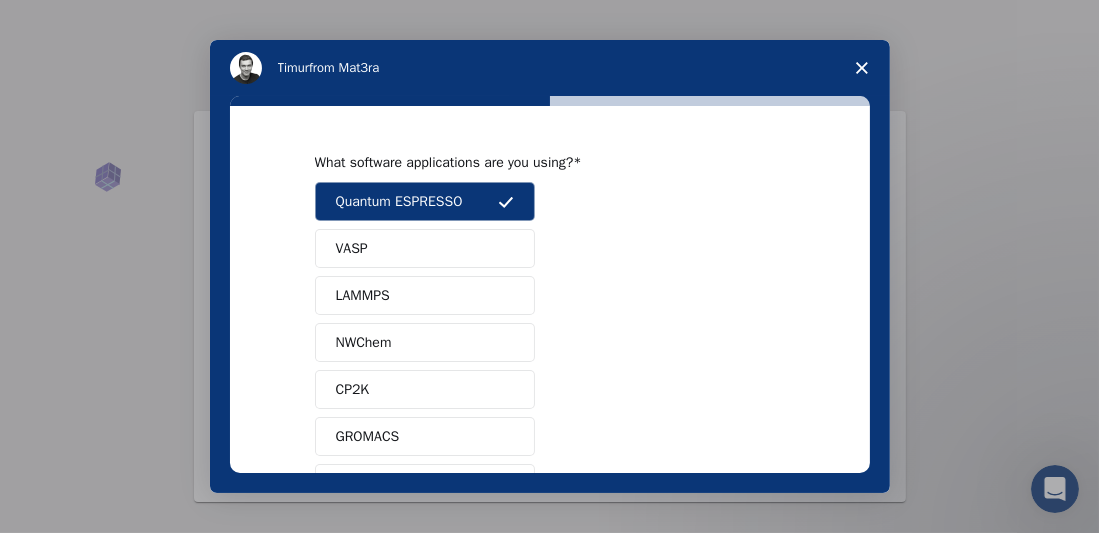 click on "VASP" at bounding box center (425, 248) 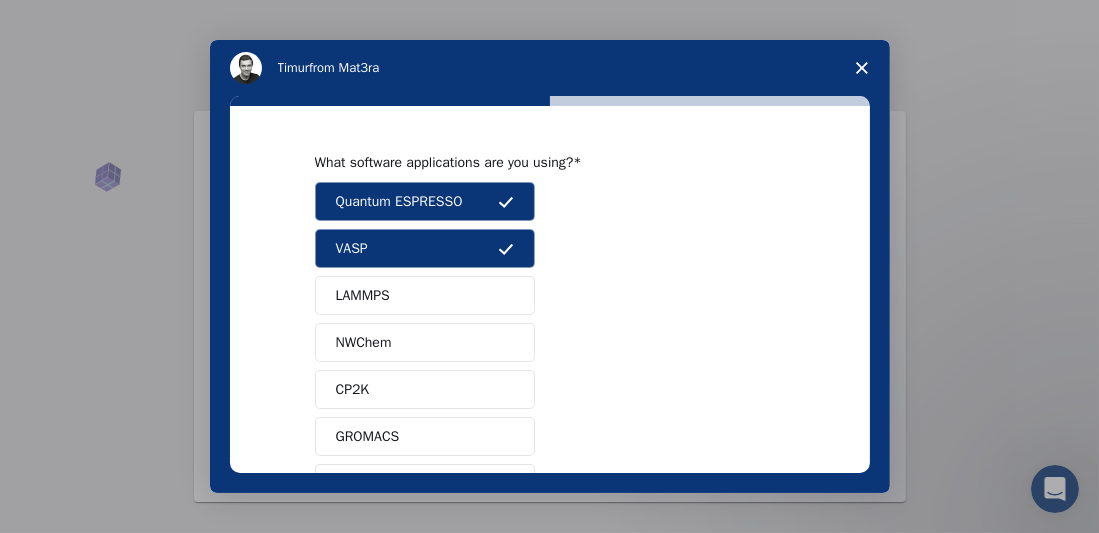 scroll, scrollTop: 279, scrollLeft: 0, axis: vertical 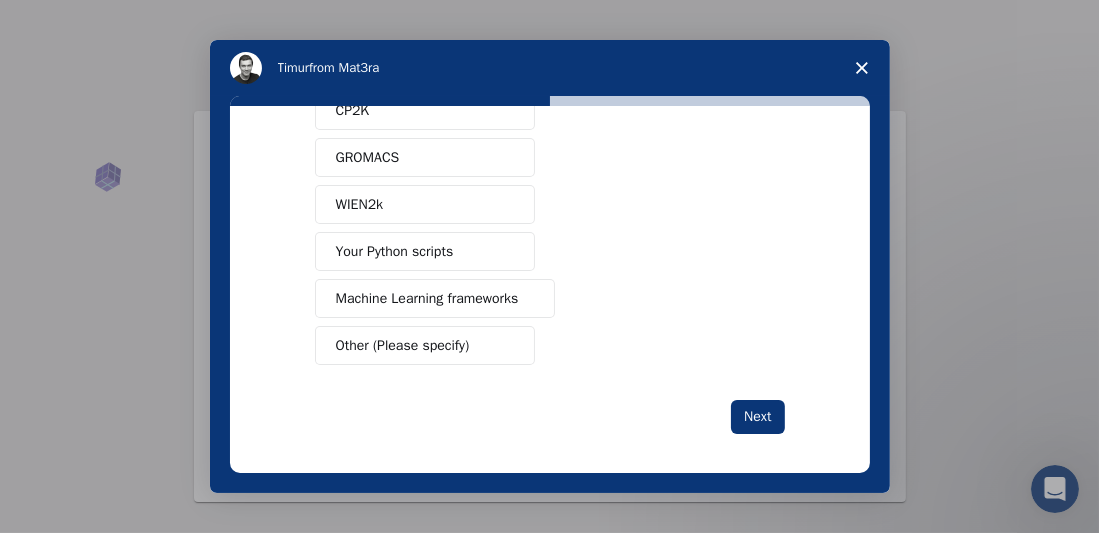 click at bounding box center [506, 205] 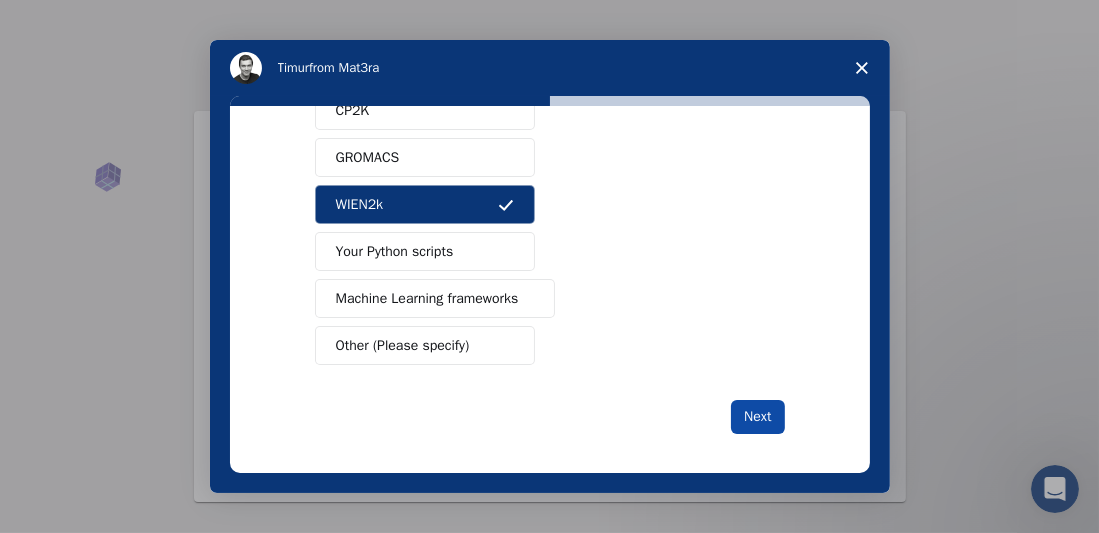 click on "Next" at bounding box center (757, 417) 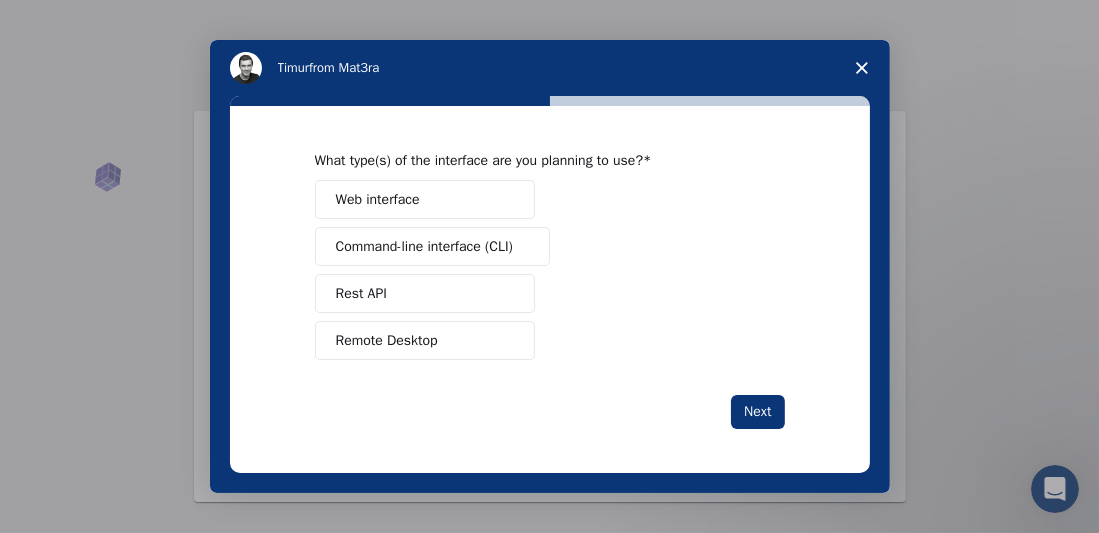 click on "Remote Desktop" at bounding box center (425, 340) 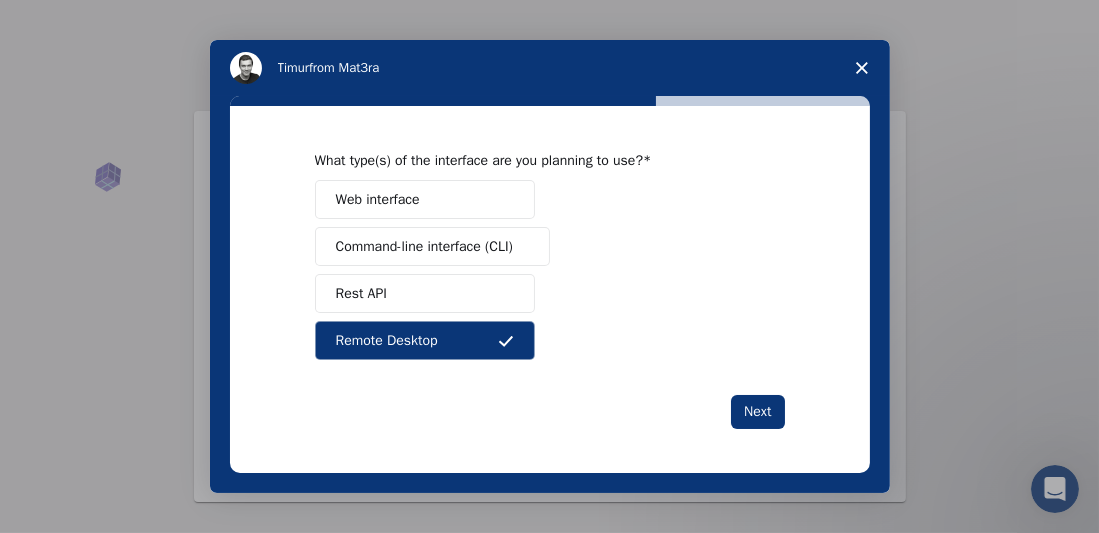 click on "Web interface" at bounding box center [425, 199] 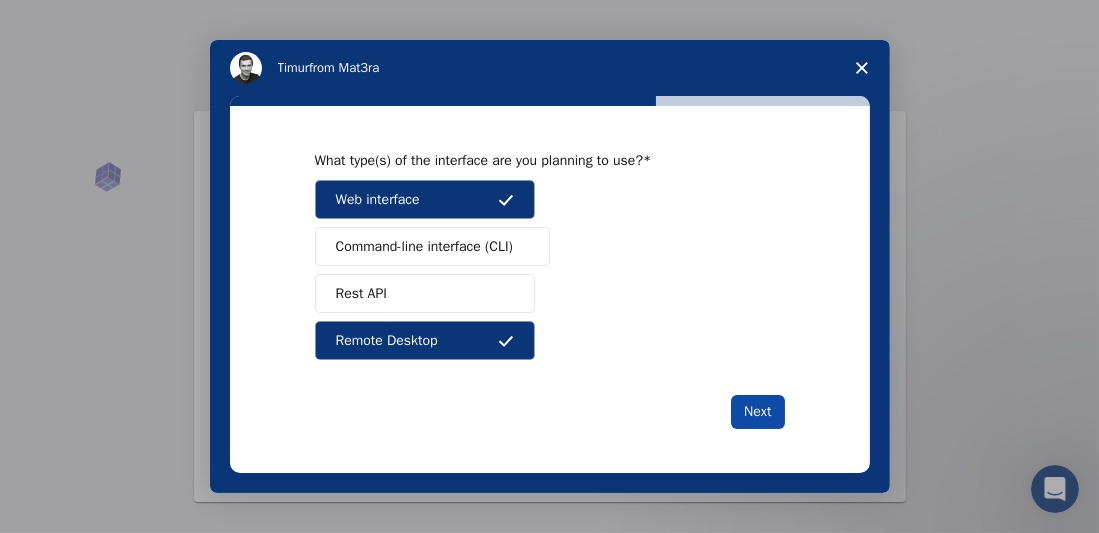 click on "Next" at bounding box center (757, 412) 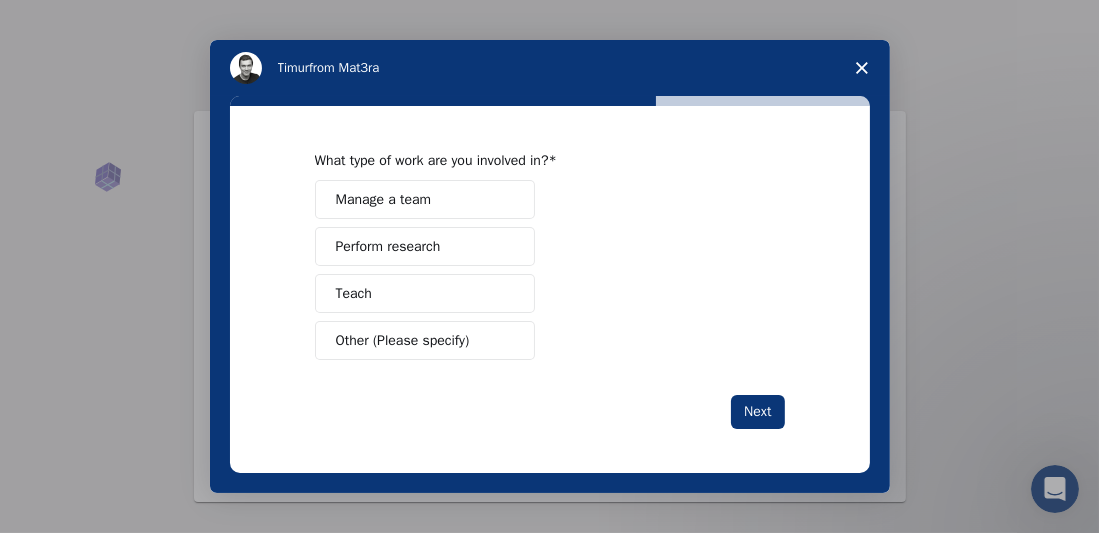 click on "Perform research" at bounding box center [425, 246] 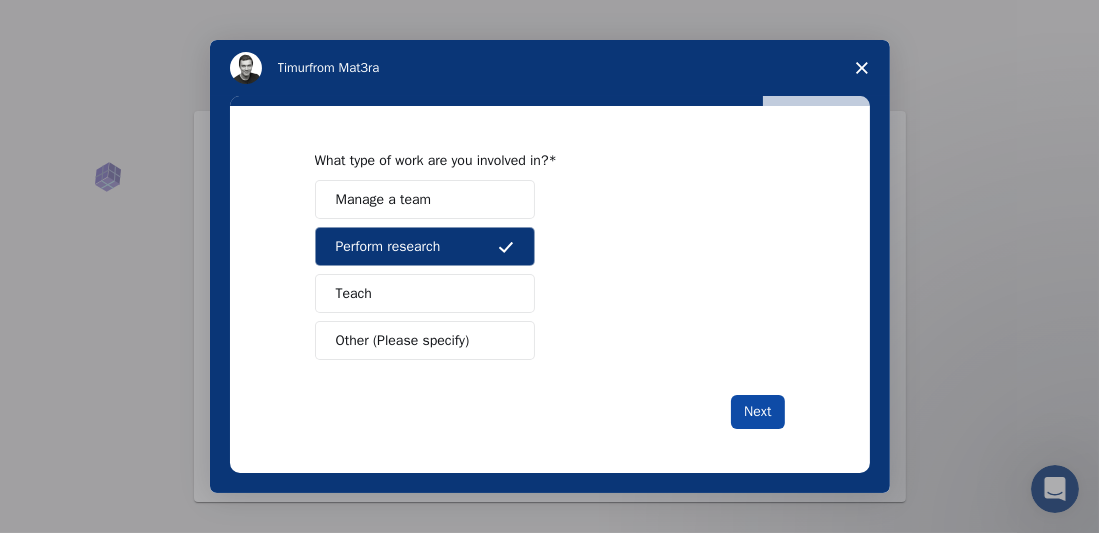 click on "Next" at bounding box center (757, 412) 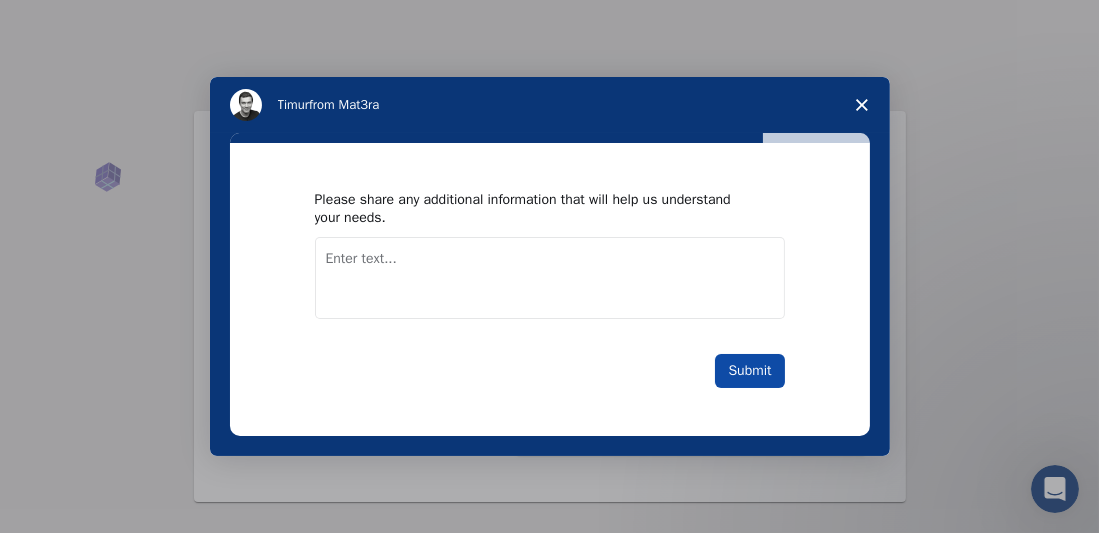 click on "Submit" at bounding box center [749, 371] 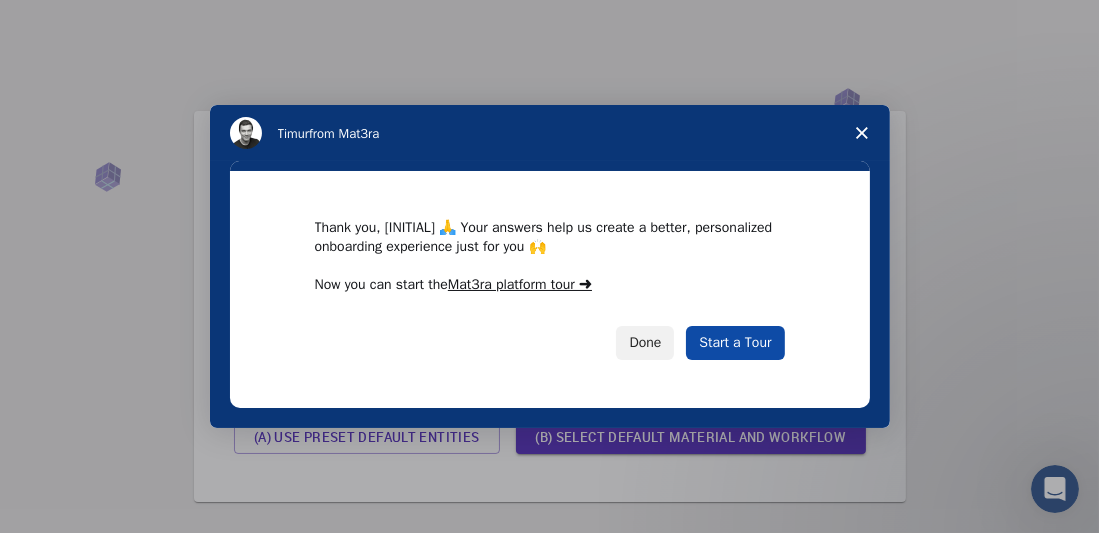 click on "Start a Tour" at bounding box center (735, 343) 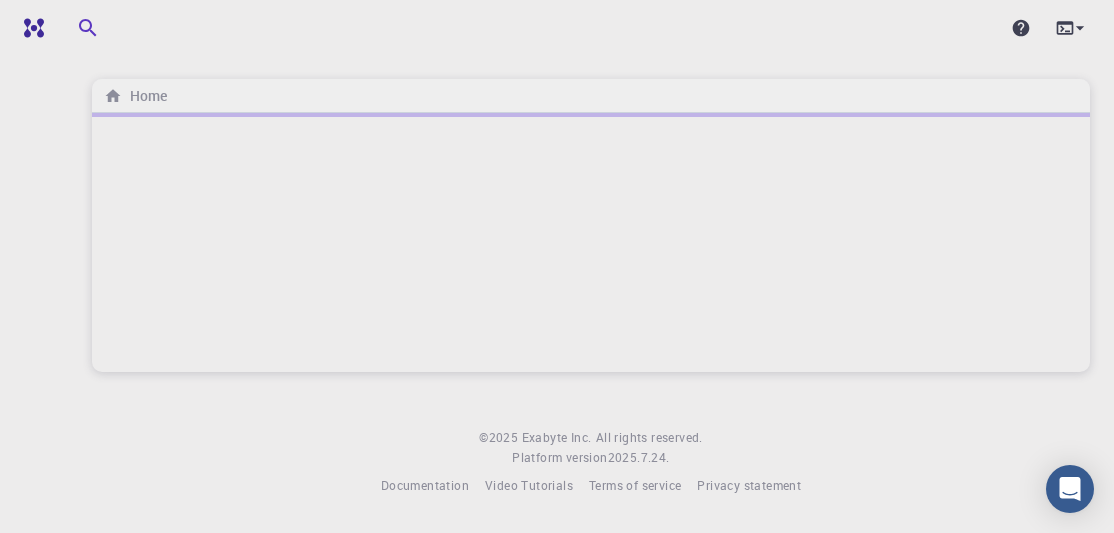 scroll, scrollTop: 0, scrollLeft: 0, axis: both 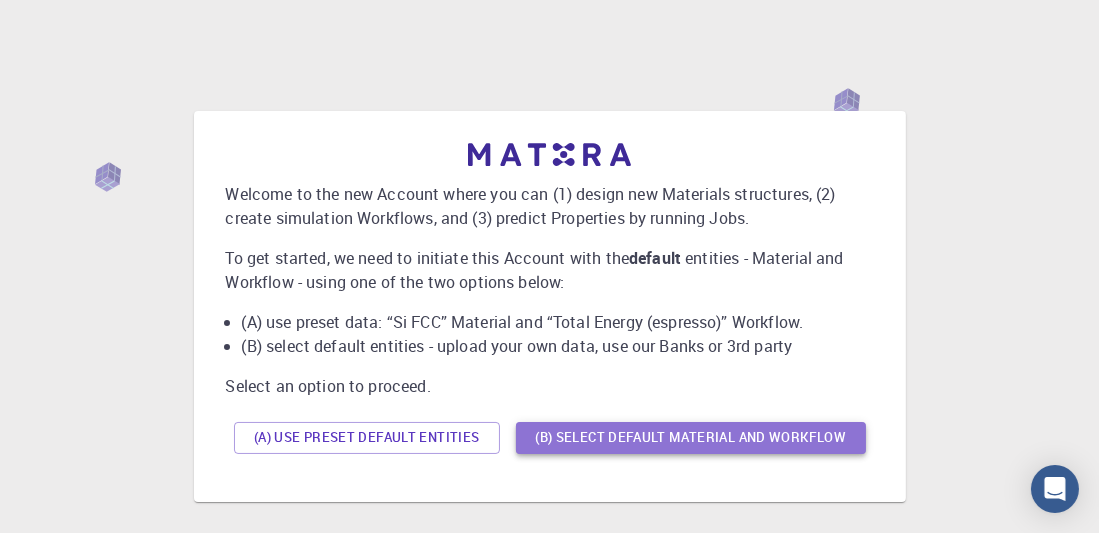 click on "(B) Select default material and workflow" at bounding box center (691, 438) 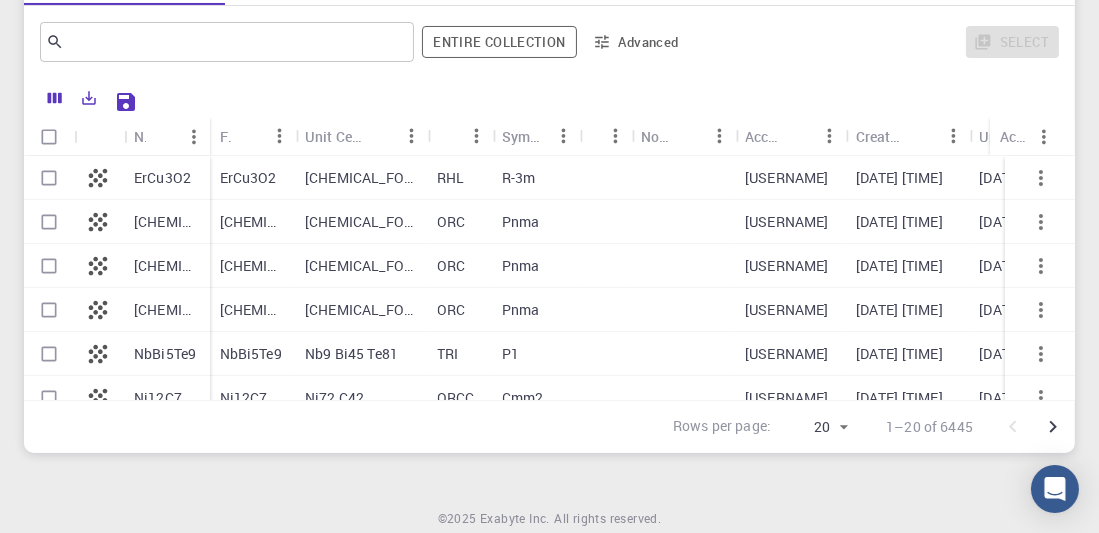 scroll, scrollTop: 0, scrollLeft: 0, axis: both 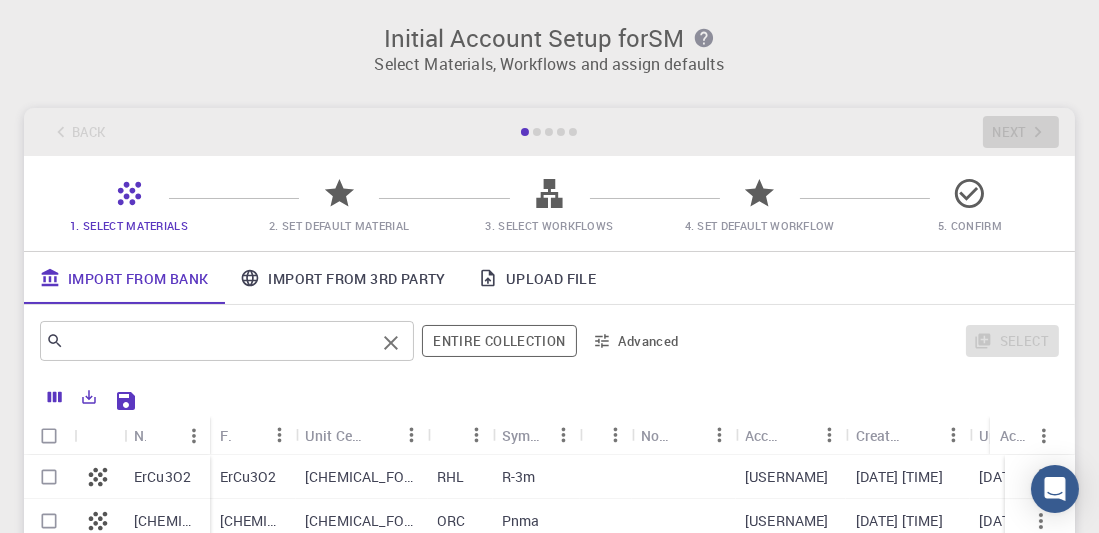 click at bounding box center [219, 341] 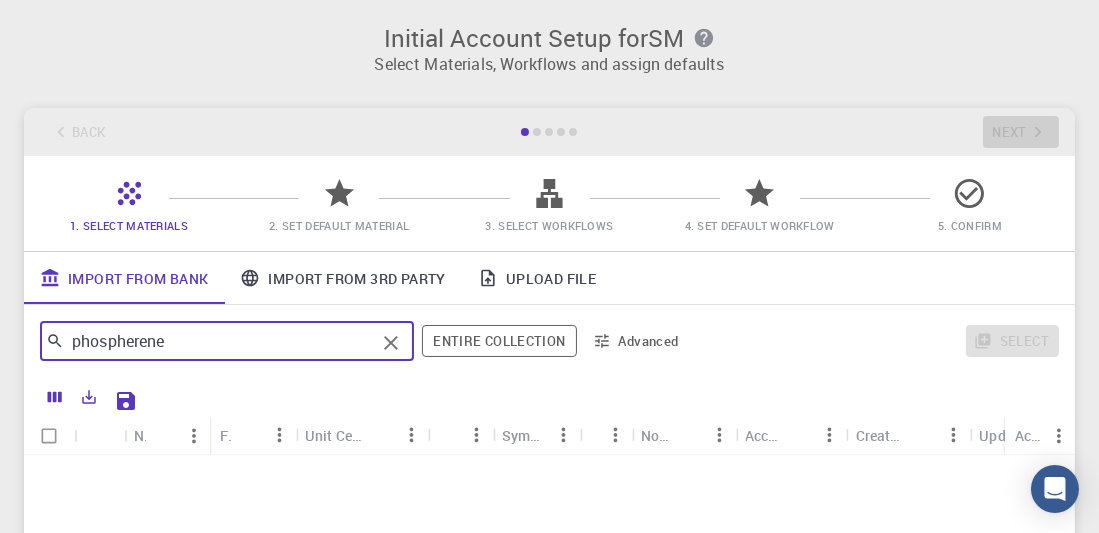 click 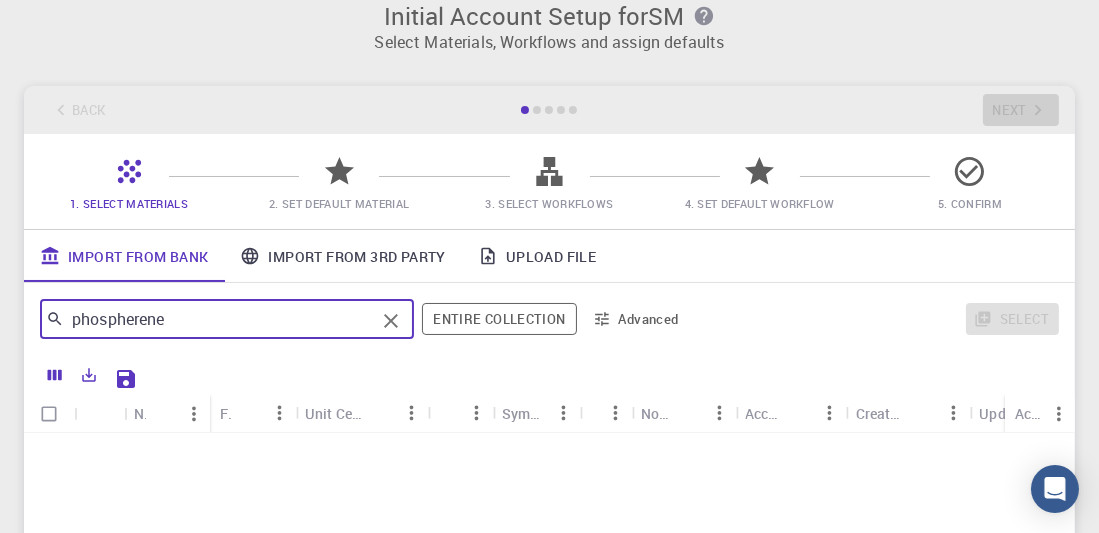 scroll, scrollTop: 0, scrollLeft: 0, axis: both 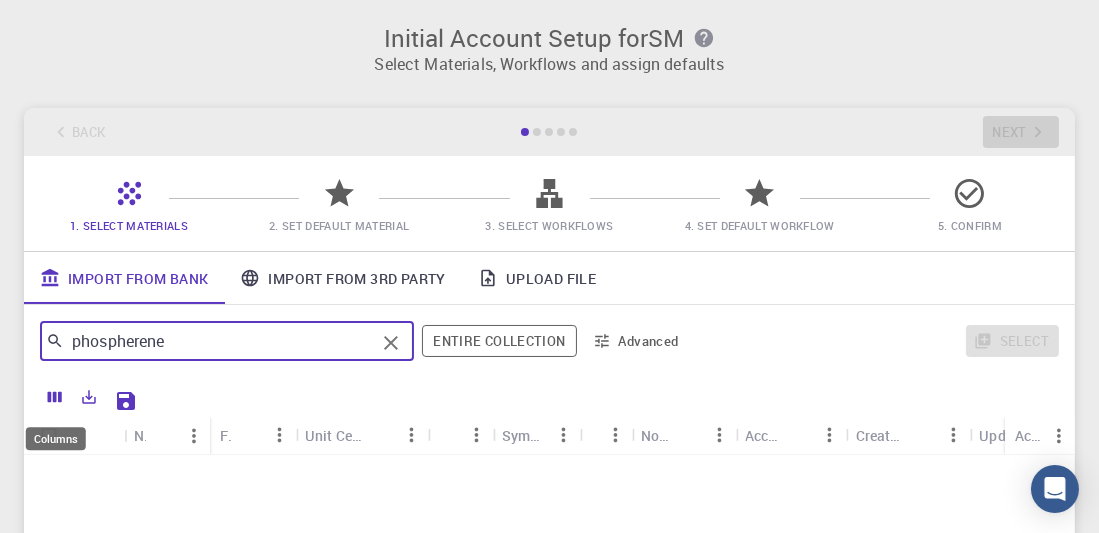 type on "phospherene" 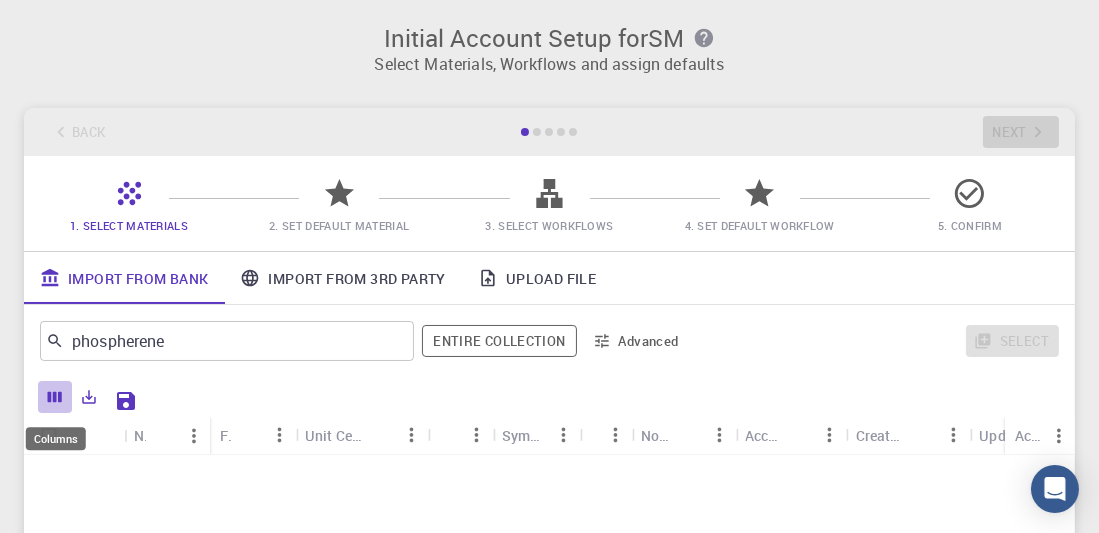 click 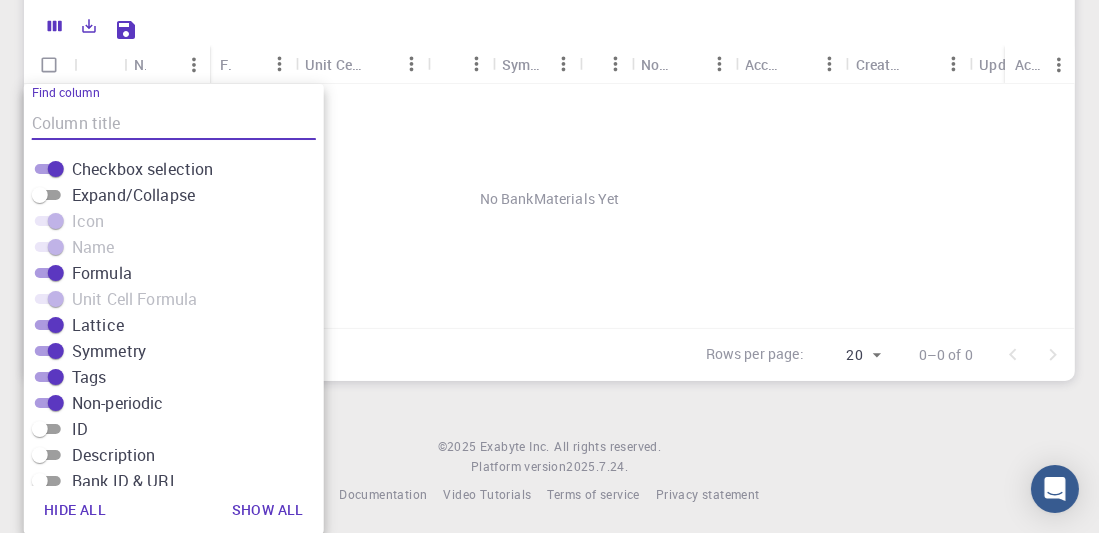 scroll, scrollTop: 271, scrollLeft: 0, axis: vertical 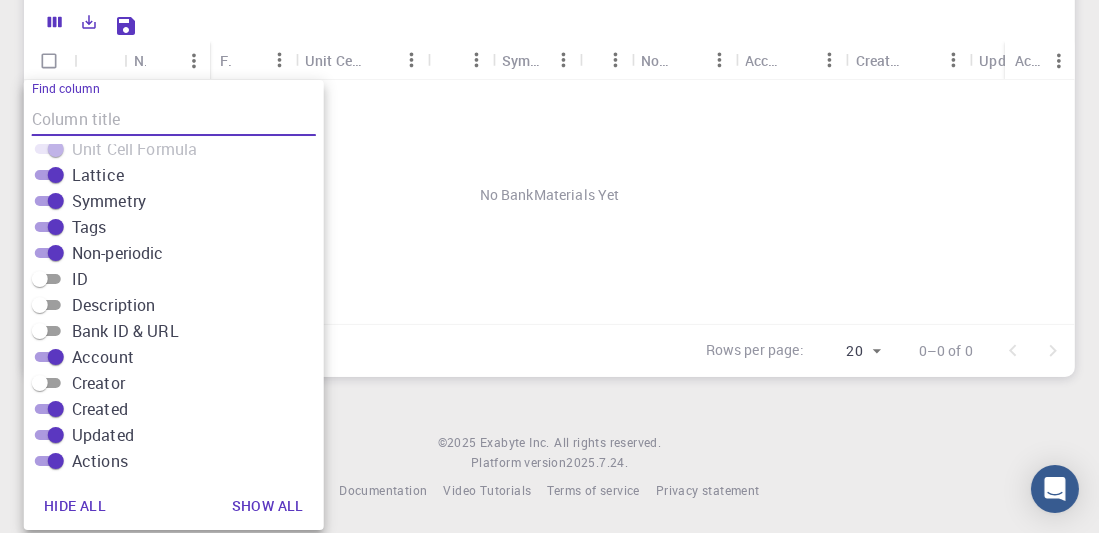click on "No BankMaterials Yet" at bounding box center [549, 195] 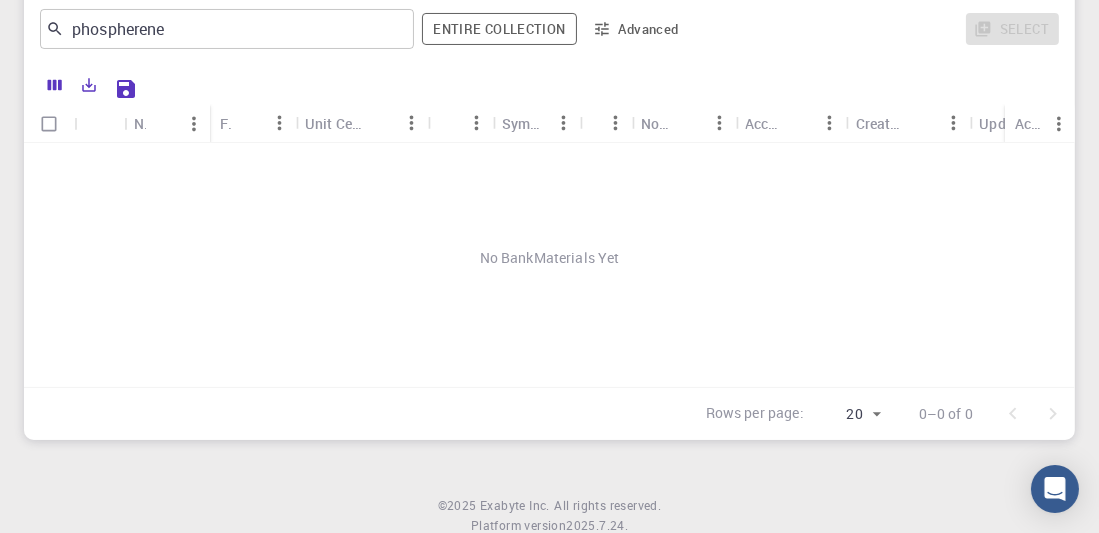 scroll, scrollTop: 175, scrollLeft: 0, axis: vertical 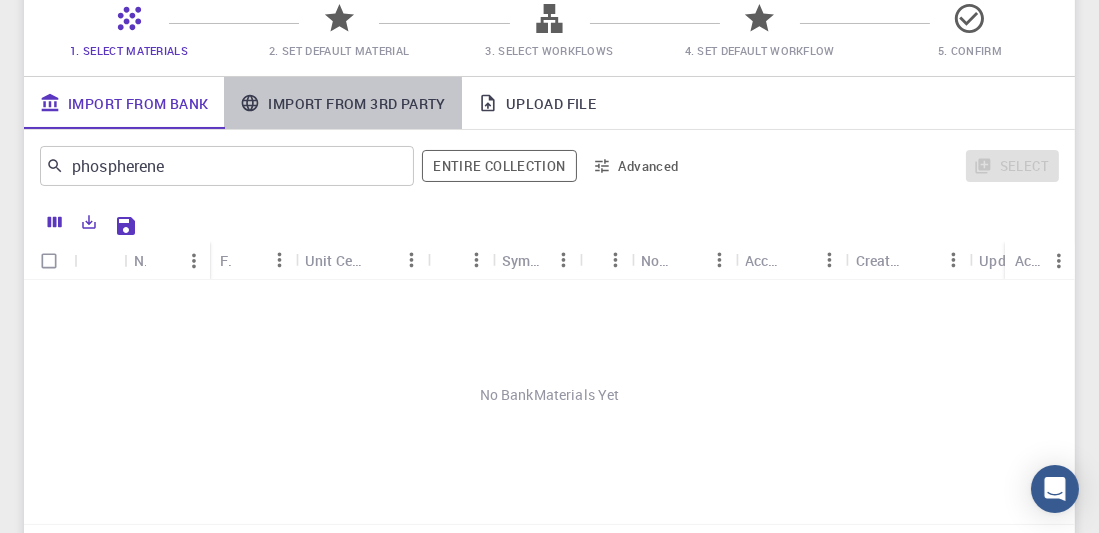 click on "Import From 3rd Party" at bounding box center [342, 103] 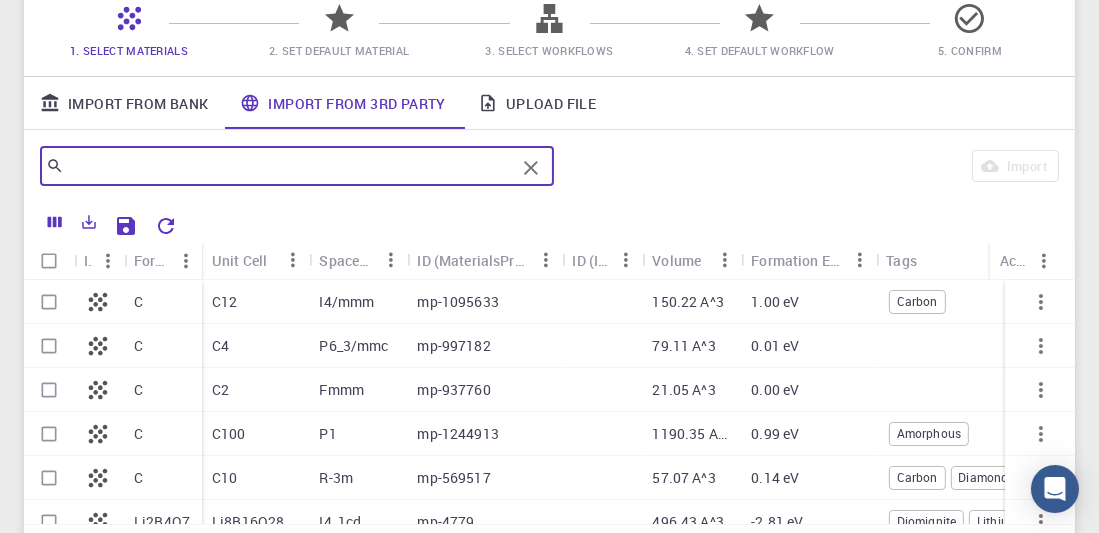 click at bounding box center [289, 166] 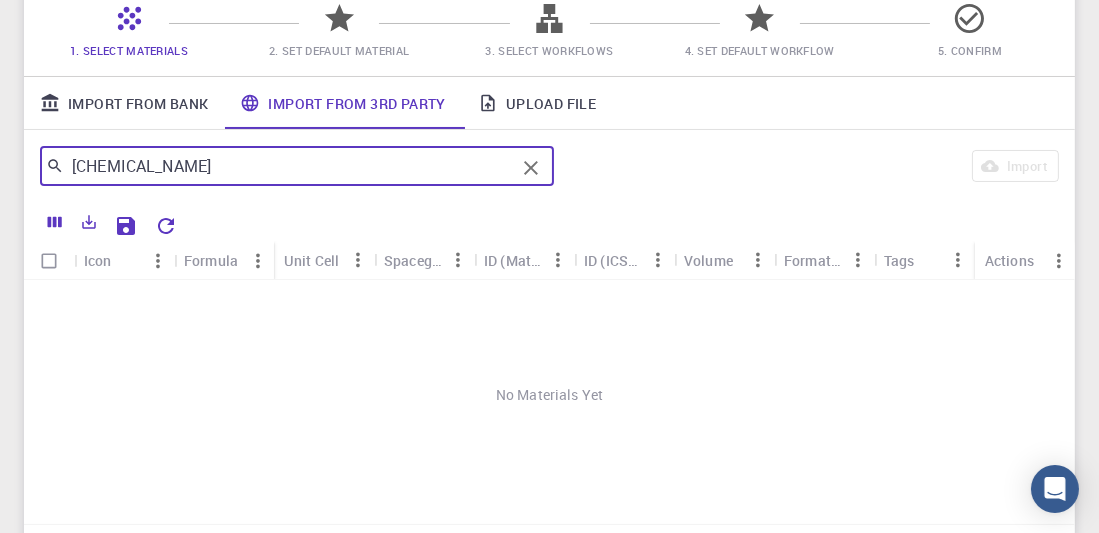 scroll, scrollTop: 0, scrollLeft: 0, axis: both 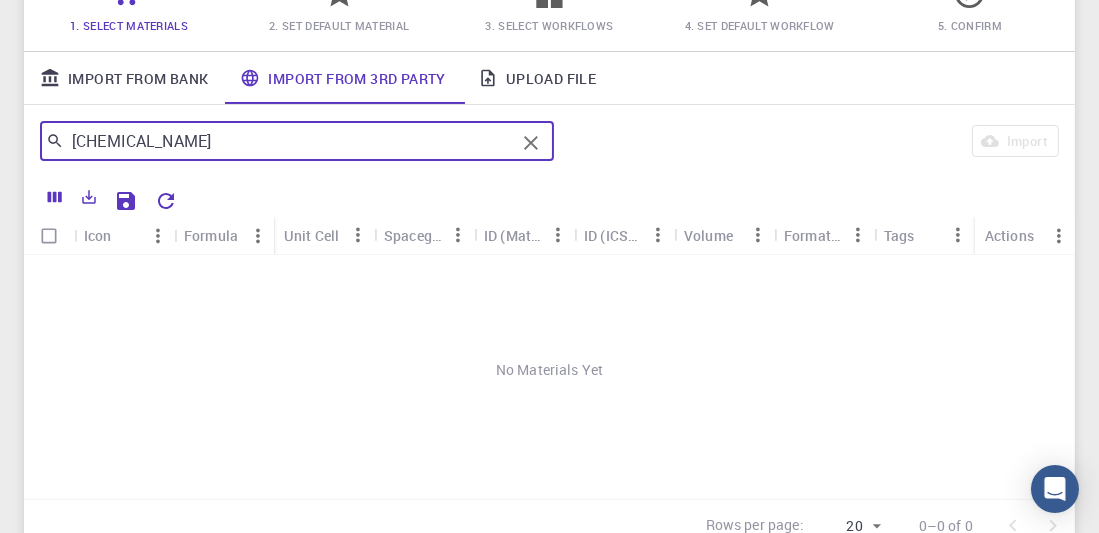 click on "phos" at bounding box center (289, 141) 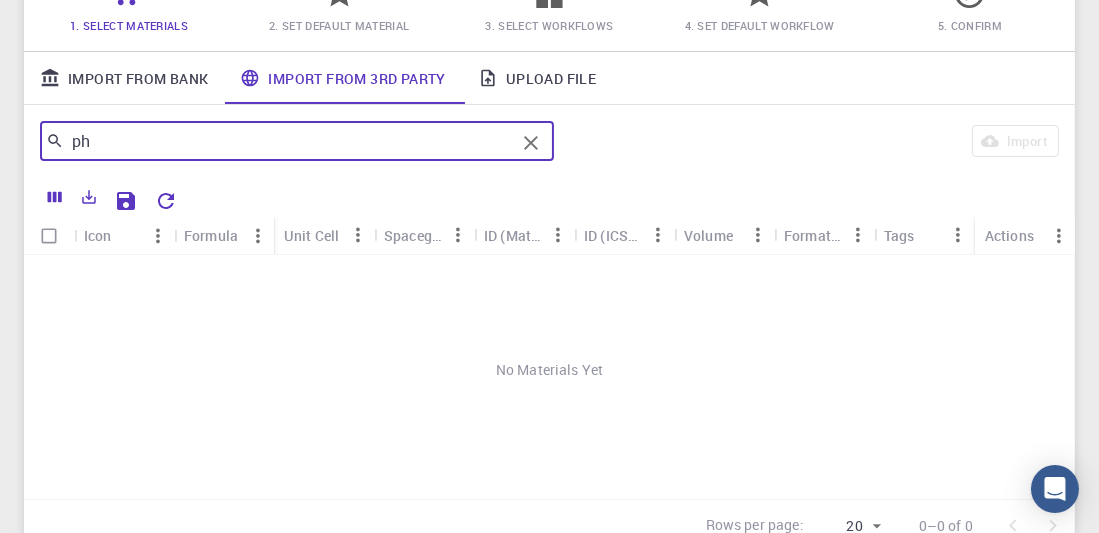 type on "p" 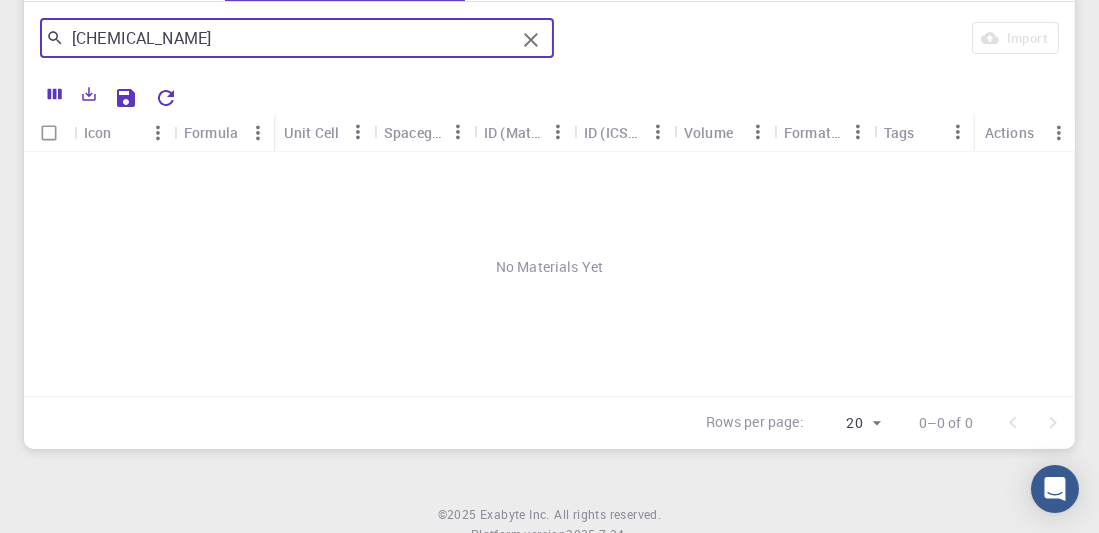 scroll, scrollTop: 275, scrollLeft: 0, axis: vertical 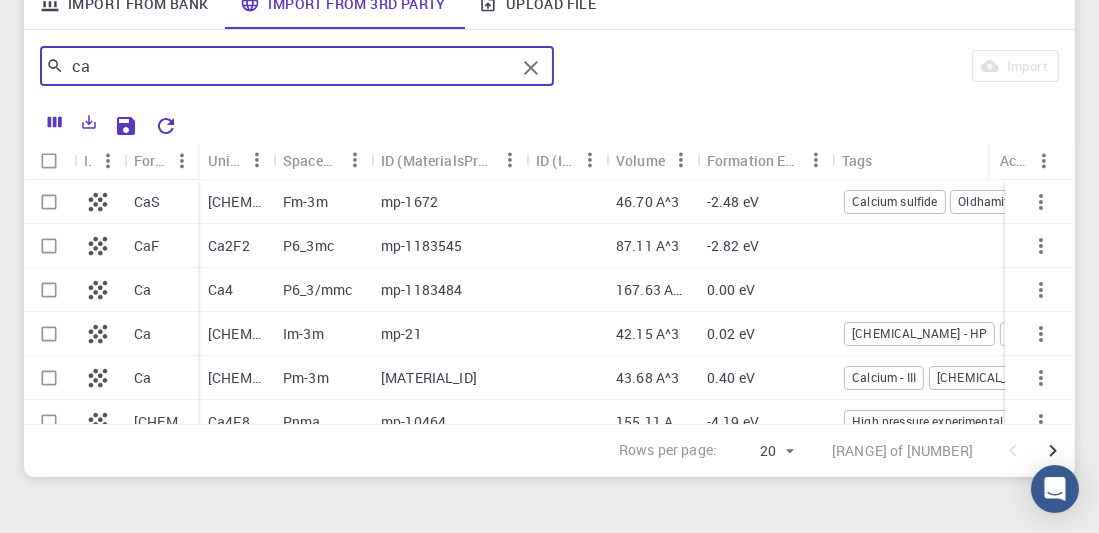 type on "ca" 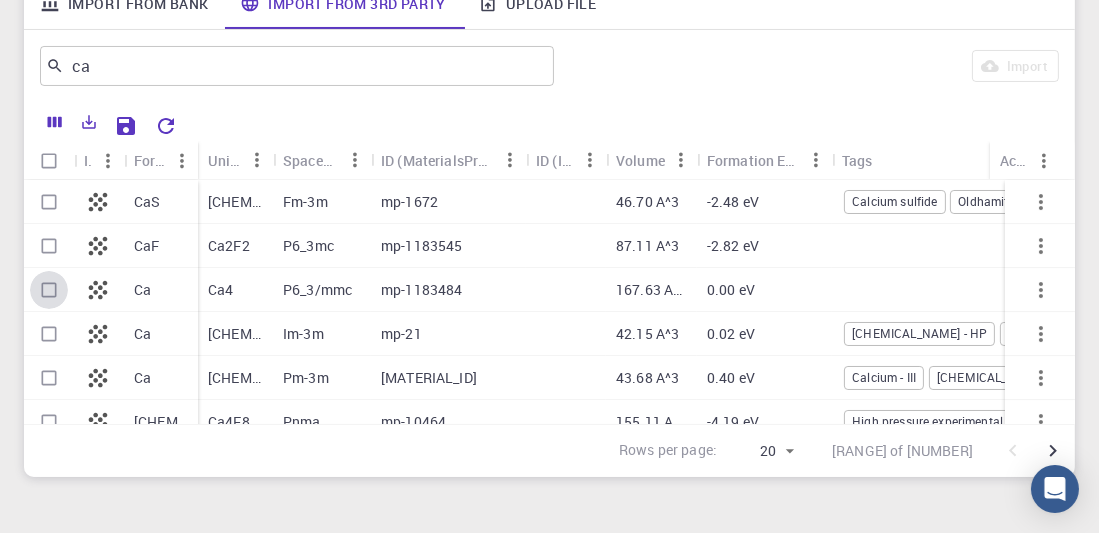 click at bounding box center (49, 290) 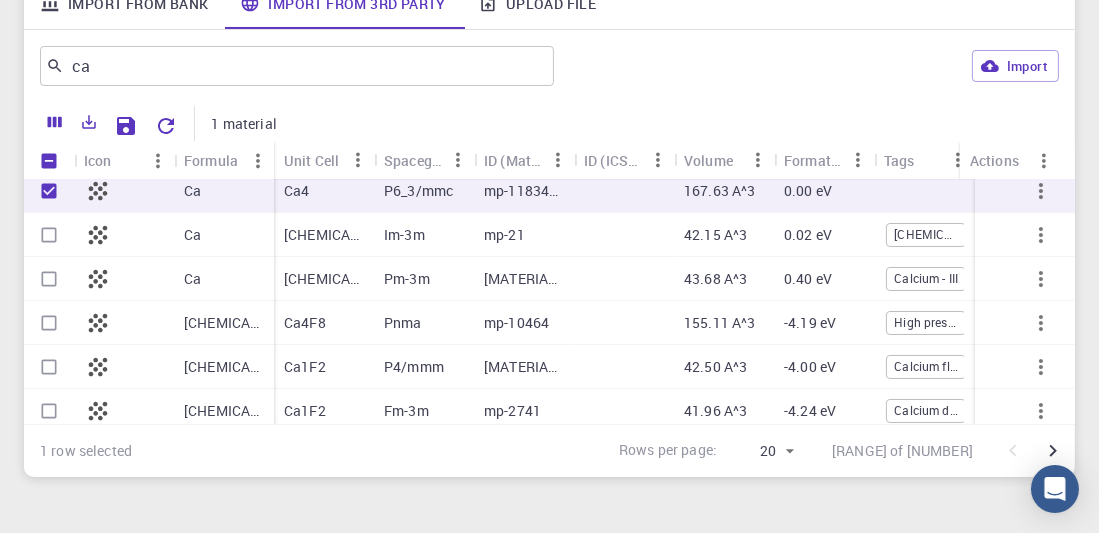 scroll, scrollTop: 99, scrollLeft: 0, axis: vertical 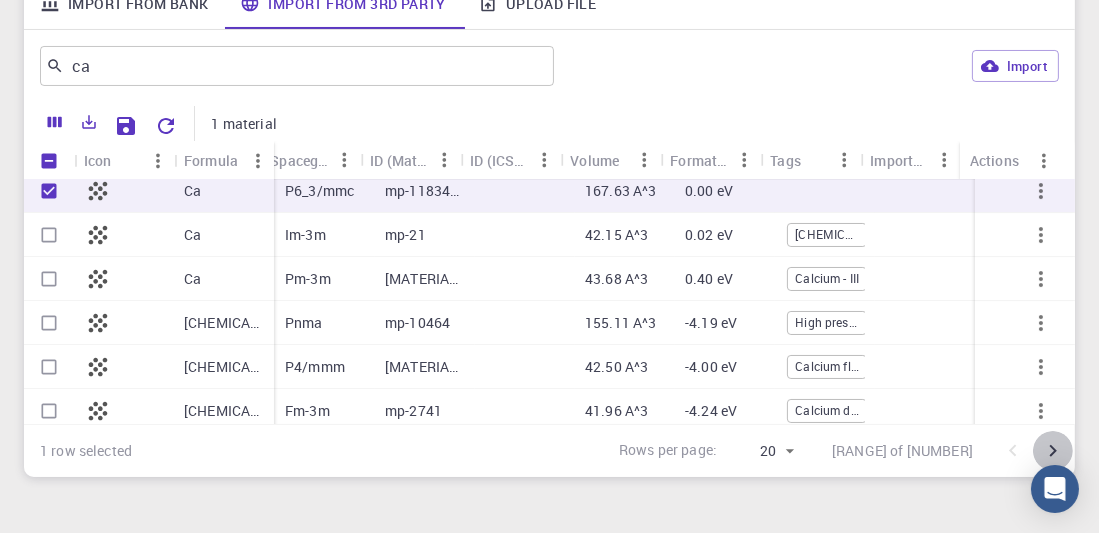 click 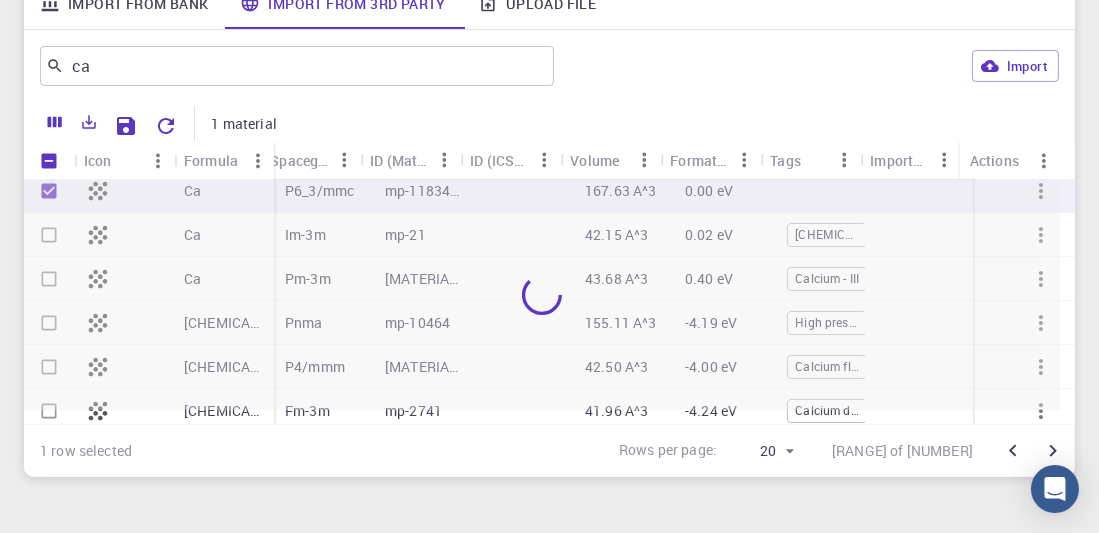 scroll, scrollTop: 0, scrollLeft: 113, axis: horizontal 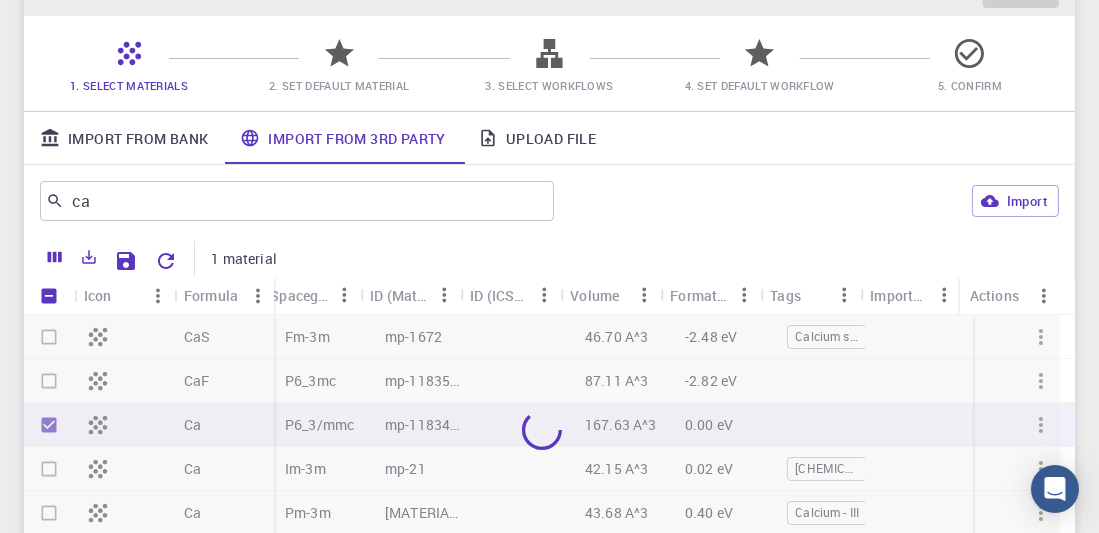 checkbox on "false" 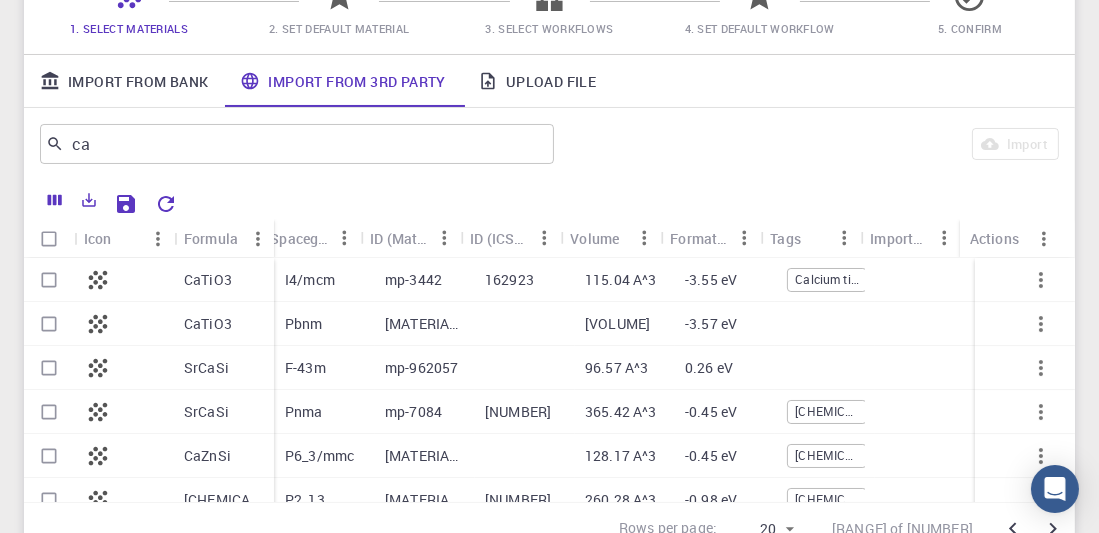 scroll, scrollTop: 299, scrollLeft: 0, axis: vertical 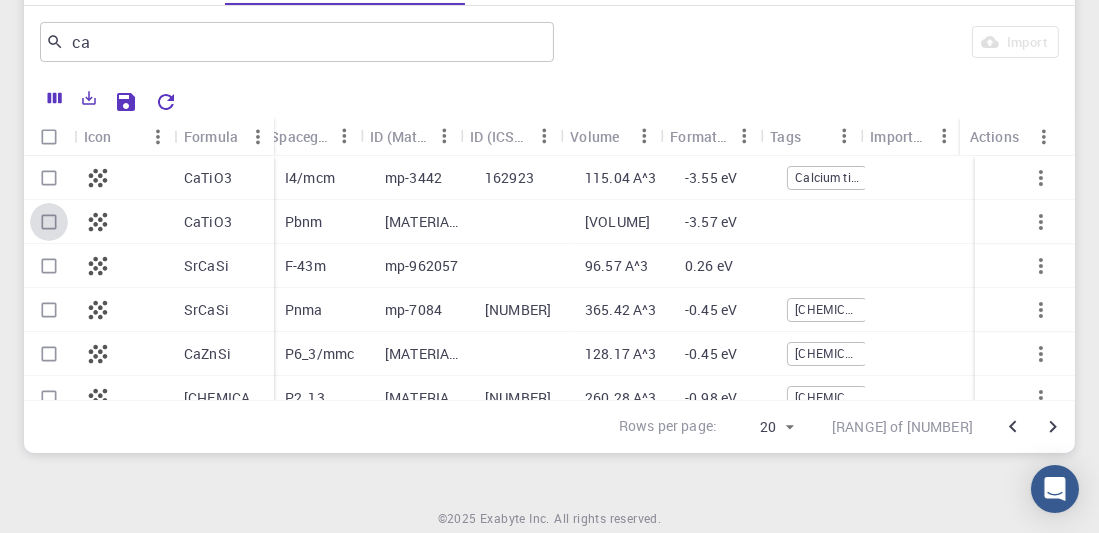 click at bounding box center (49, 222) 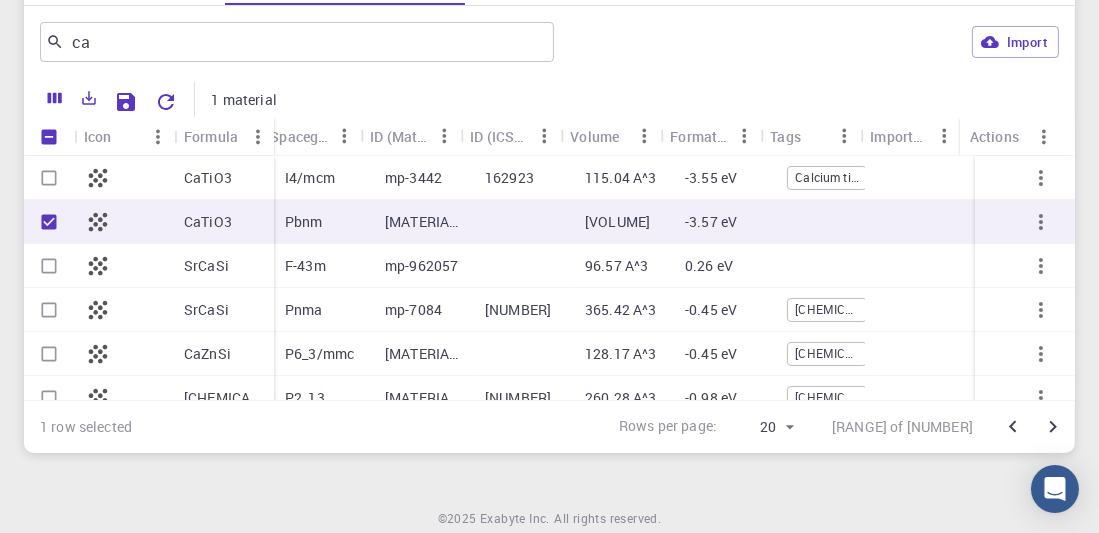 scroll, scrollTop: 200, scrollLeft: 0, axis: vertical 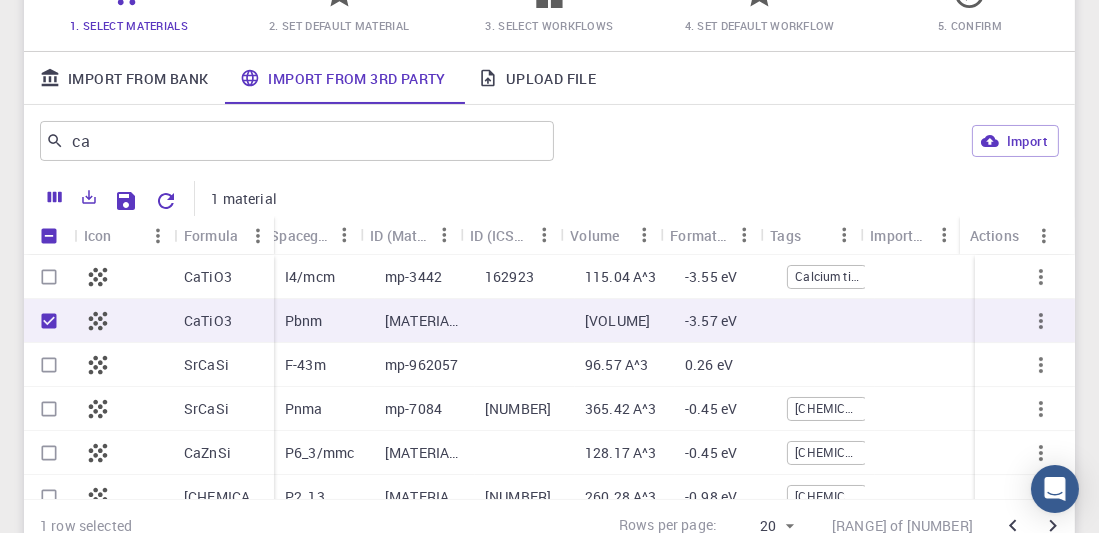 click on "Import" at bounding box center [1015, 141] 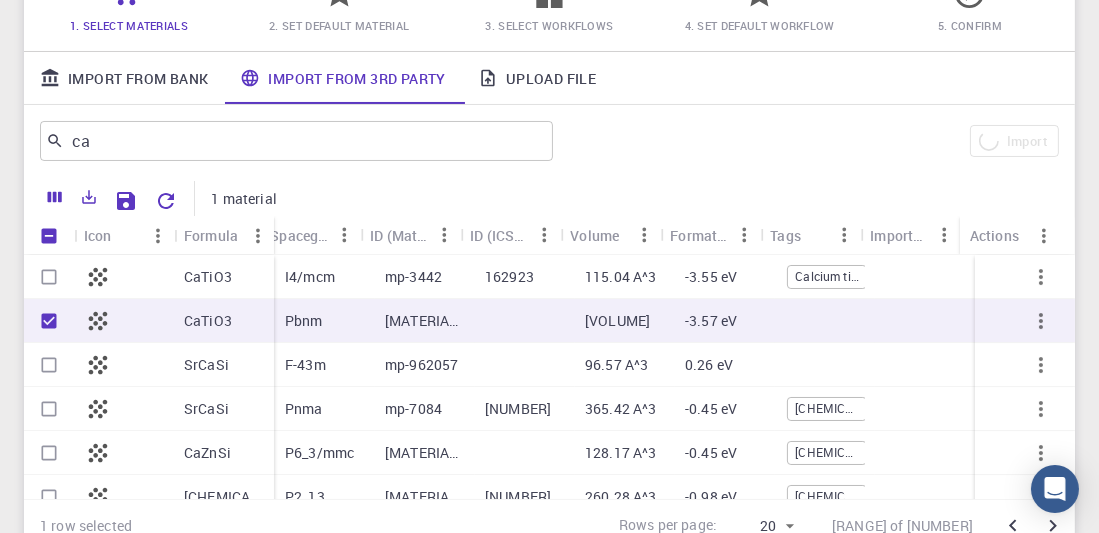 checkbox on "false" 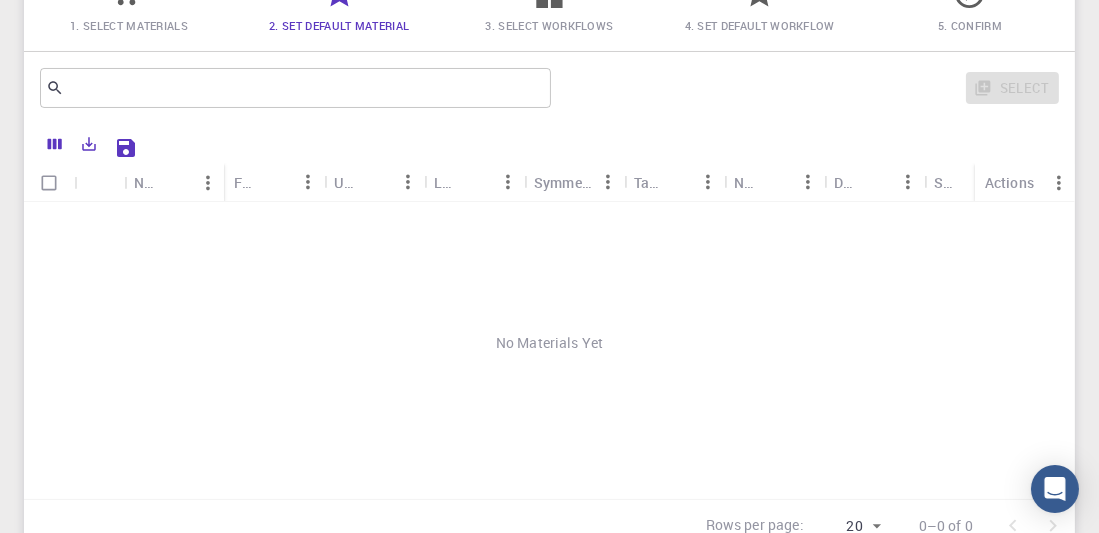 scroll, scrollTop: 99, scrollLeft: 0, axis: vertical 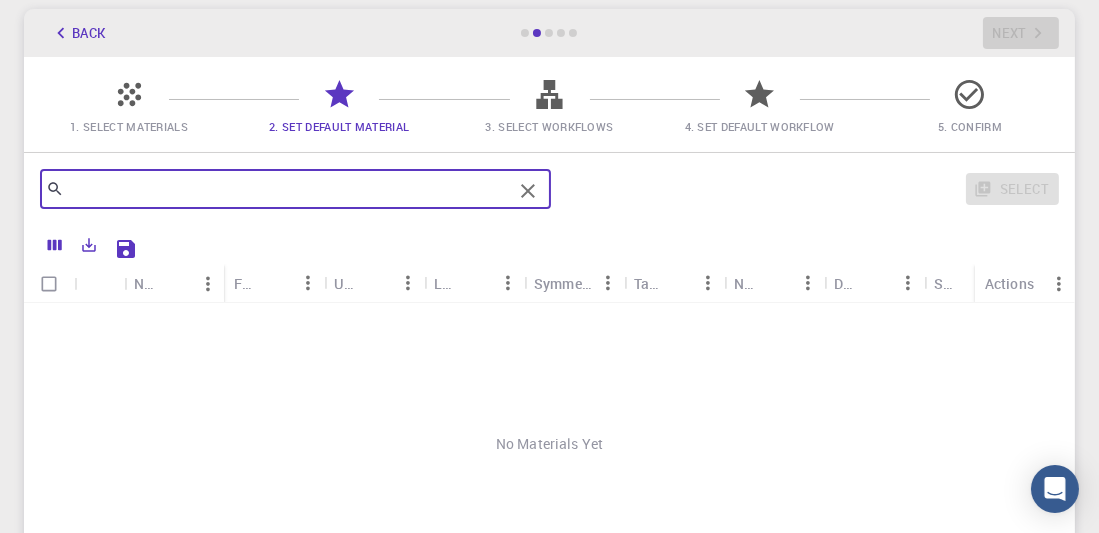 click at bounding box center (288, 189) 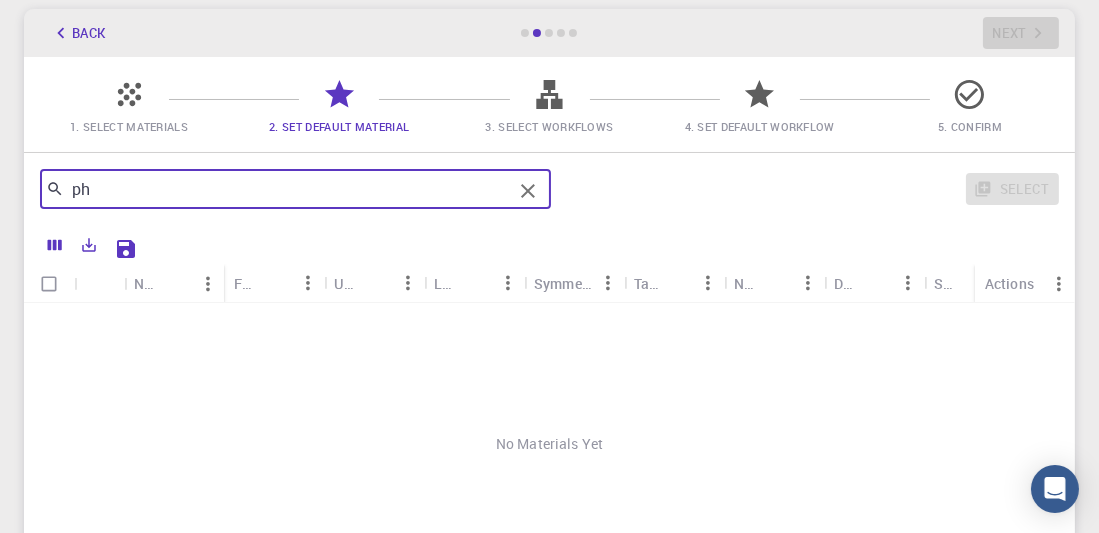 type on "p" 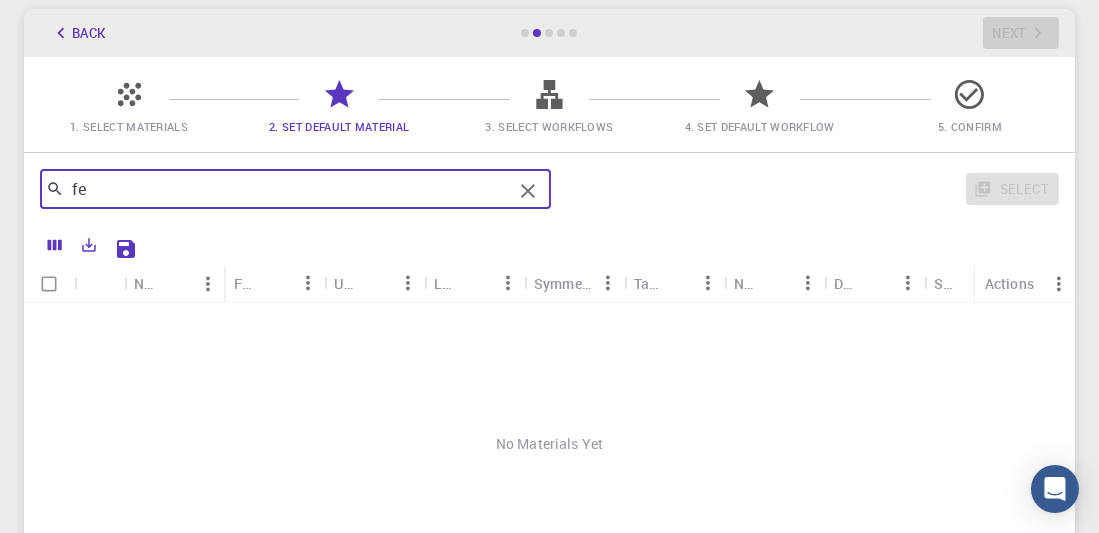 type on "f" 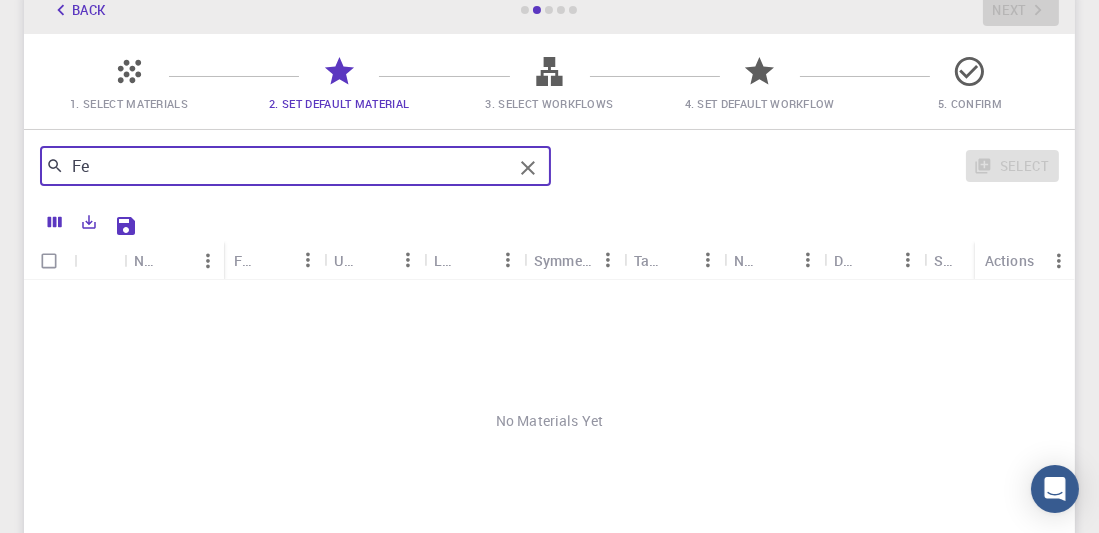 scroll, scrollTop: 99, scrollLeft: 0, axis: vertical 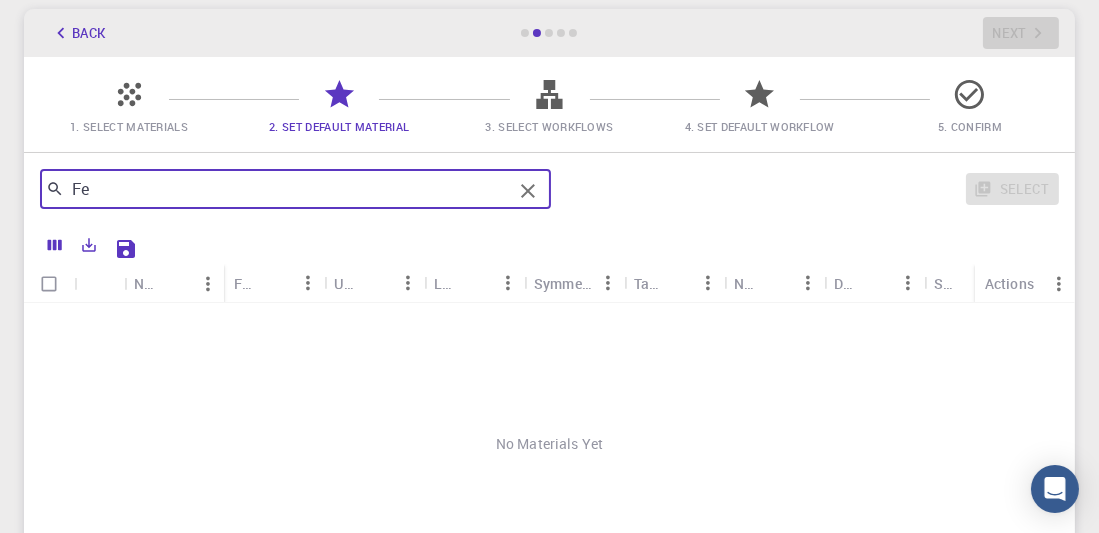 click on "Fe" at bounding box center [288, 189] 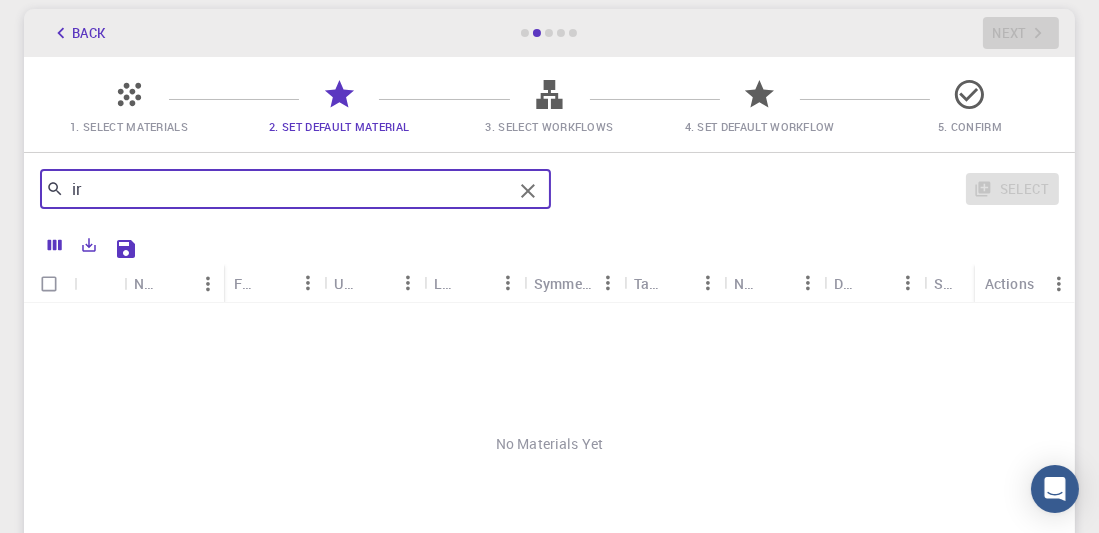 type on "i" 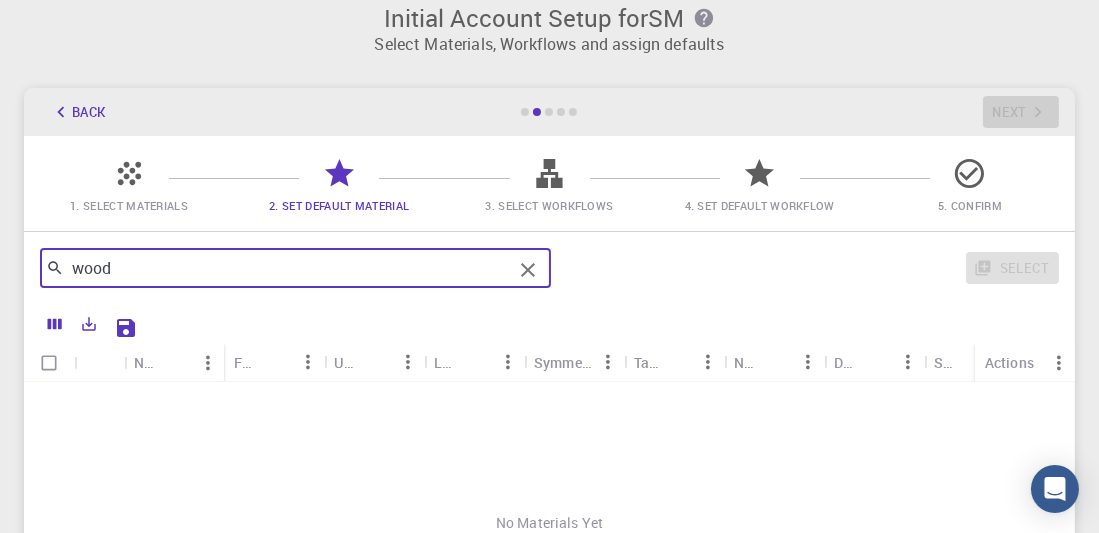 scroll, scrollTop: 0, scrollLeft: 0, axis: both 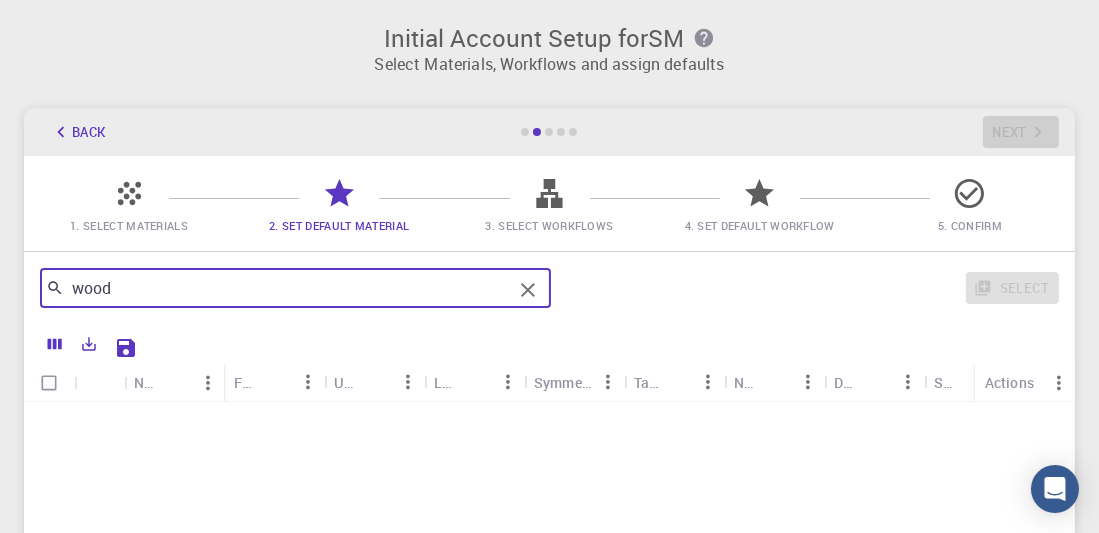 type on "wood" 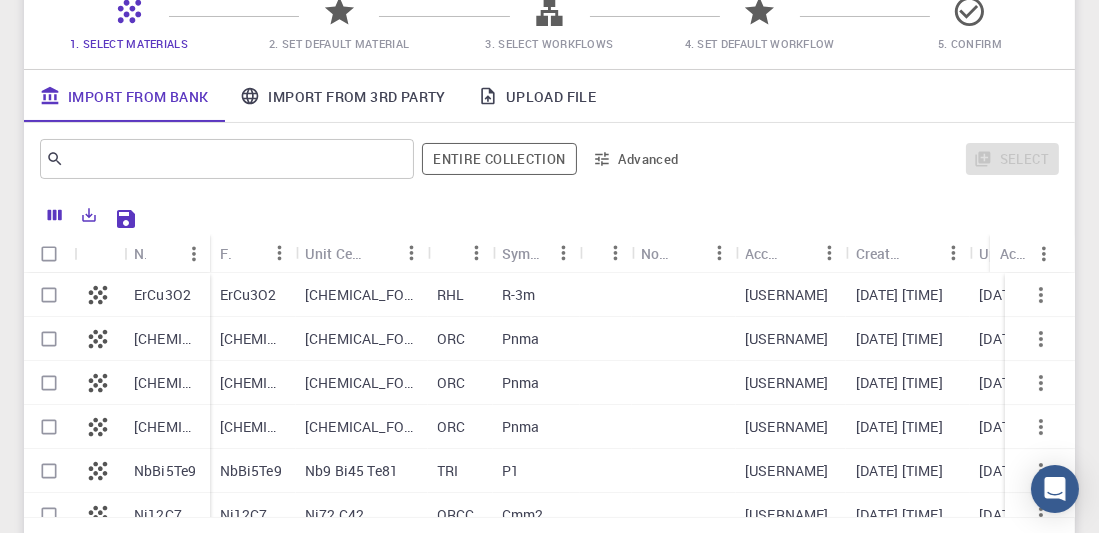 scroll, scrollTop: 200, scrollLeft: 0, axis: vertical 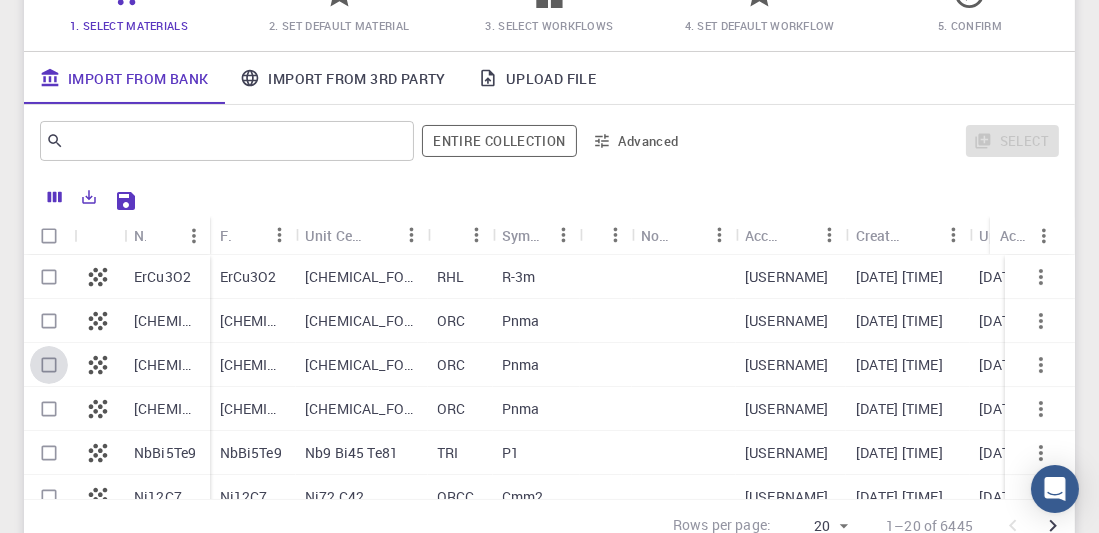 click at bounding box center [49, 365] 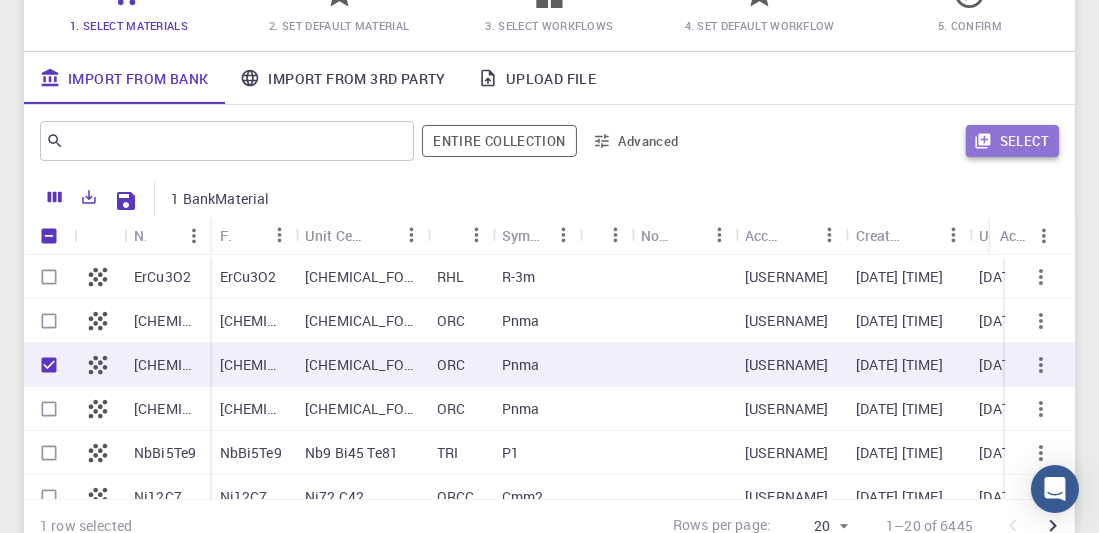 click on "Select" at bounding box center [1012, 141] 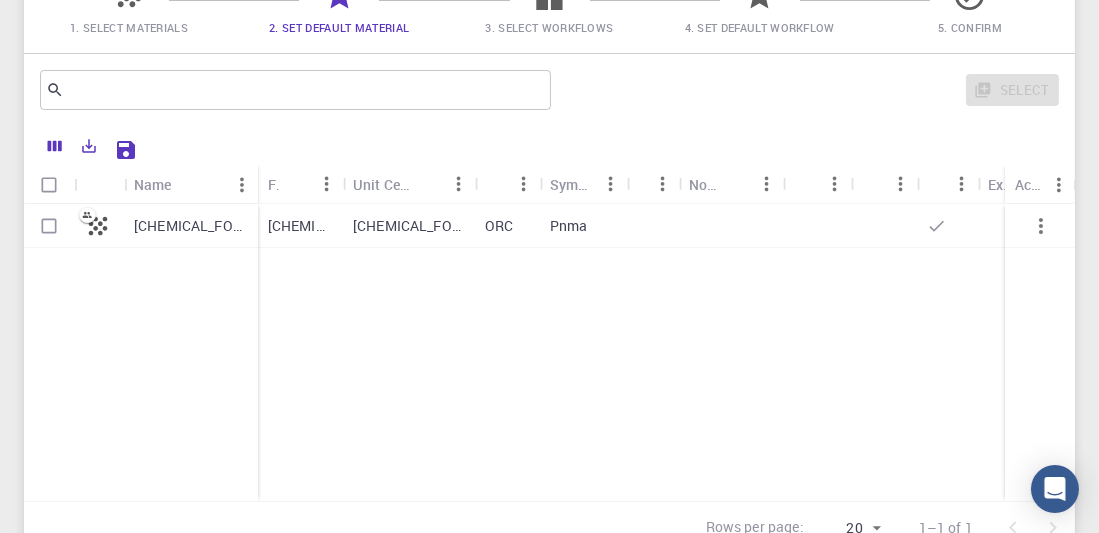 scroll, scrollTop: 175, scrollLeft: 0, axis: vertical 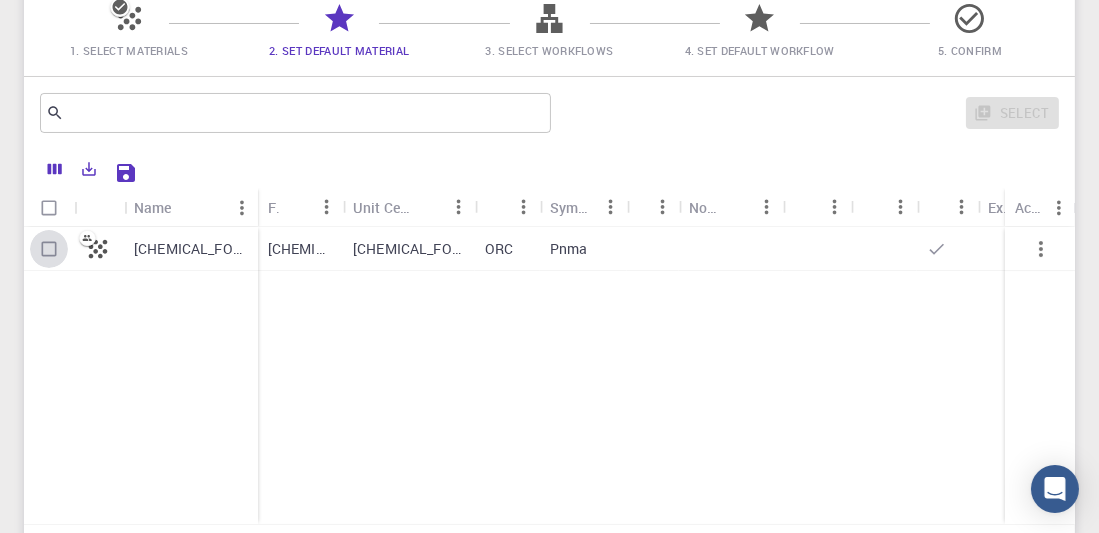 click at bounding box center [49, 249] 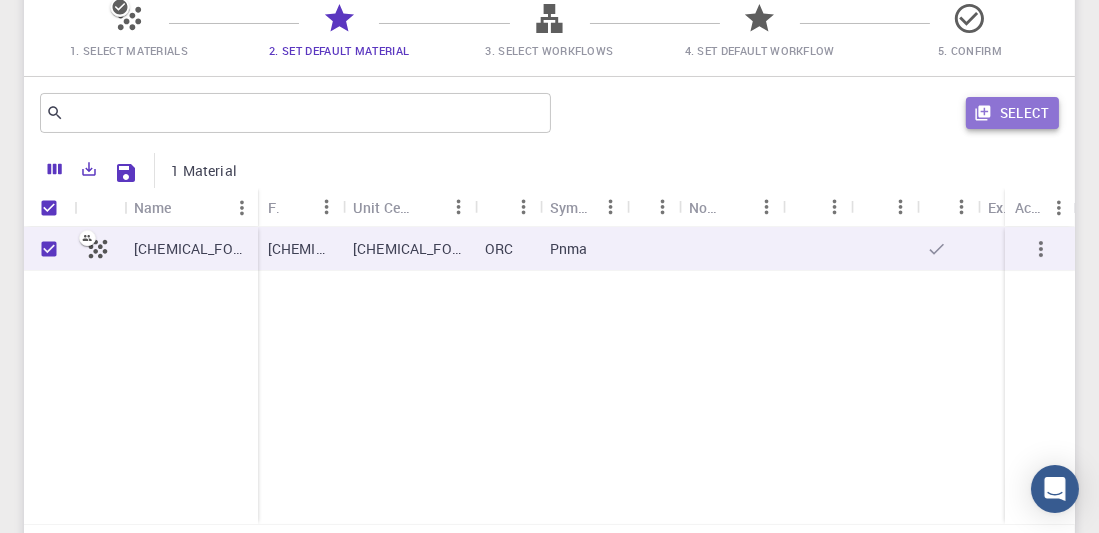 click on "Select" at bounding box center [1012, 113] 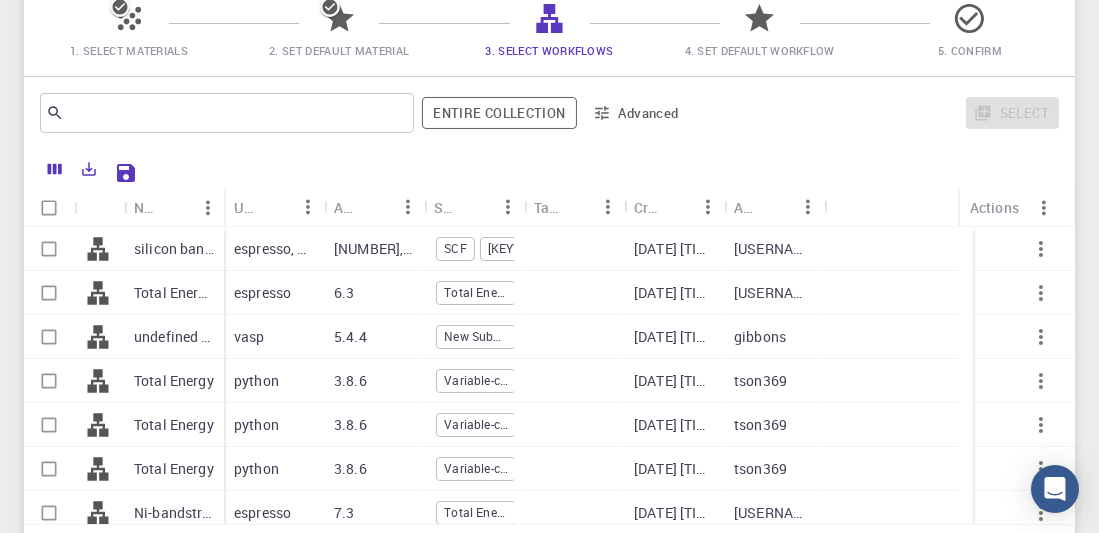 click at bounding box center (49, 337) 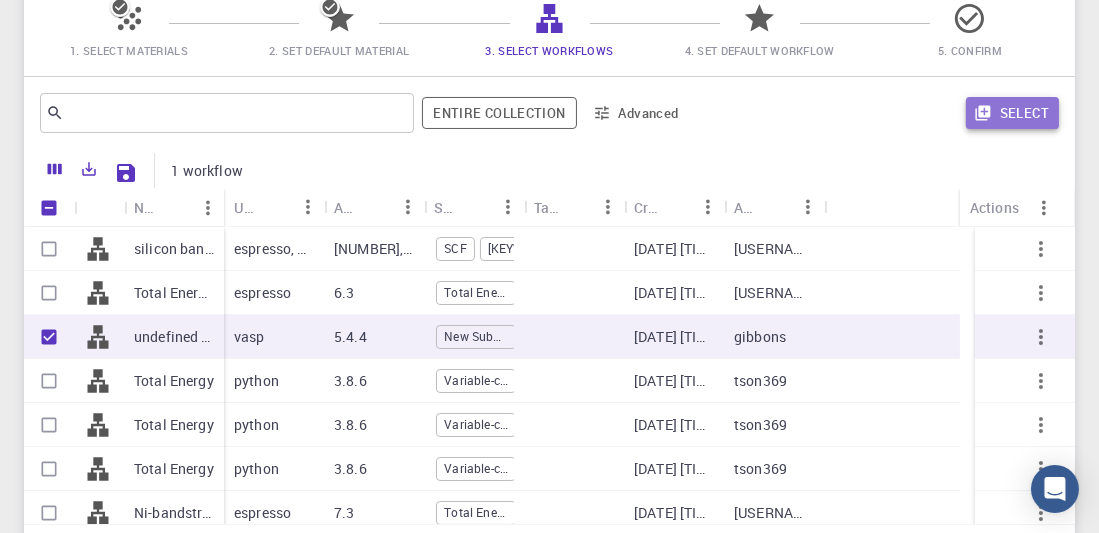 click on "Select" at bounding box center (1012, 113) 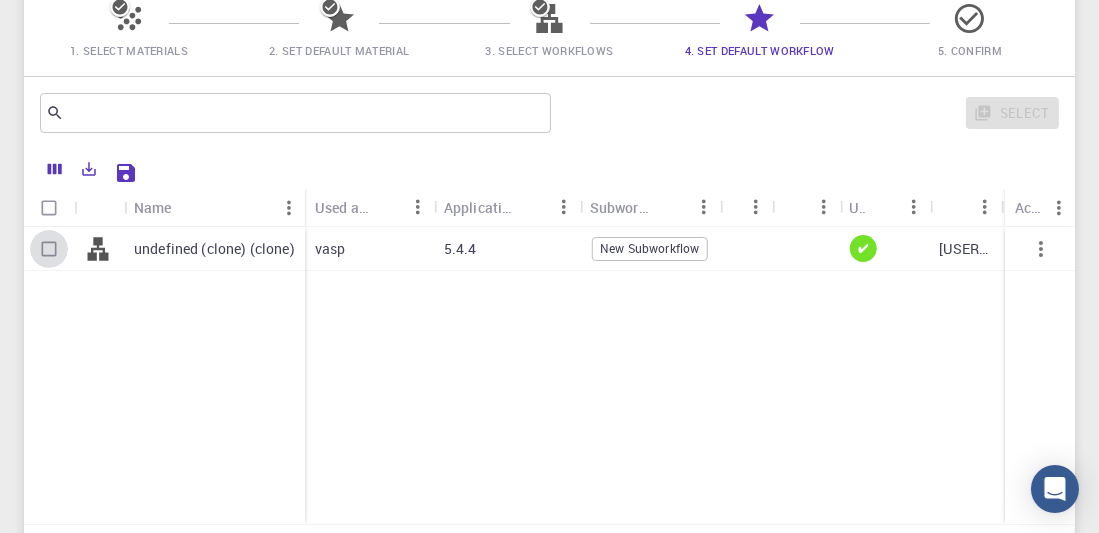 click at bounding box center [49, 249] 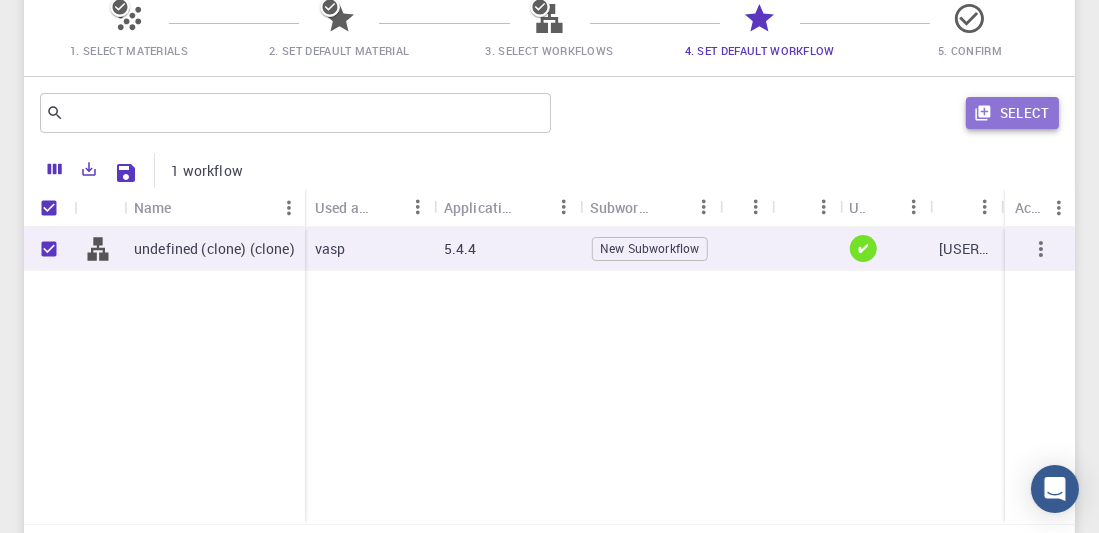 click on "Select" at bounding box center [1012, 113] 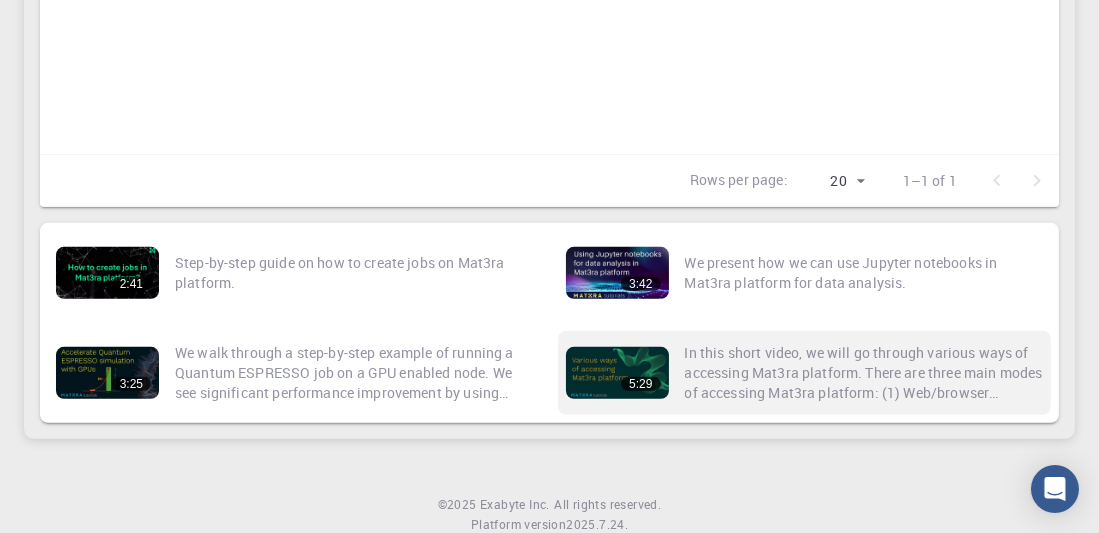scroll, scrollTop: 936, scrollLeft: 0, axis: vertical 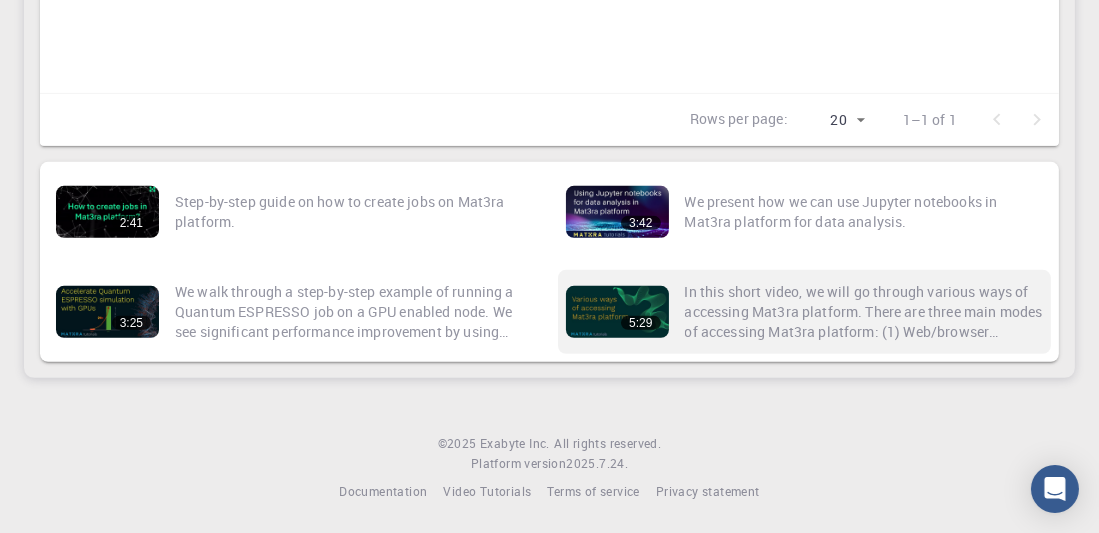 click on "5:29" at bounding box center (640, 323) 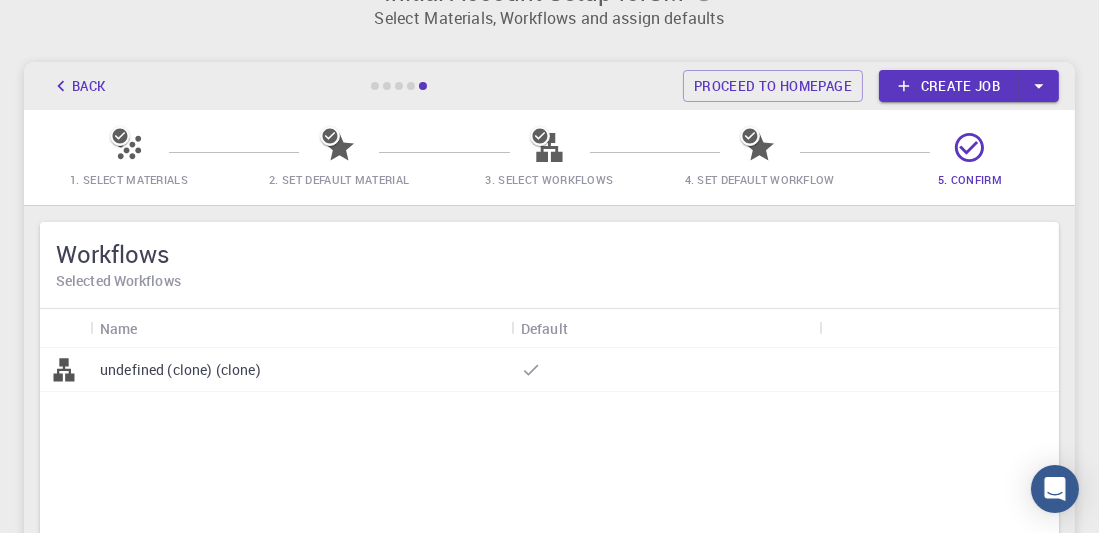 scroll, scrollTop: 36, scrollLeft: 0, axis: vertical 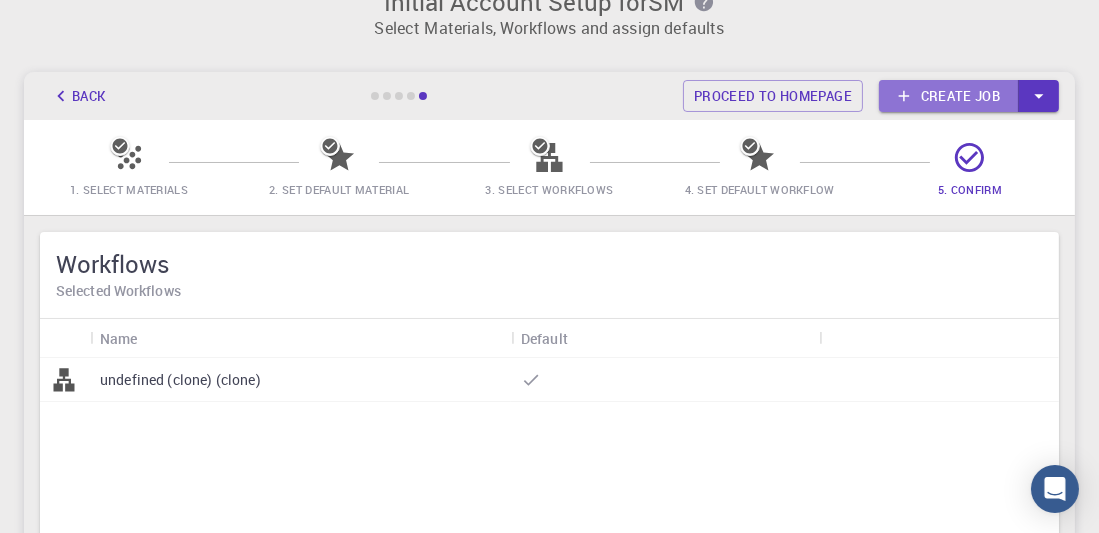 click on "Create job" at bounding box center (949, 96) 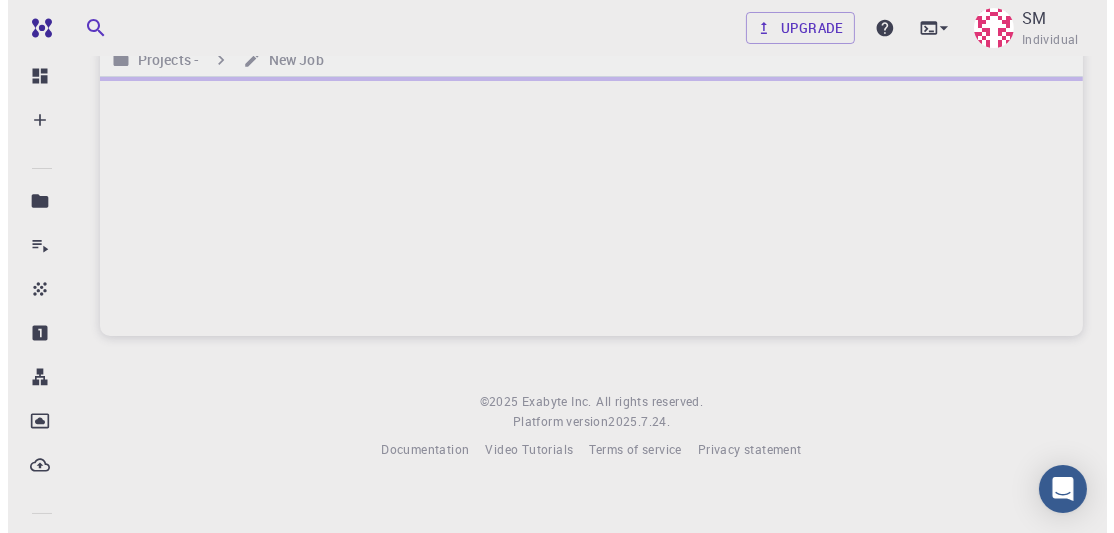 scroll, scrollTop: 0, scrollLeft: 0, axis: both 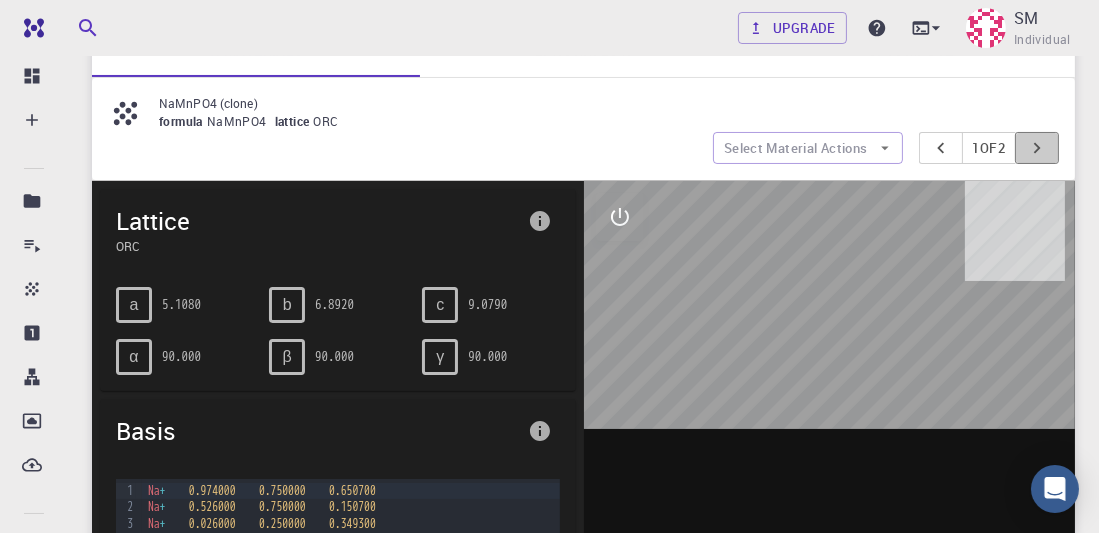 click 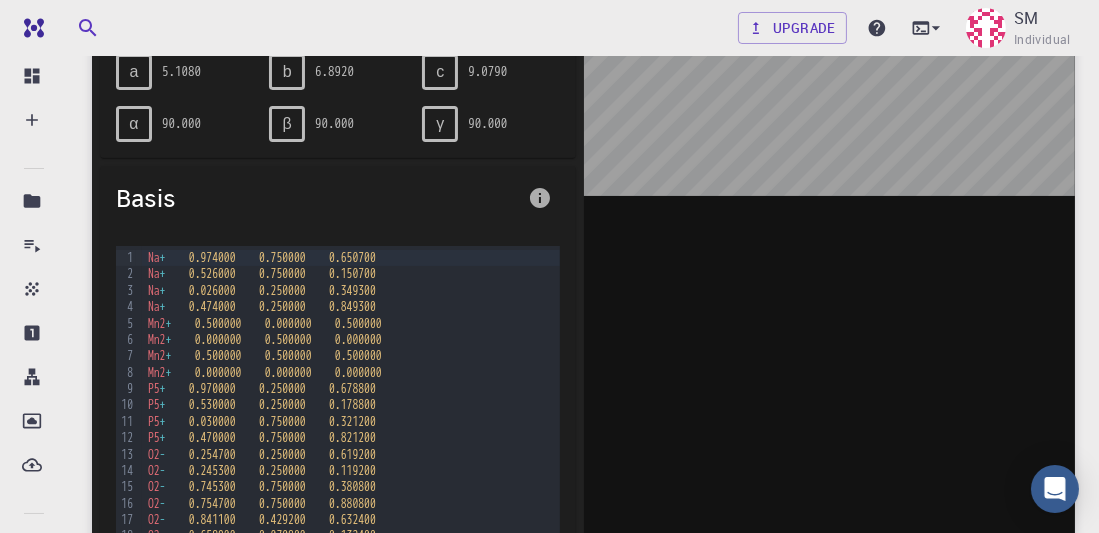scroll, scrollTop: 513, scrollLeft: 0, axis: vertical 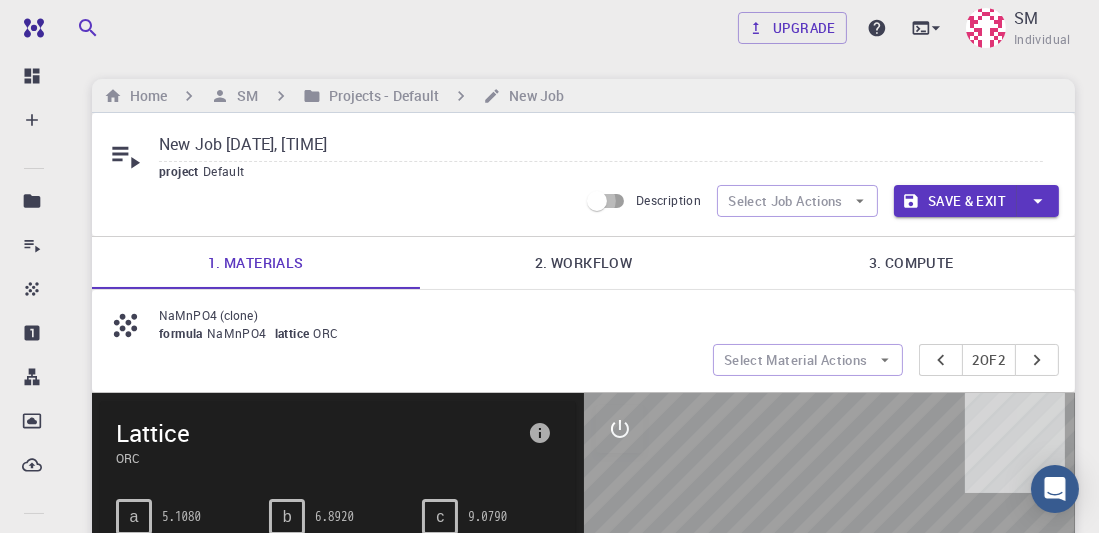 drag, startPoint x: 598, startPoint y: 195, endPoint x: 577, endPoint y: 202, distance: 22.135944 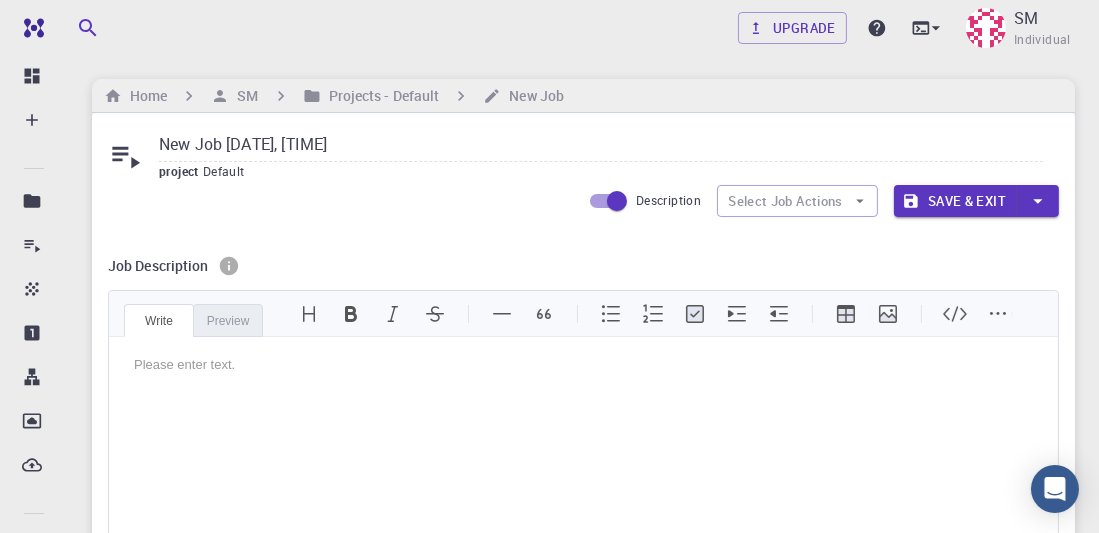 scroll, scrollTop: 0, scrollLeft: 0, axis: both 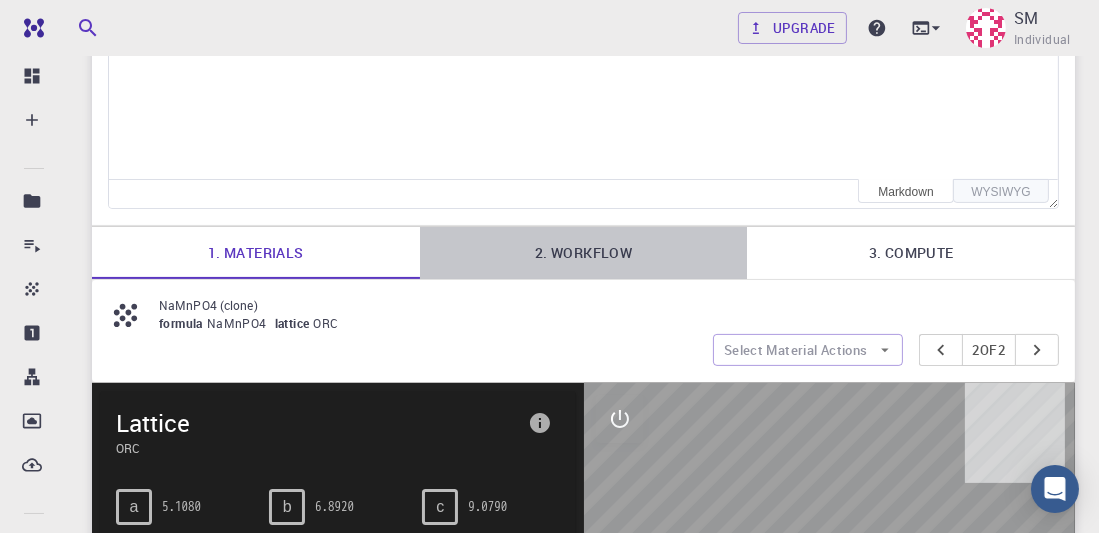 click on "2. Workflow" at bounding box center [584, 253] 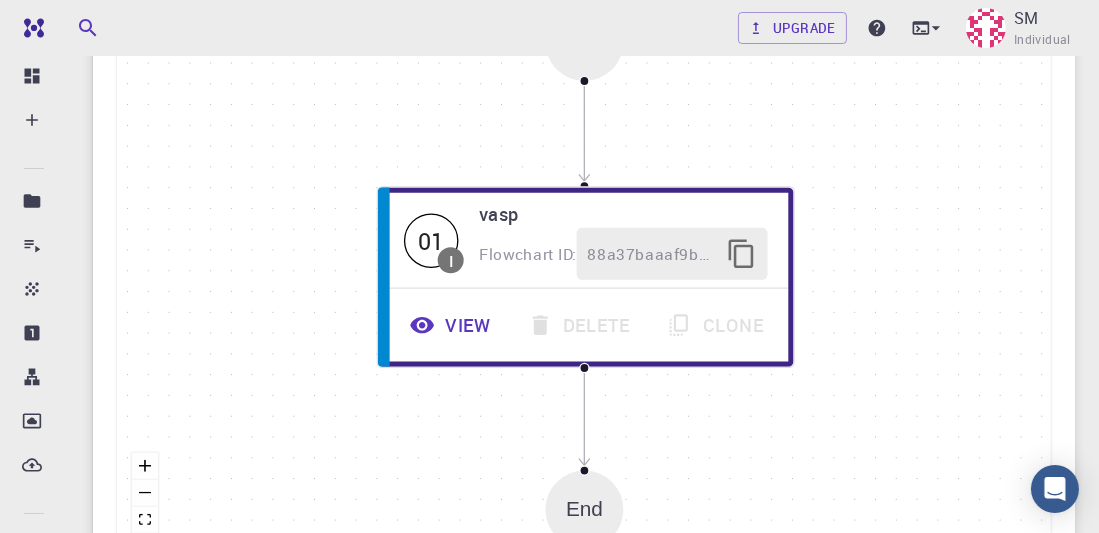 scroll, scrollTop: 1747, scrollLeft: 0, axis: vertical 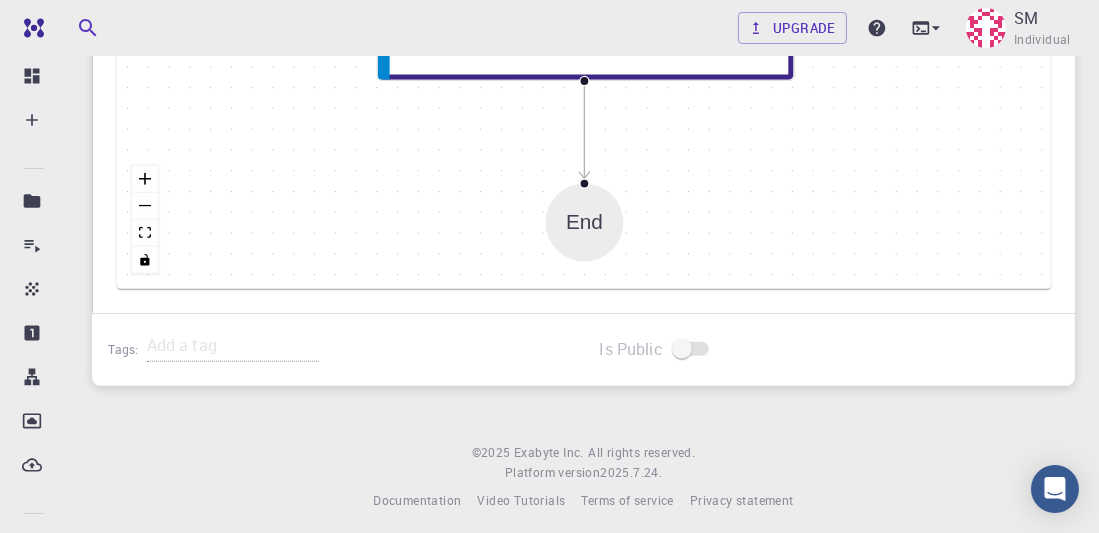 click on "End" at bounding box center (585, 223) 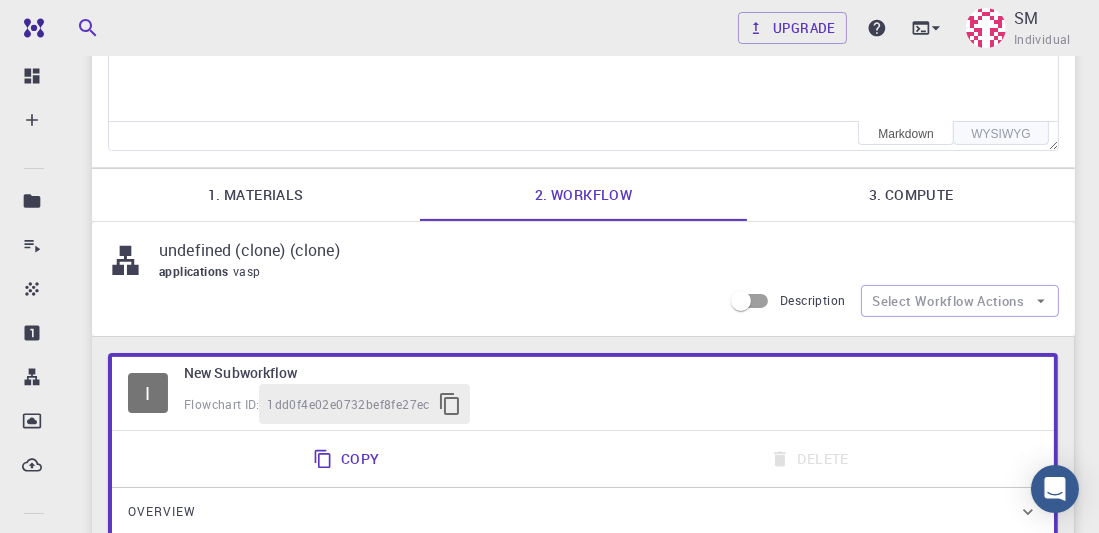 scroll, scrollTop: 547, scrollLeft: 0, axis: vertical 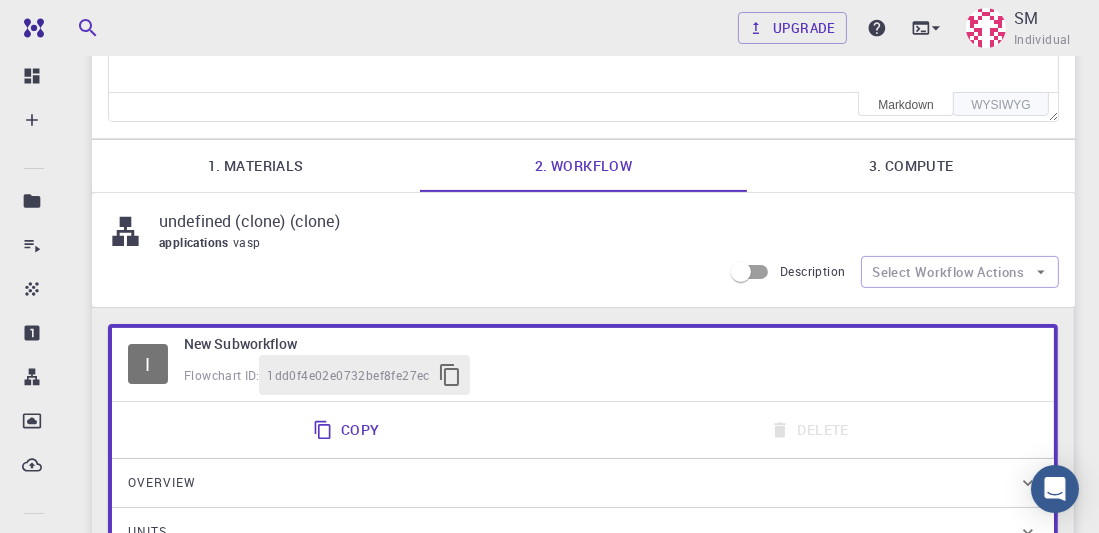 click on "3. Compute" at bounding box center (911, 166) 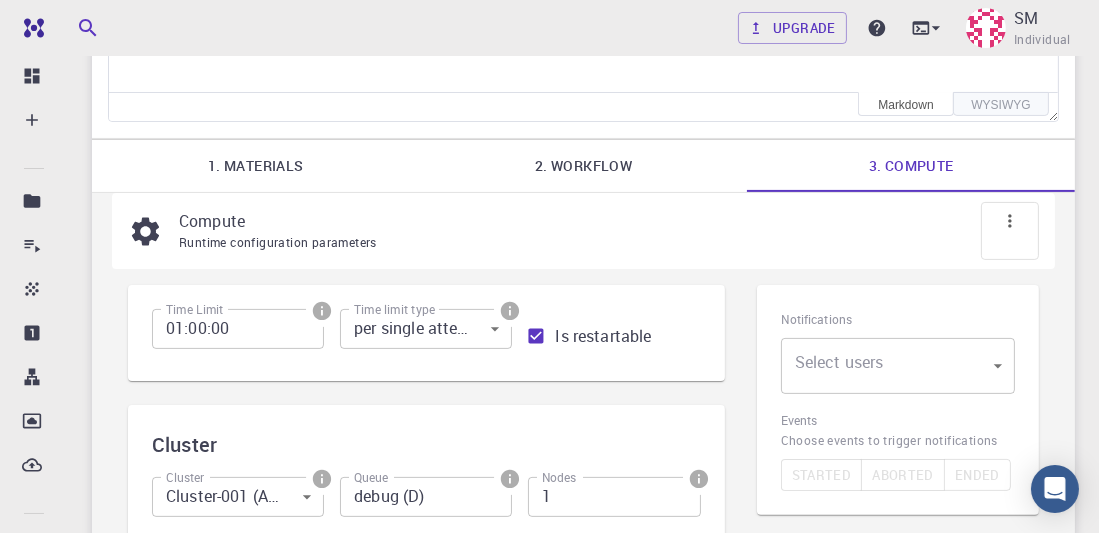 scroll, scrollTop: 747, scrollLeft: 0, axis: vertical 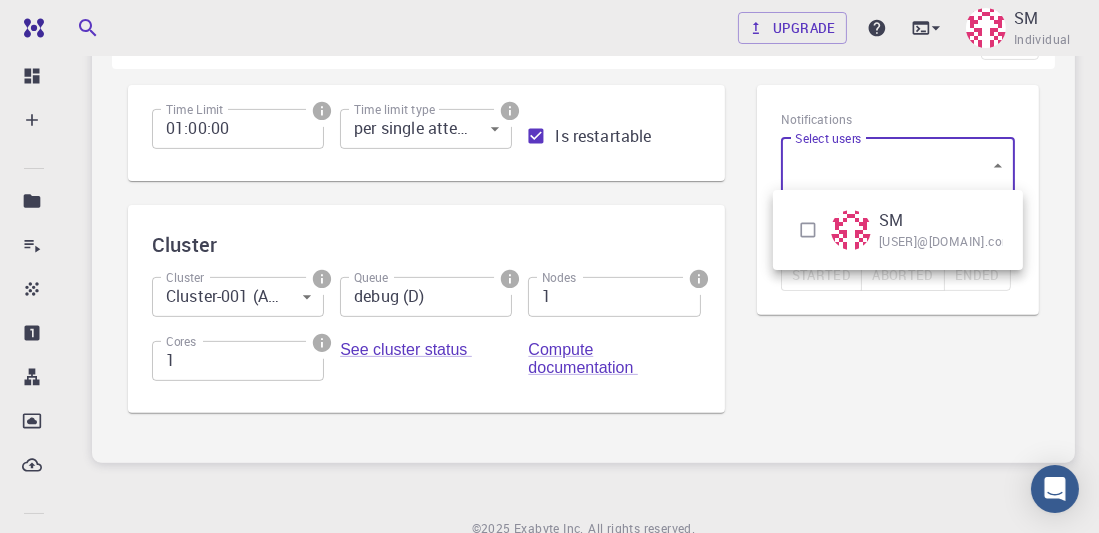click on "New Job [DATE], [TIME] project Default Description Select Job Actions Save & Exit Job Description Write Preview
Please enter text. Please enter text. Markdown WYSIWYG 1. Materials 2. Workflow 3. Compute Compute Runtime configuration parameters Time Limit 01:00:00 Time Limit   Time limit type per single attempt 0 Time limit type     Is restartable Cluster Cluster Cluster-001 (AWS) 1 Cluster   Queue debug (D) Queue   Nodes 1 Nodes   Cores 1 Cores   See cluster status   Compute documentation   Notifications Select users ​ Select users Events Started Aborted Ended ©  ." at bounding box center [549, -64] 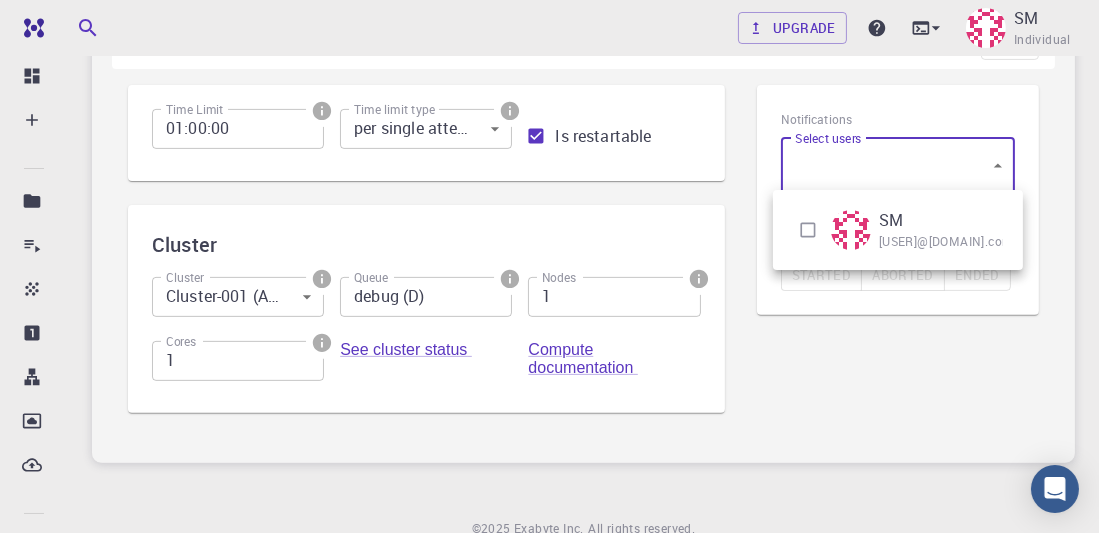 click at bounding box center (549, 266) 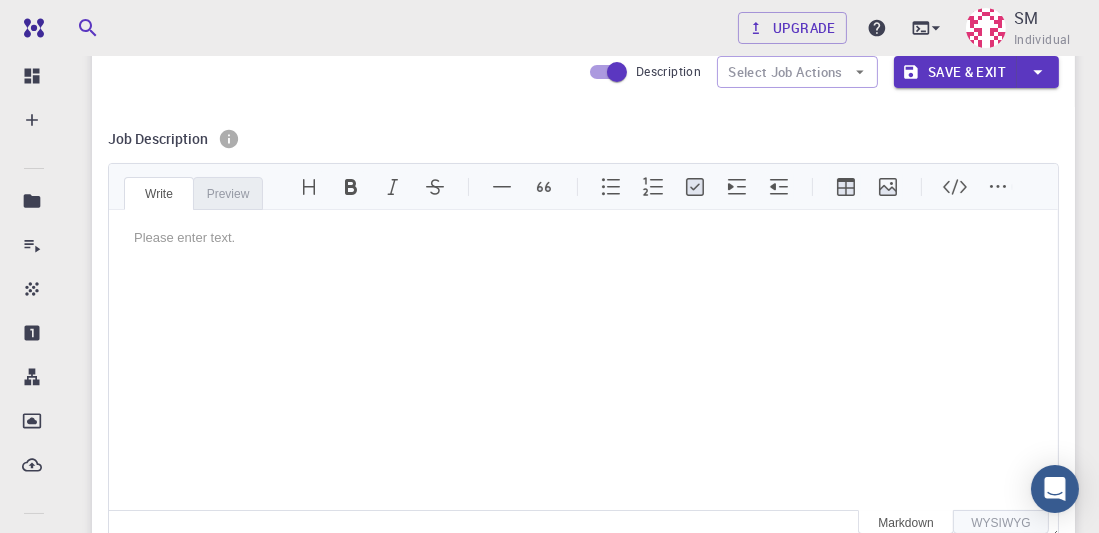 scroll, scrollTop: 28, scrollLeft: 0, axis: vertical 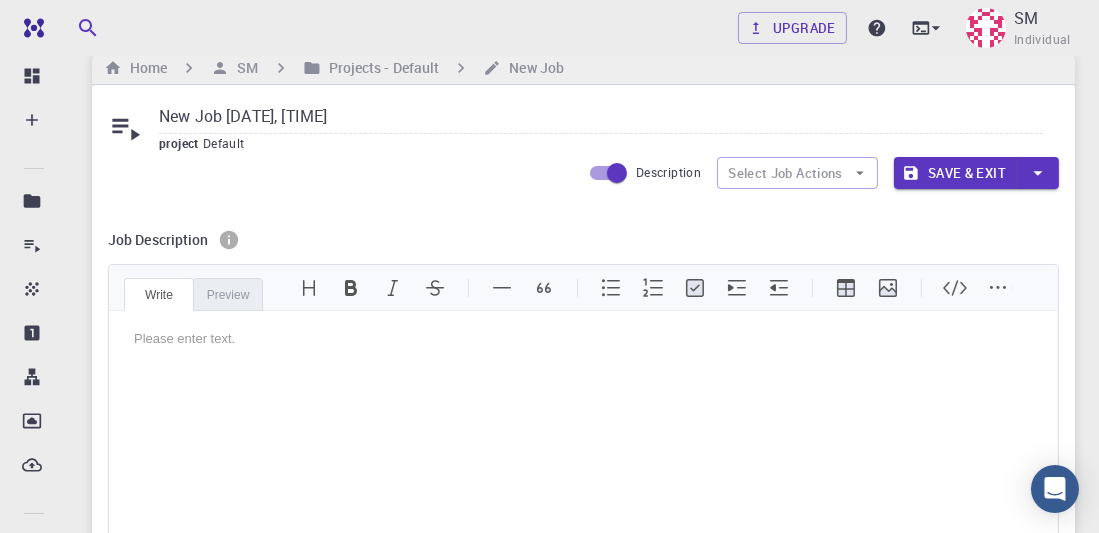 click on "Description" at bounding box center [617, 173] 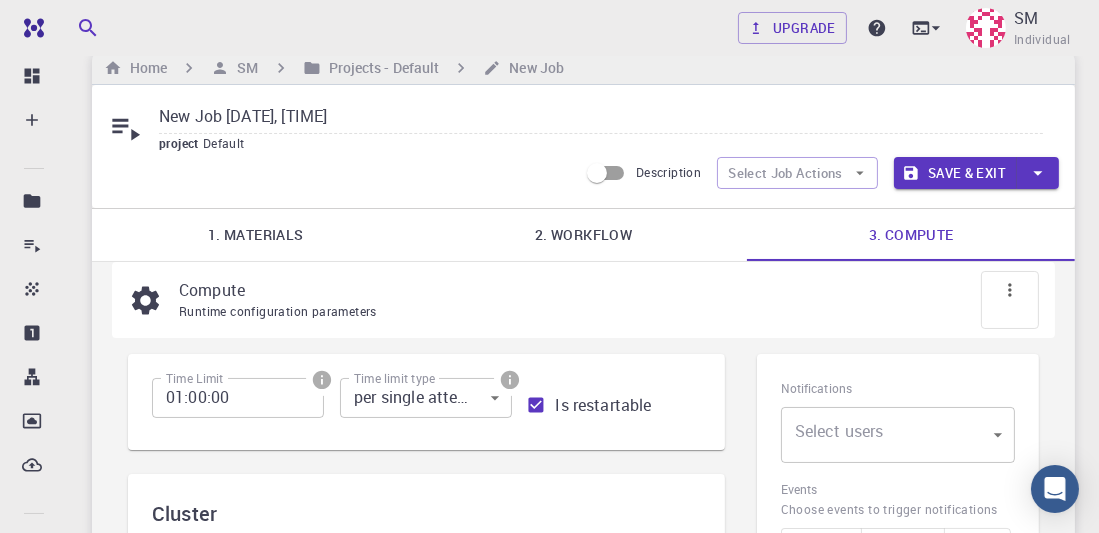 scroll, scrollTop: 0, scrollLeft: 0, axis: both 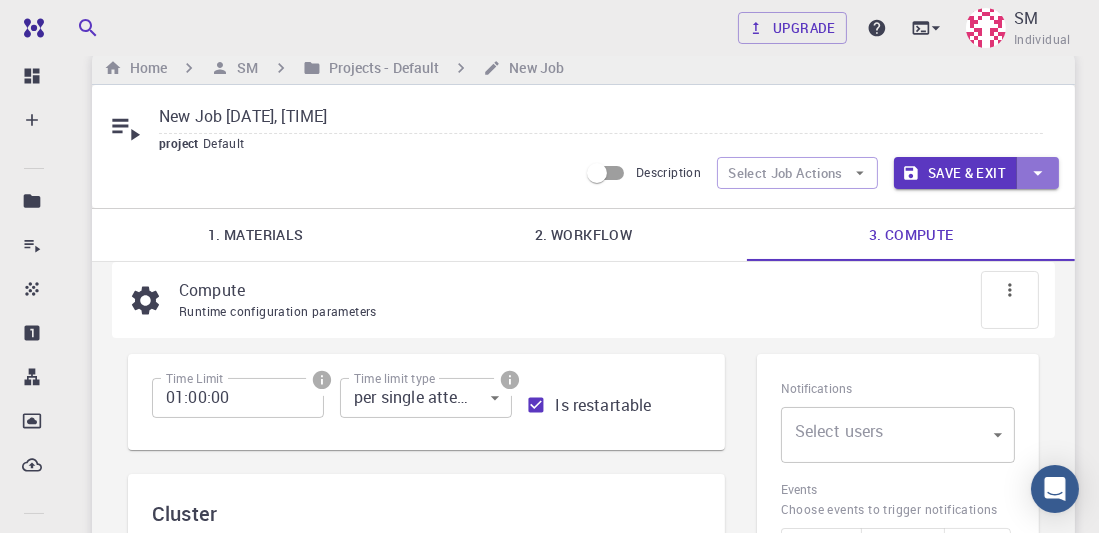 click 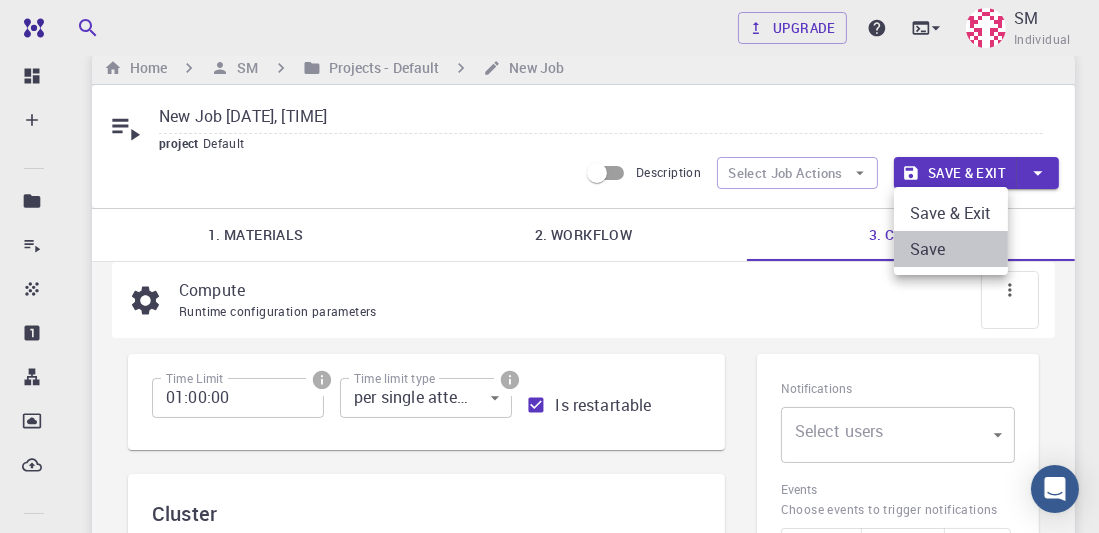 click on "Save" at bounding box center [951, 249] 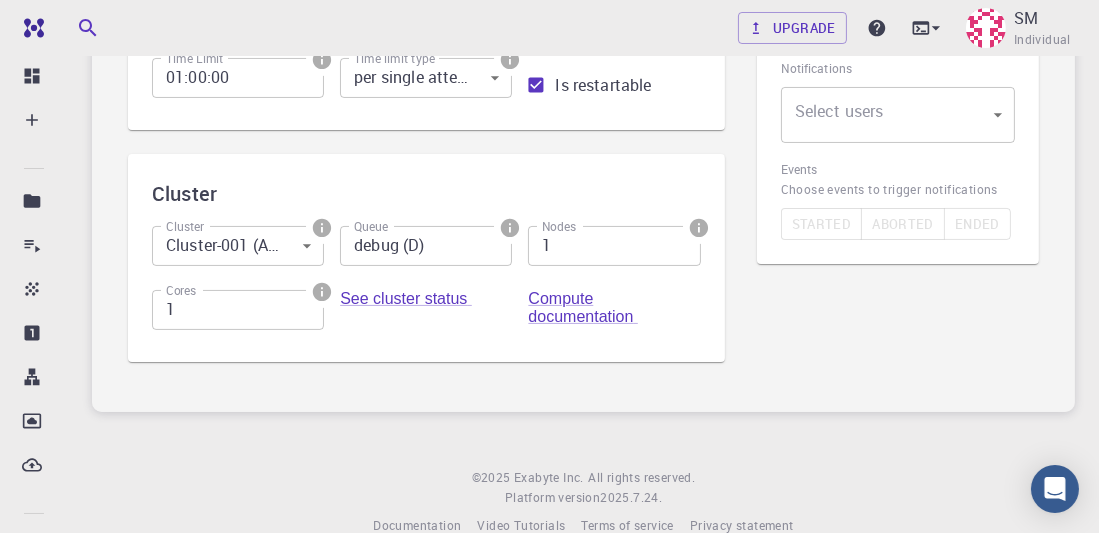 scroll, scrollTop: 380, scrollLeft: 0, axis: vertical 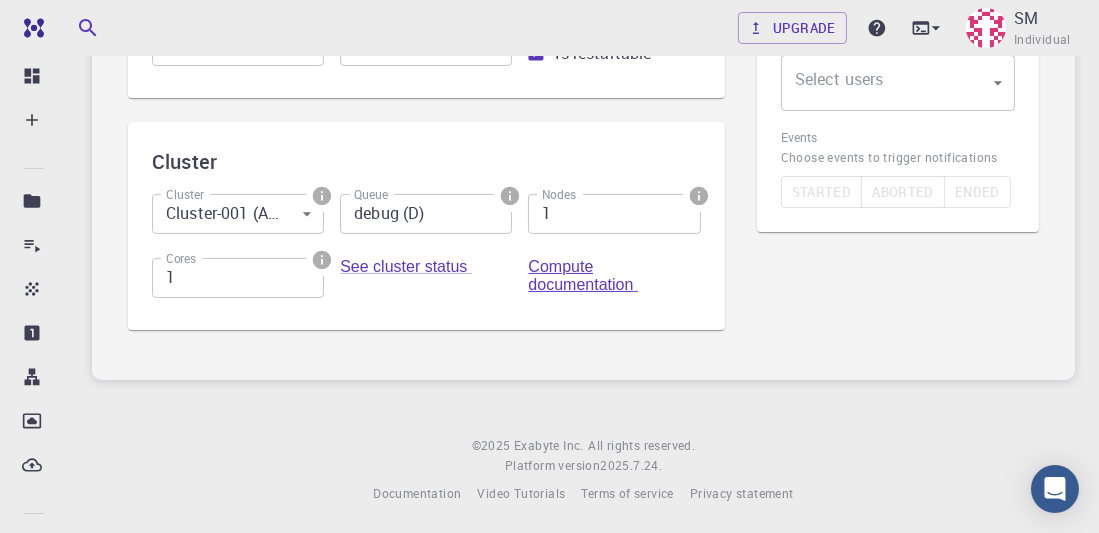 click on "Compute documentation" at bounding box center (582, 275) 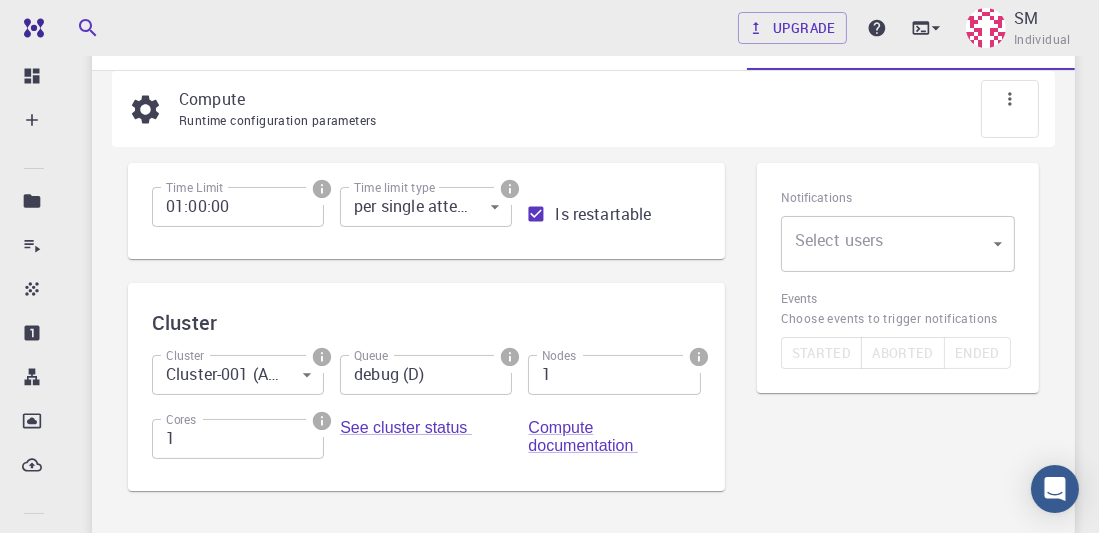 scroll, scrollTop: 0, scrollLeft: 0, axis: both 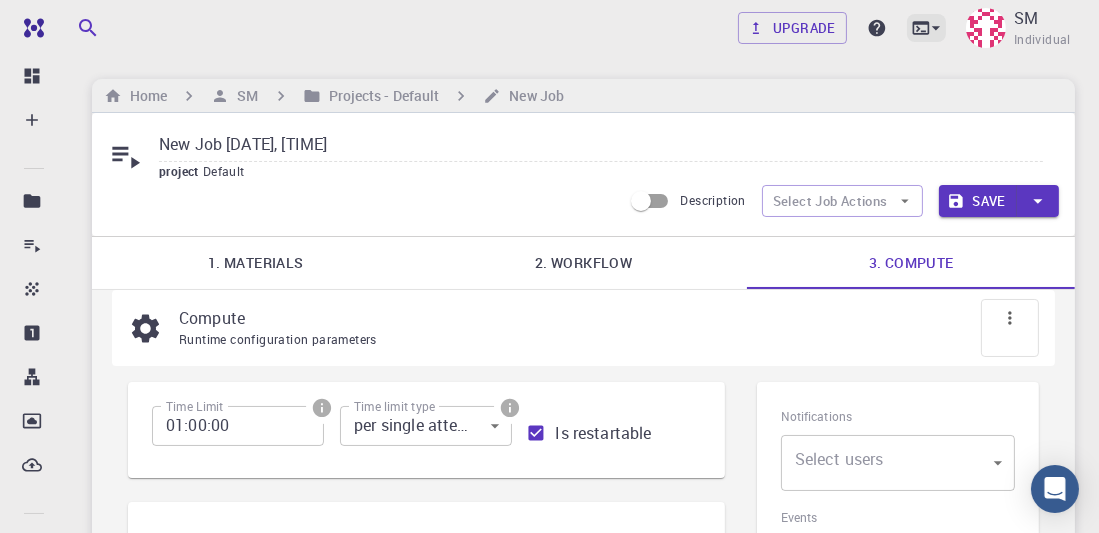 click 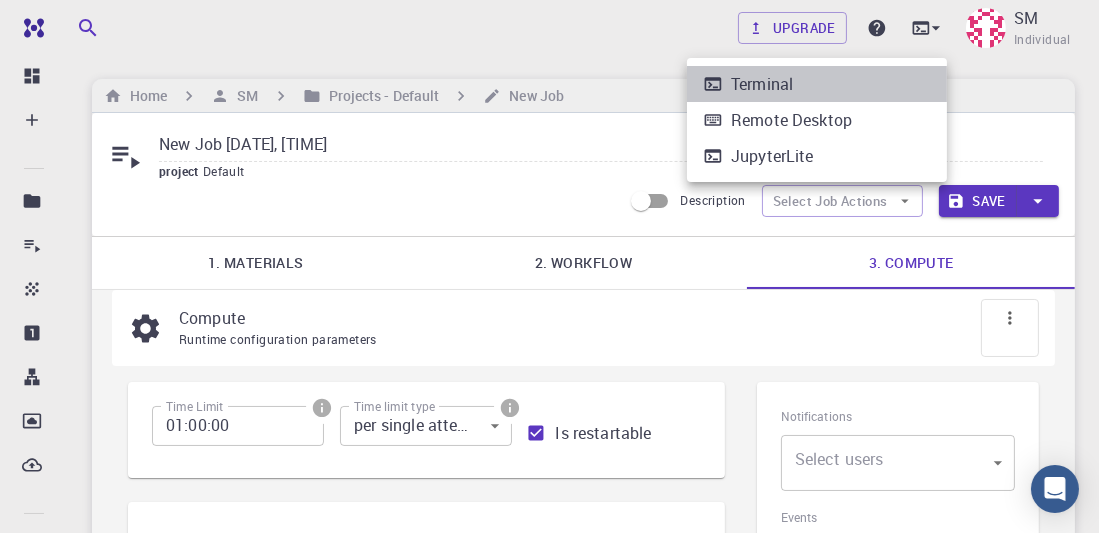click on "Terminal" at bounding box center [762, 84] 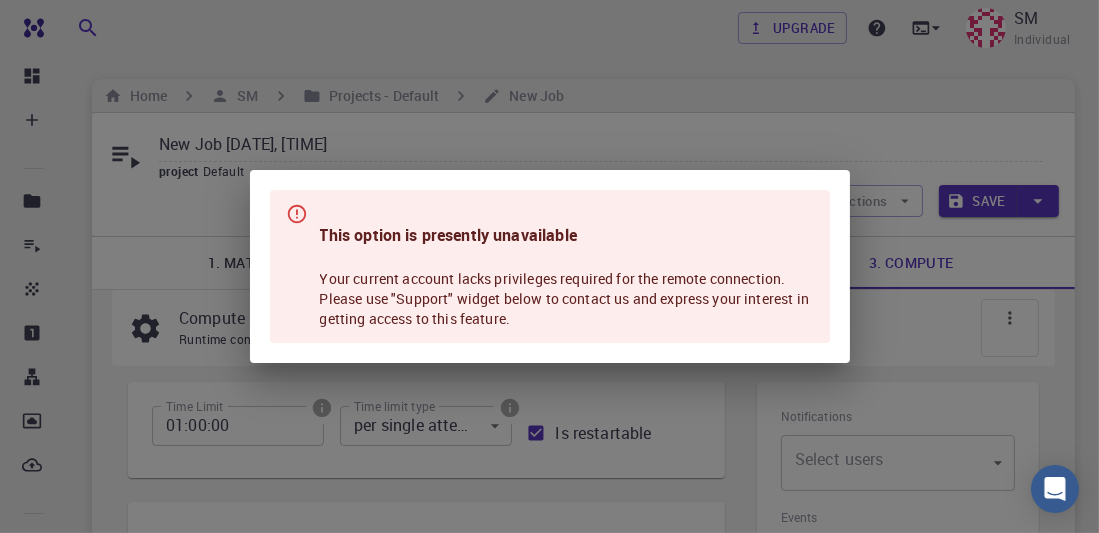 click on "This option is presently unavailable Your current account lacks privileges required for the remote connection. Please use "Support" widget below to contact us and express your interest in getting access to this feature." at bounding box center (549, 266) 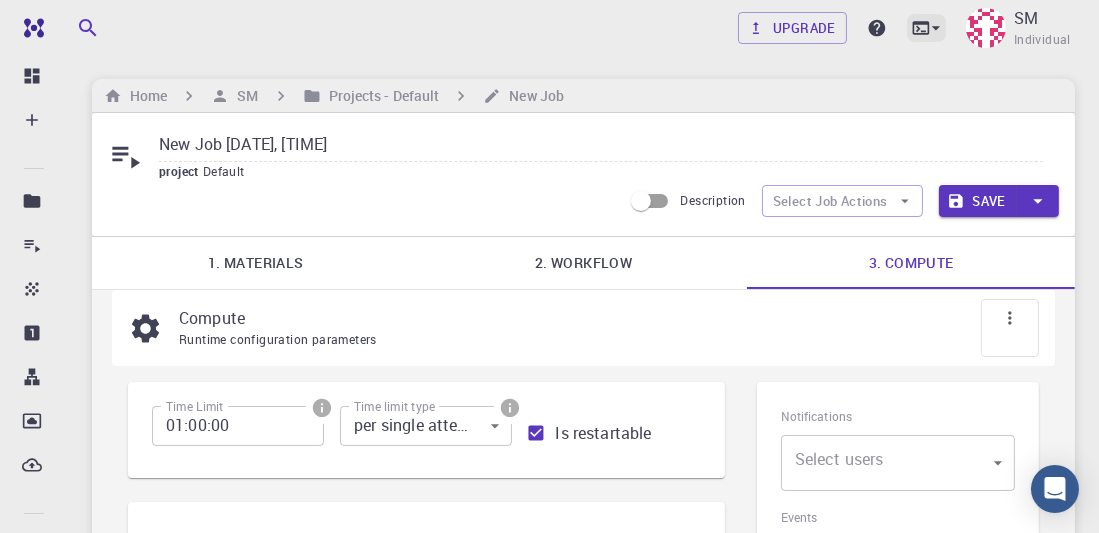 click 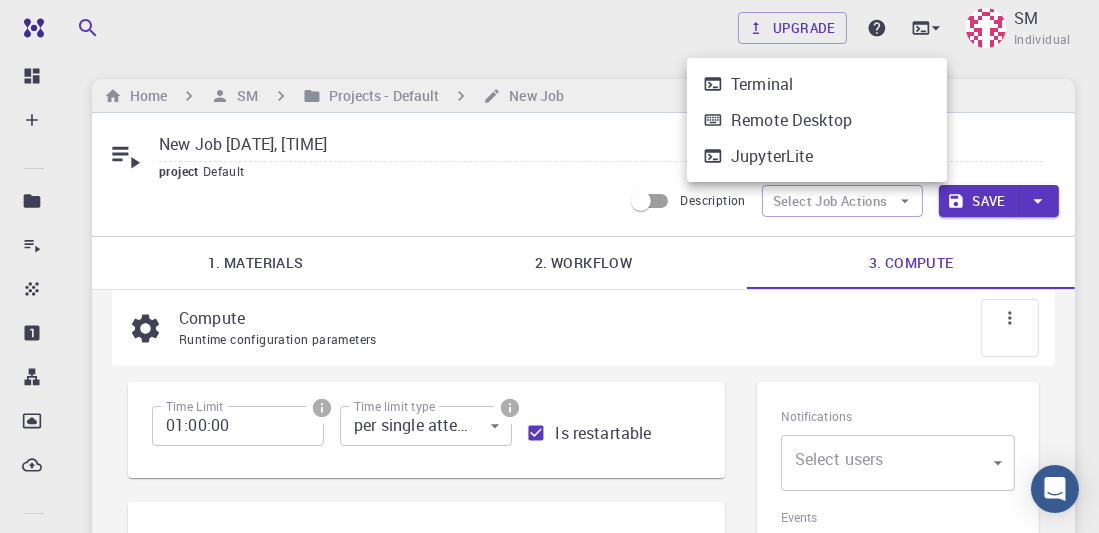 click at bounding box center [549, 266] 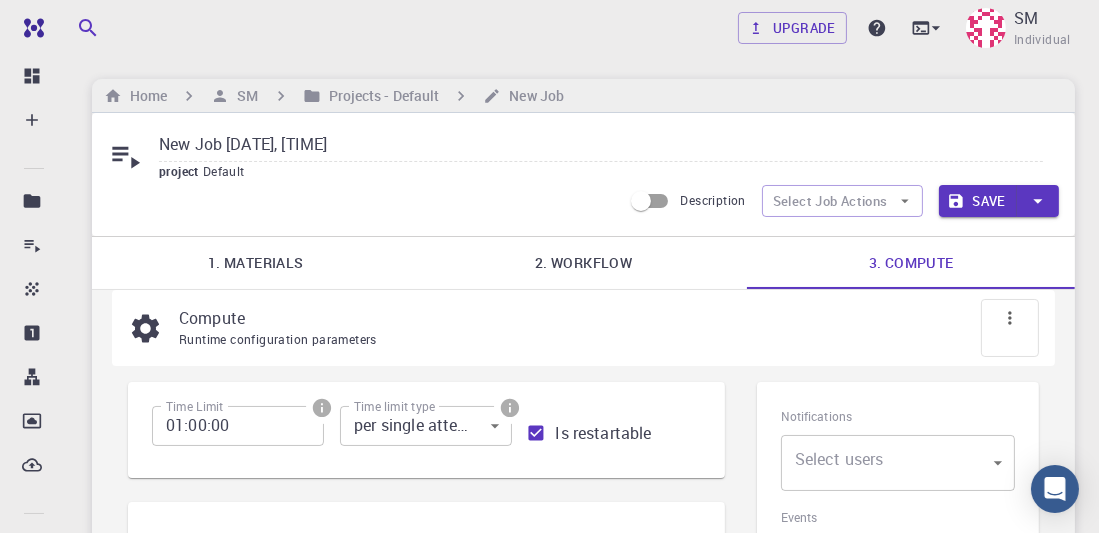 drag, startPoint x: 135, startPoint y: 161, endPoint x: 122, endPoint y: 150, distance: 17.029387 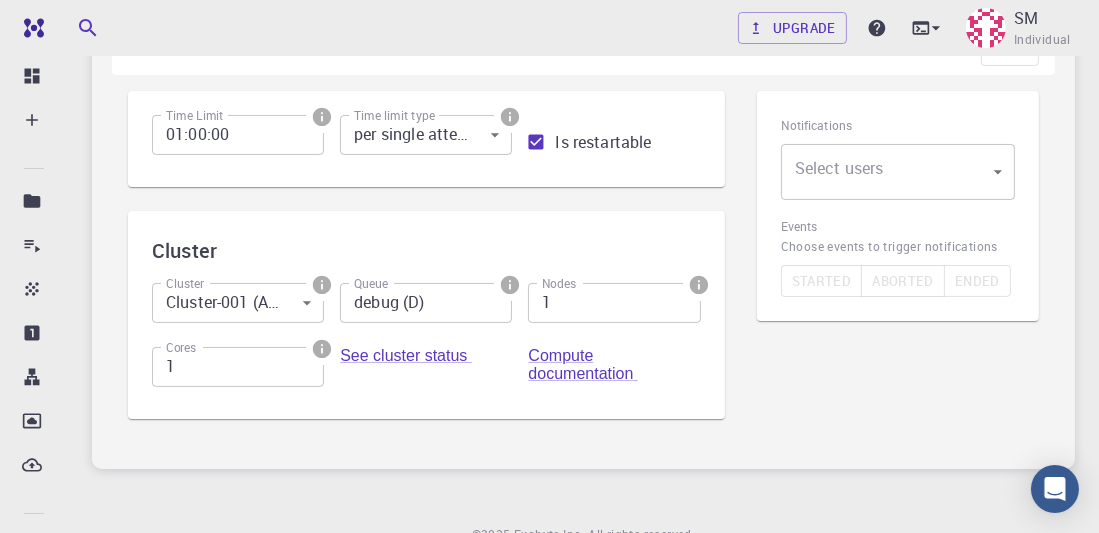 scroll, scrollTop: 299, scrollLeft: 0, axis: vertical 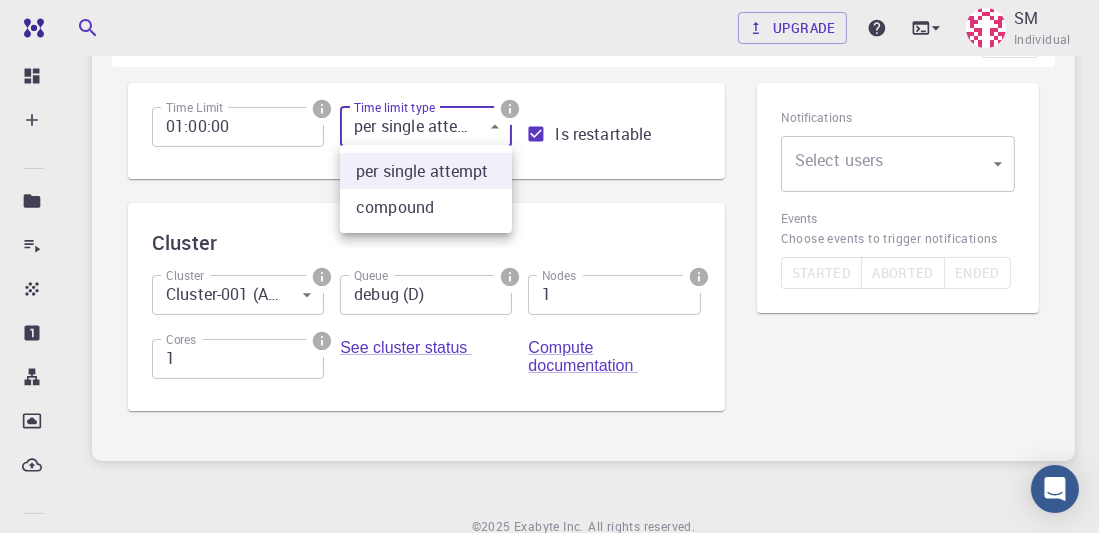 click on "New Job [DATE], [TIME] project Default Description Select Job Actions Save 1. Materials 2. Workflow 3. Compute Compute Runtime configuration parameters Time Limit 01:00:00 Time Limit   Time limit type per single attempt 0 Time limit type     Is restartable Cluster Cluster Cluster-001 (AWS) 1 Cluster   Queue debug (D) Queue   Nodes 1 Nodes   Cores 1 Cores   See cluster status   Compute documentation   Notifications Select users ​ Select users Events Choose events to trigger notifications Started Aborted Ended ©  2025   Exabyte Inc.   All rights reserved. Platform version  2025.7.24 ." at bounding box center (549, 159) 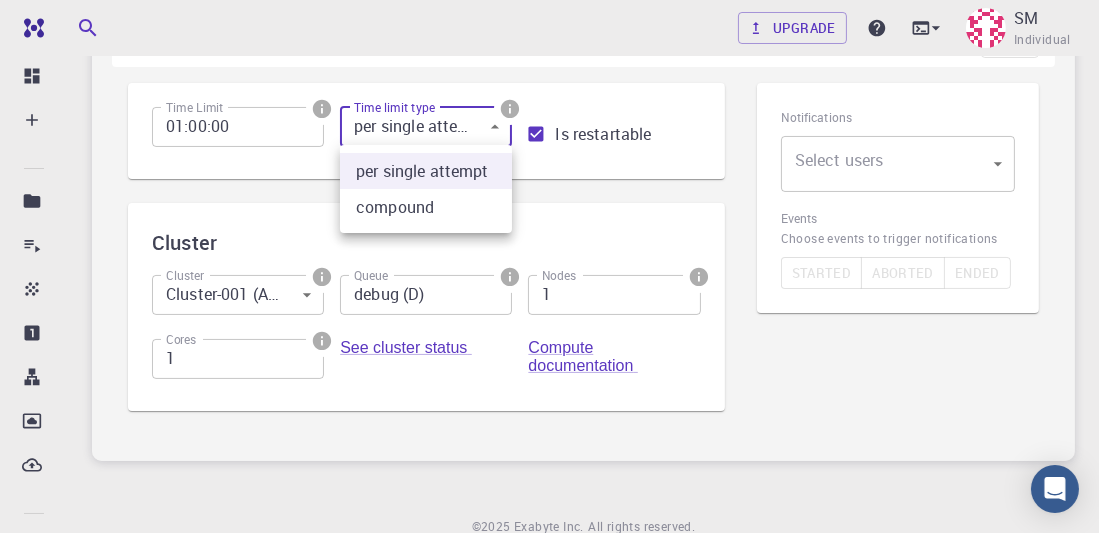 click at bounding box center [549, 266] 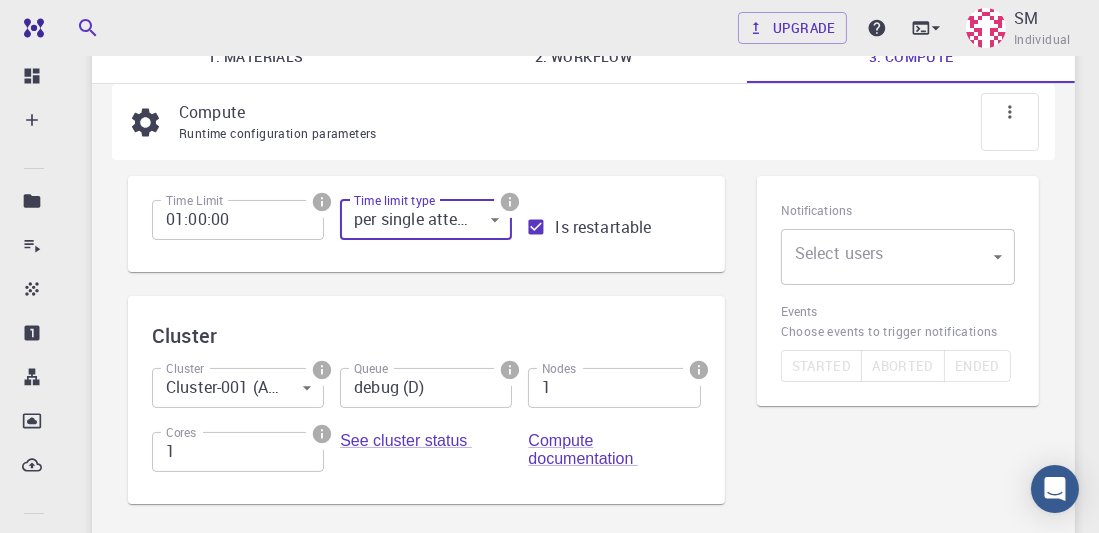 scroll, scrollTop: 0, scrollLeft: 0, axis: both 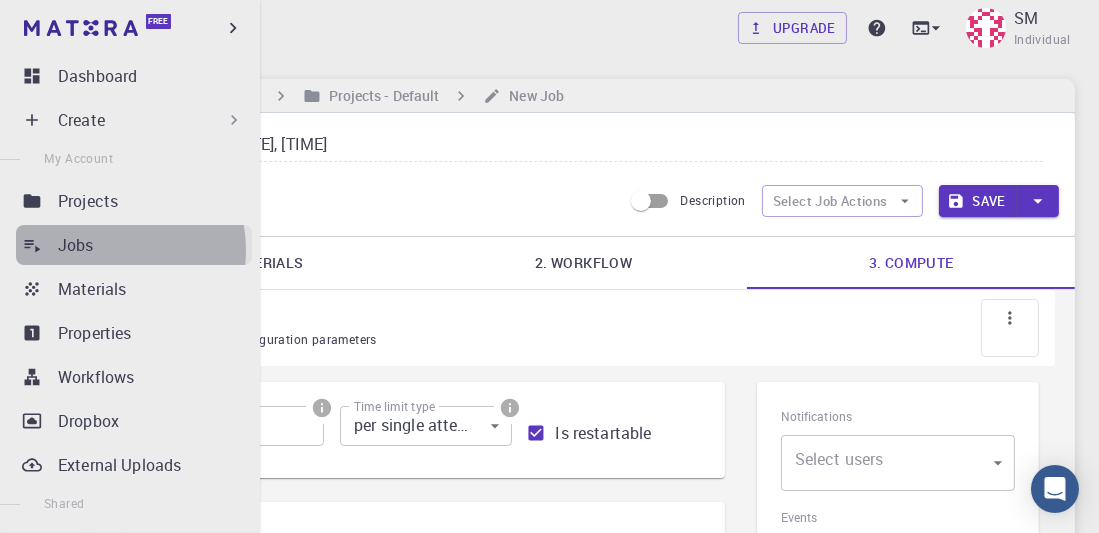 click on "Jobs" at bounding box center [155, 245] 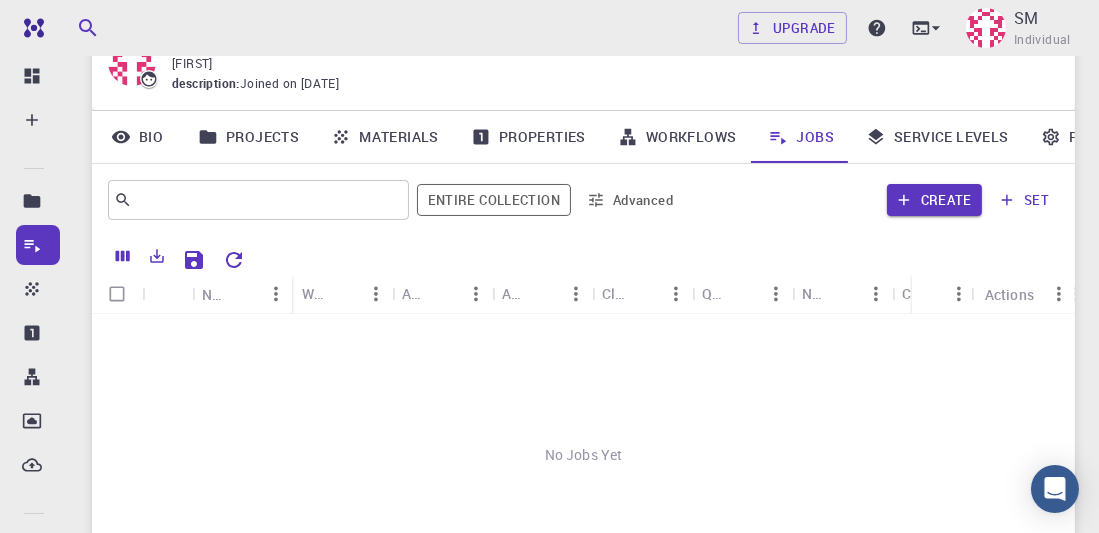 scroll, scrollTop: 0, scrollLeft: 0, axis: both 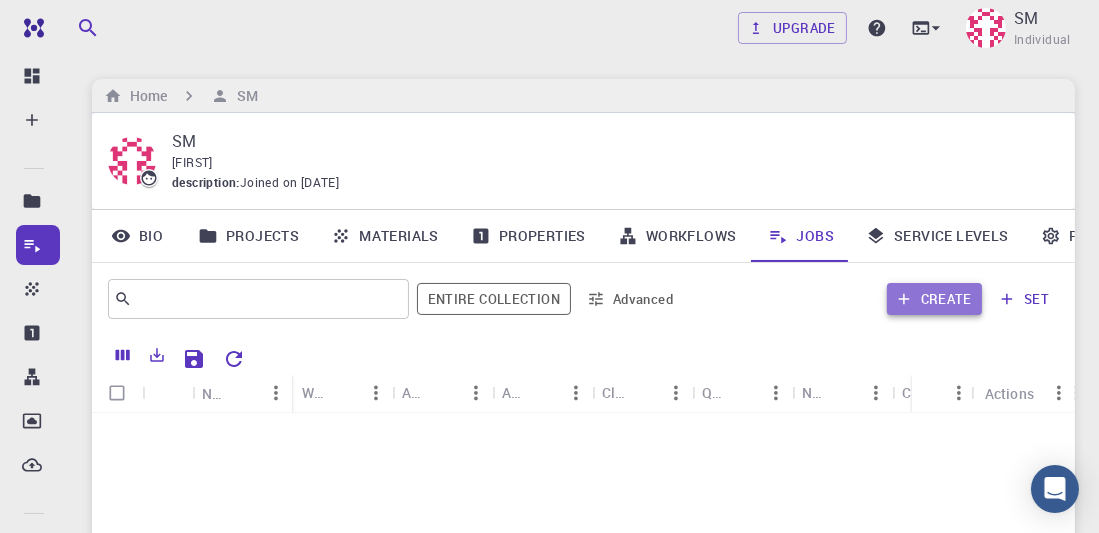 drag, startPoint x: 908, startPoint y: 308, endPoint x: 943, endPoint y: 297, distance: 36.687874 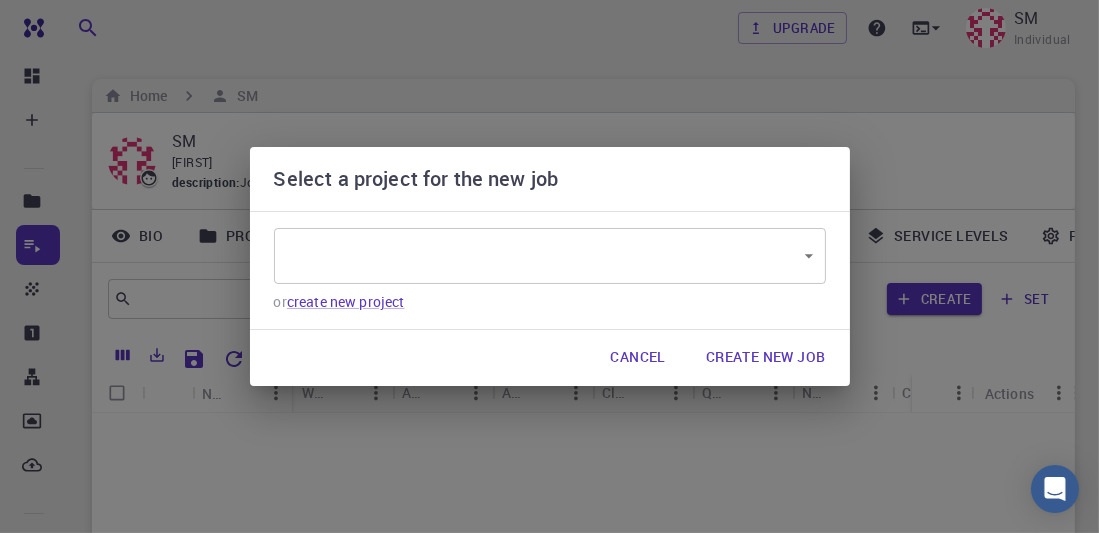 type on "GYrwYNvc7a9LNgPtK" 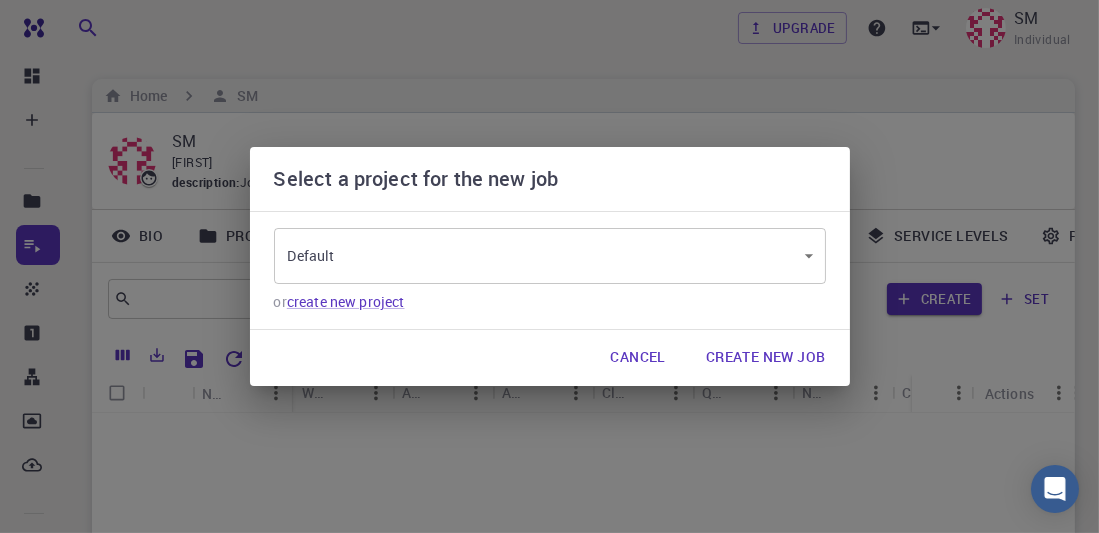 click on "Create New Job" at bounding box center (766, 358) 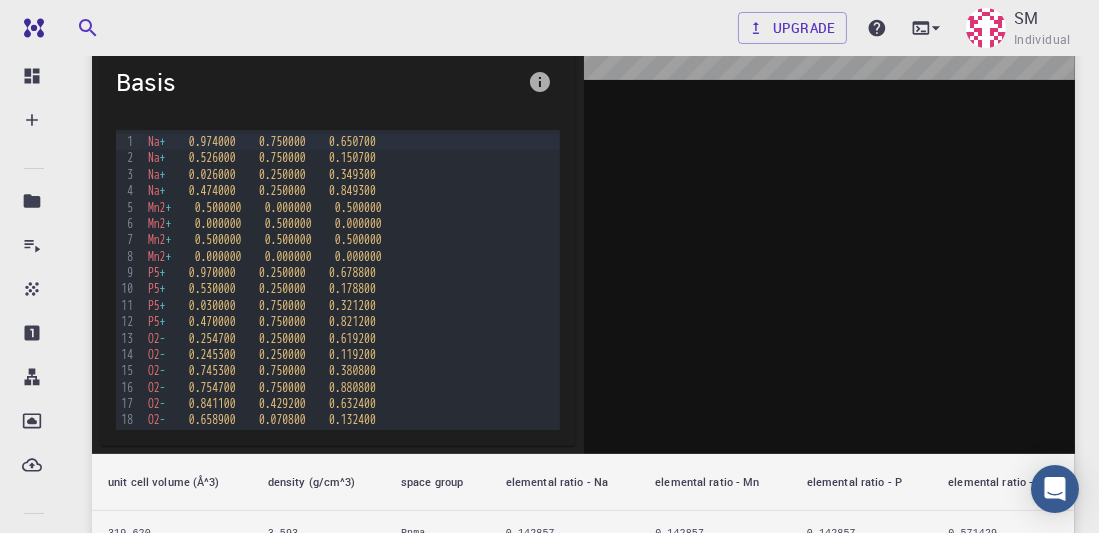 scroll, scrollTop: 600, scrollLeft: 0, axis: vertical 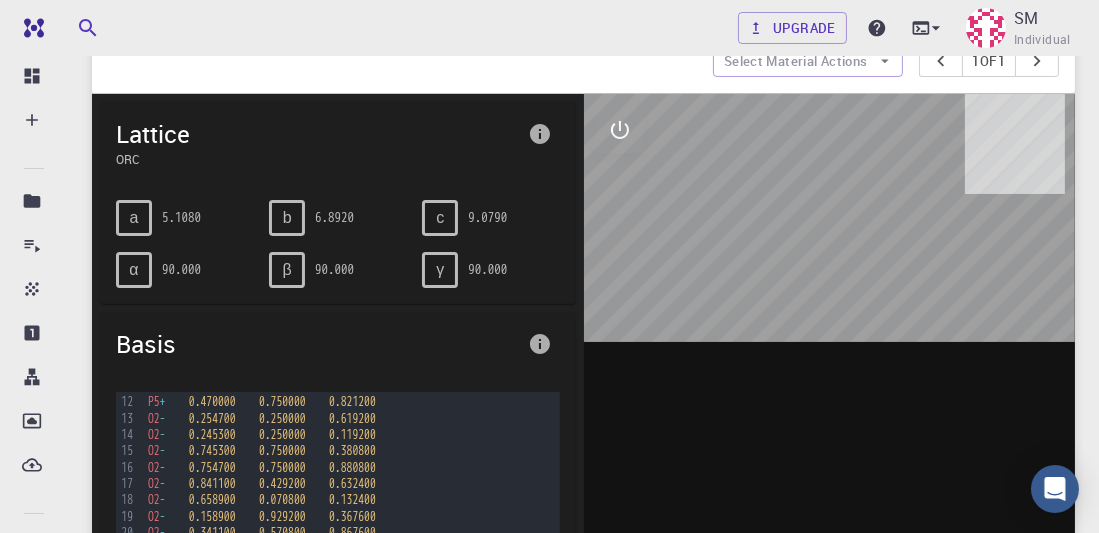 click at bounding box center (830, 405) 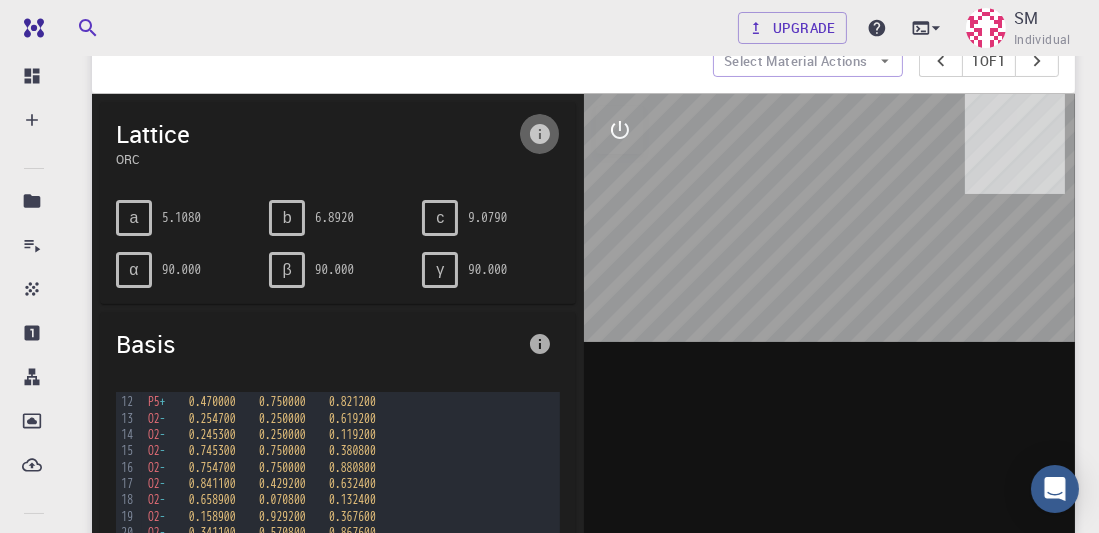 click 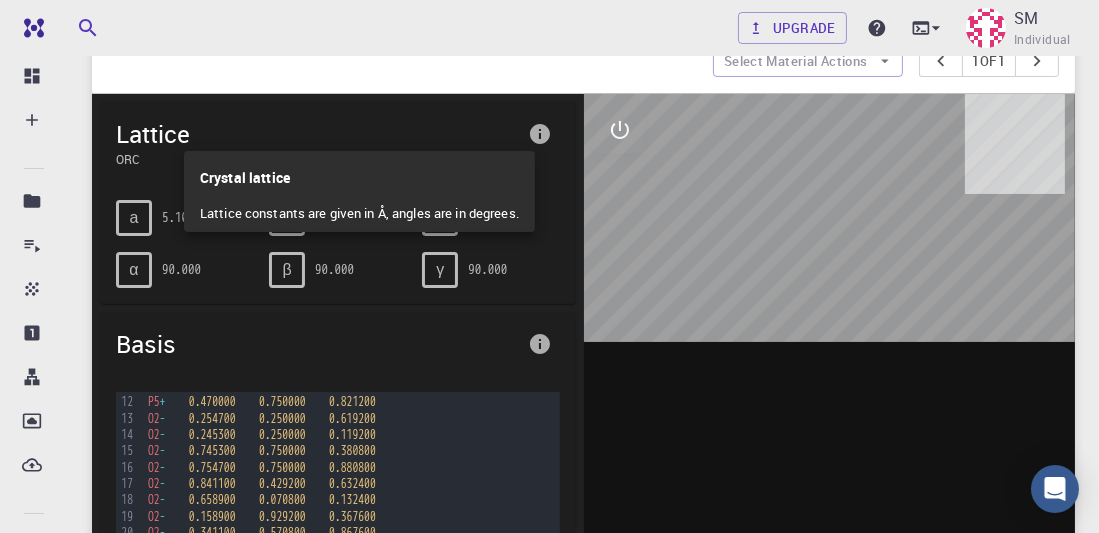 click at bounding box center (549, 266) 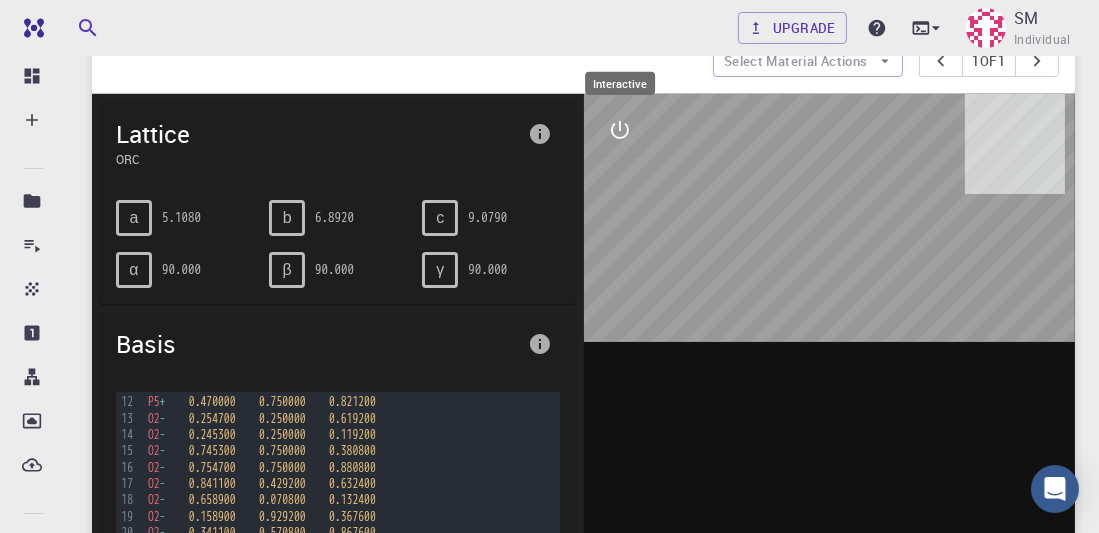 click 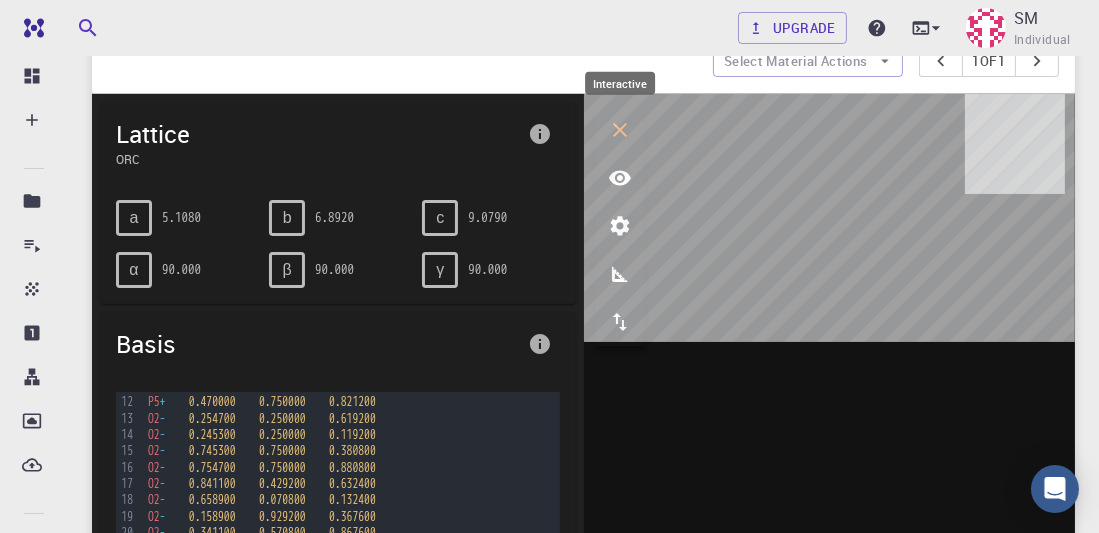 click 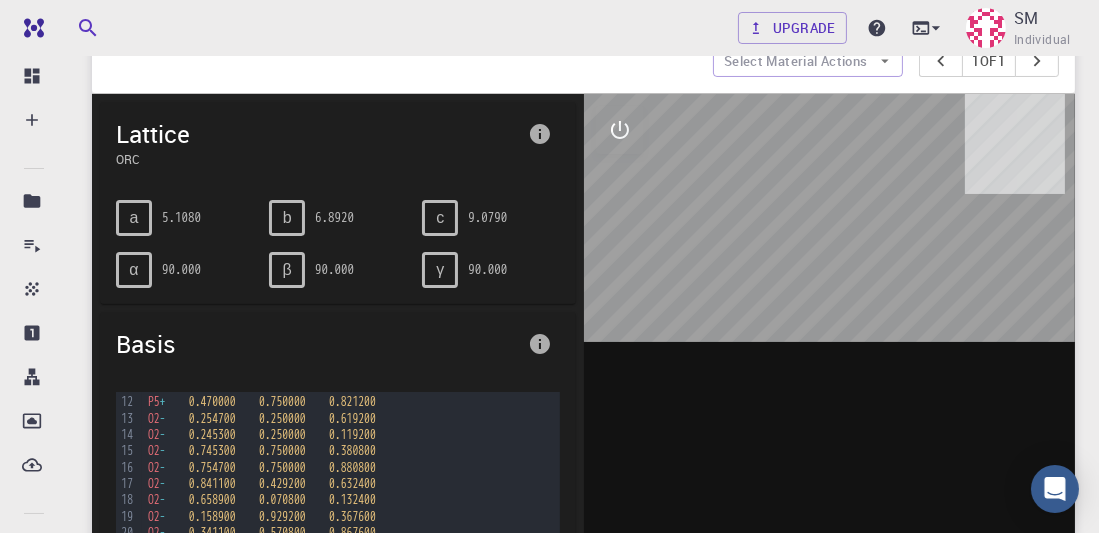 scroll, scrollTop: 0, scrollLeft: 0, axis: both 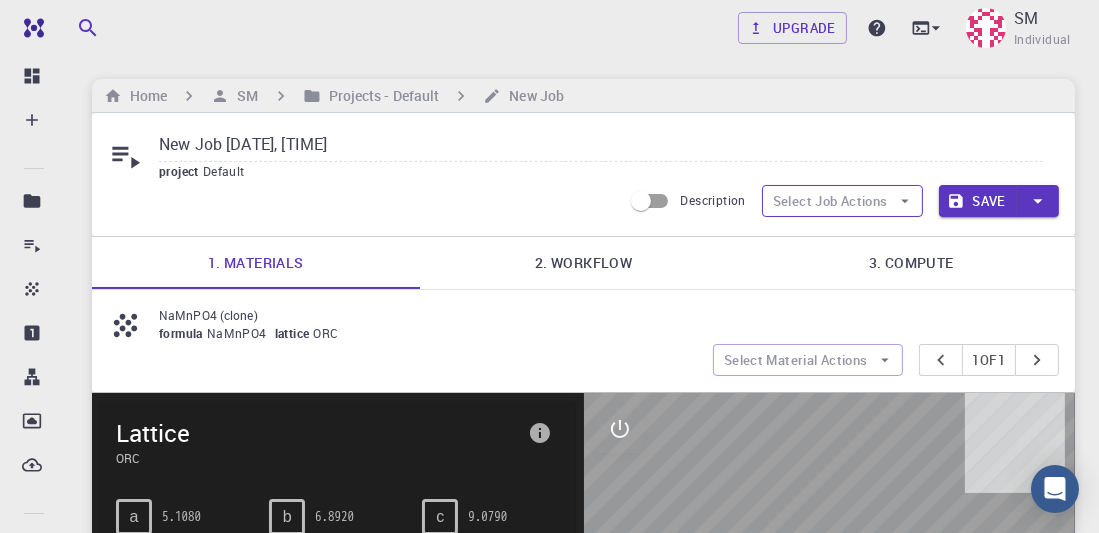 click on "Select Job Actions" at bounding box center [842, 201] 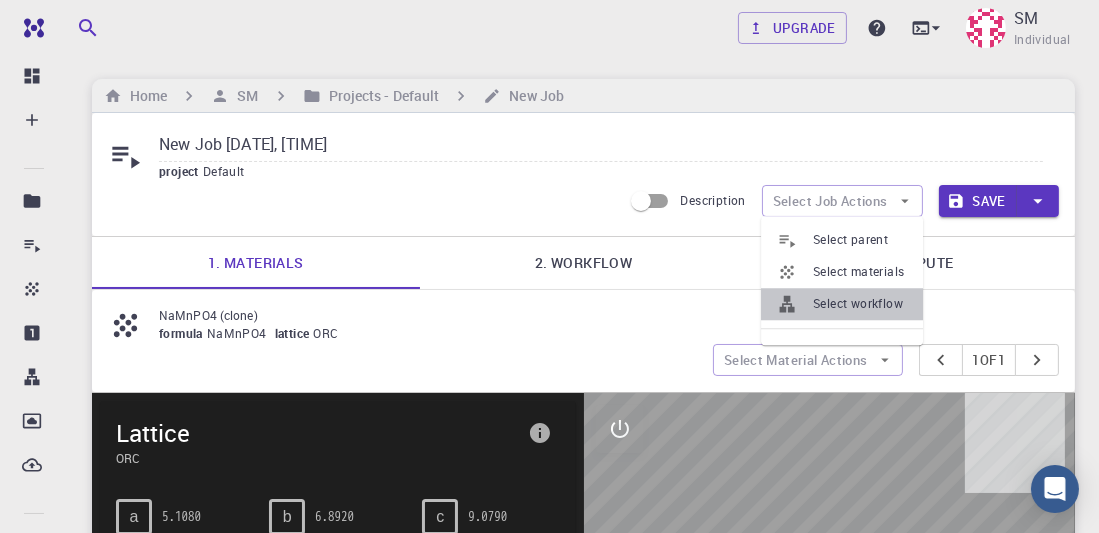 click on "Select workflow" at bounding box center (860, 304) 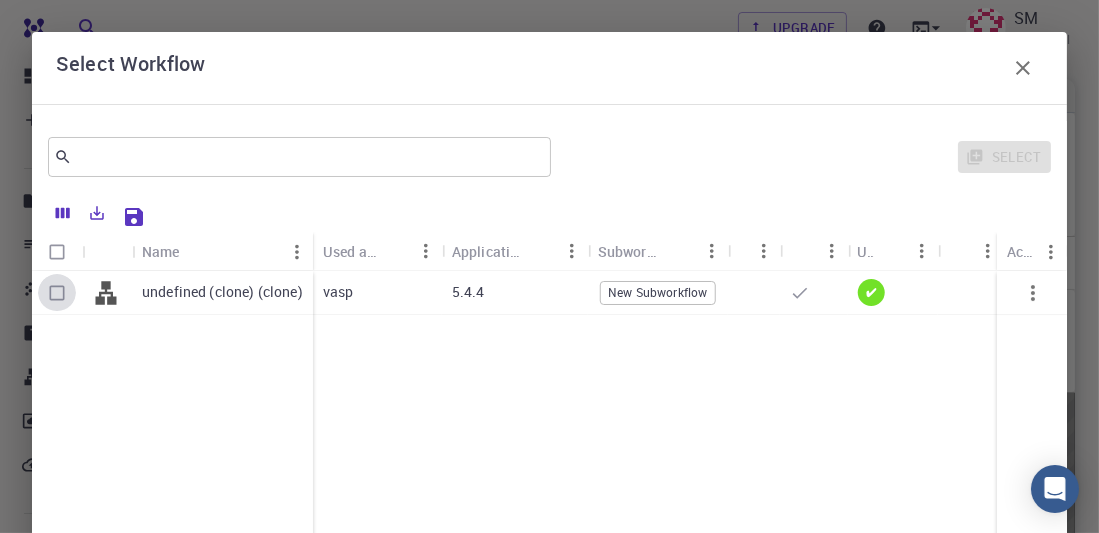 click at bounding box center (57, 293) 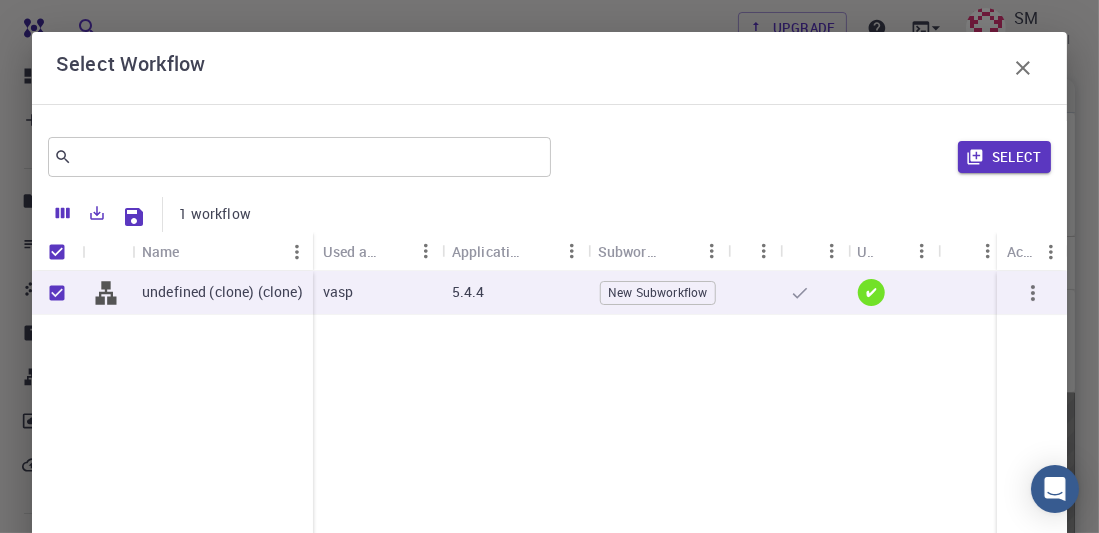 drag, startPoint x: 979, startPoint y: 145, endPoint x: 980, endPoint y: 182, distance: 37.01351 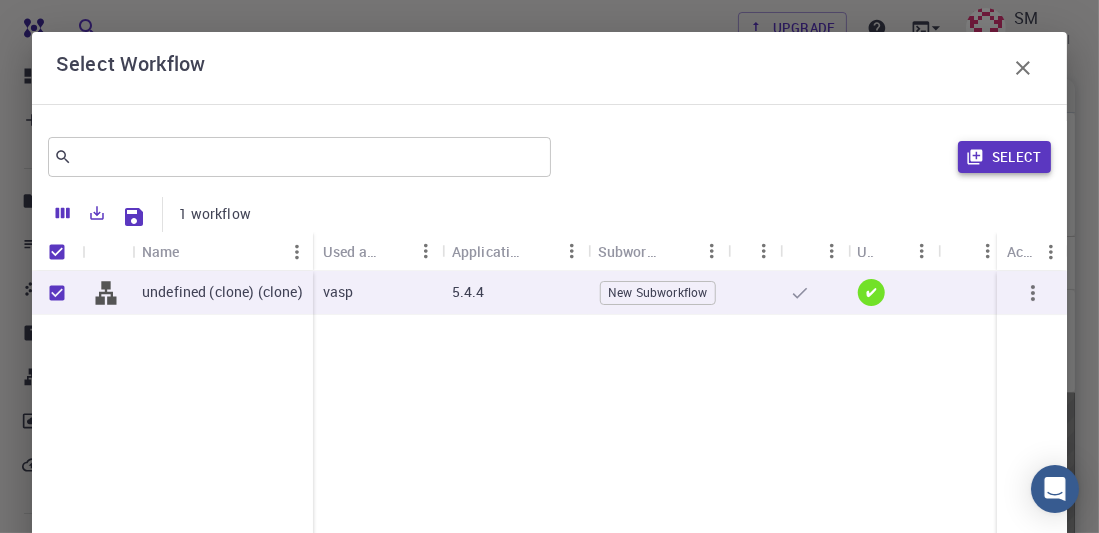 click on "Select" at bounding box center [1004, 157] 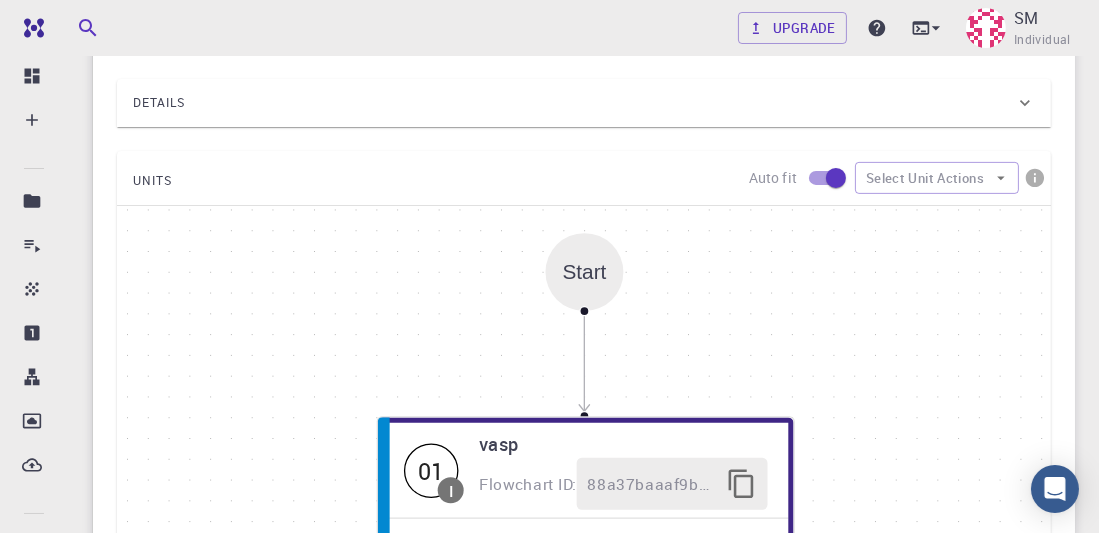 scroll, scrollTop: 800, scrollLeft: 0, axis: vertical 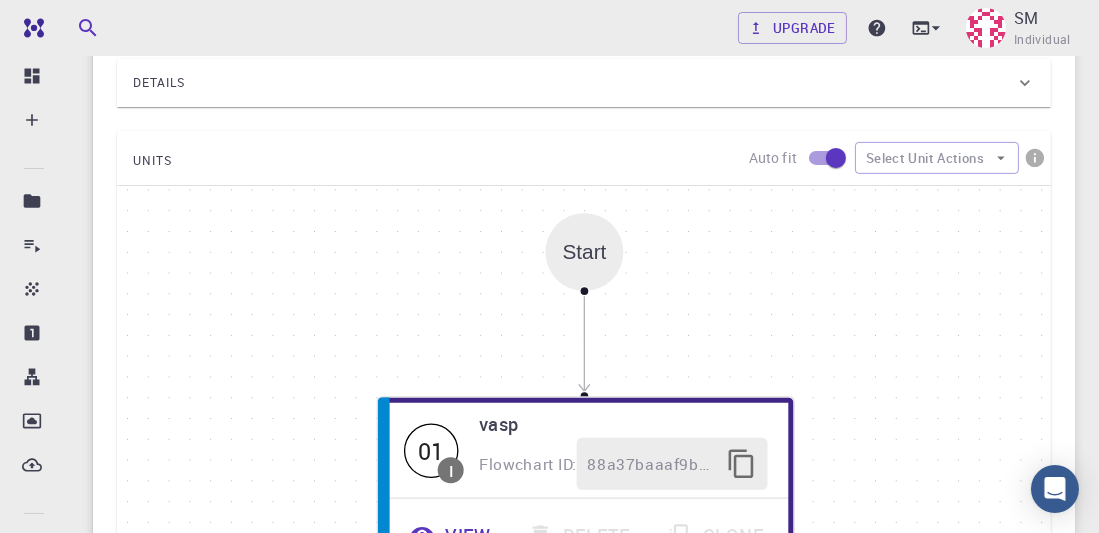 click on "Start" at bounding box center [585, 251] 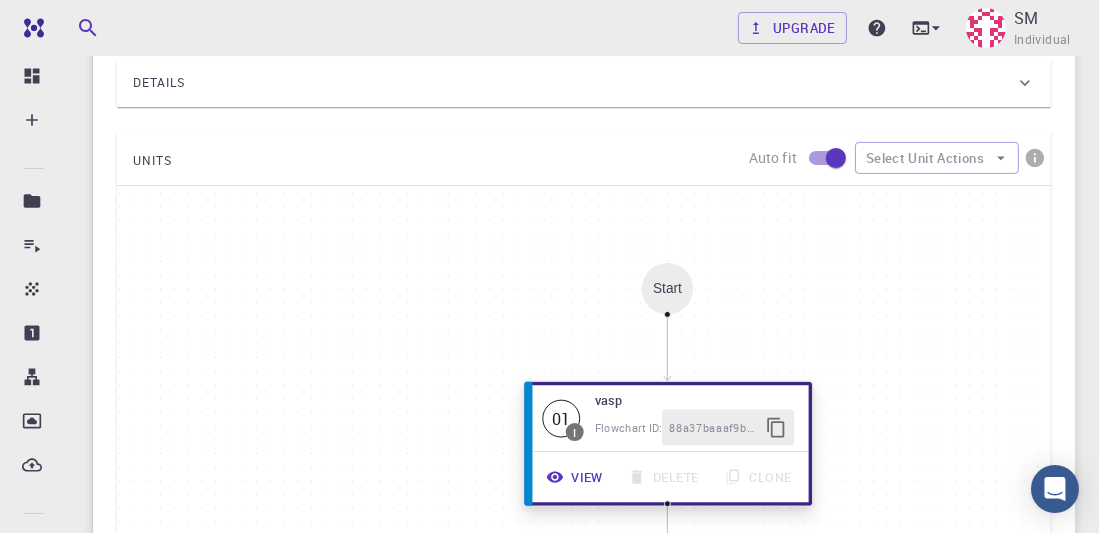 click 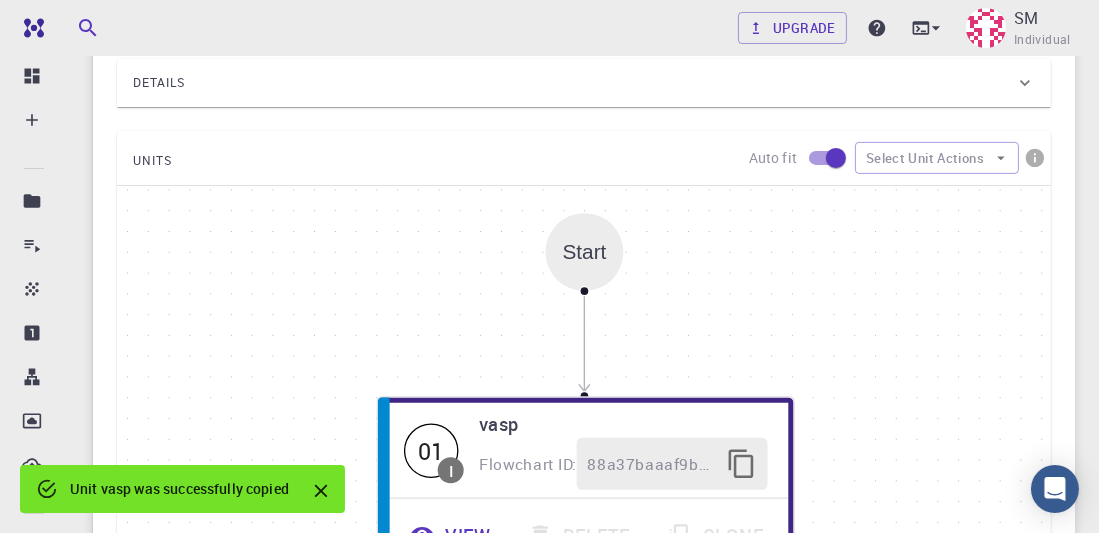 click on "Start" at bounding box center (585, 251) 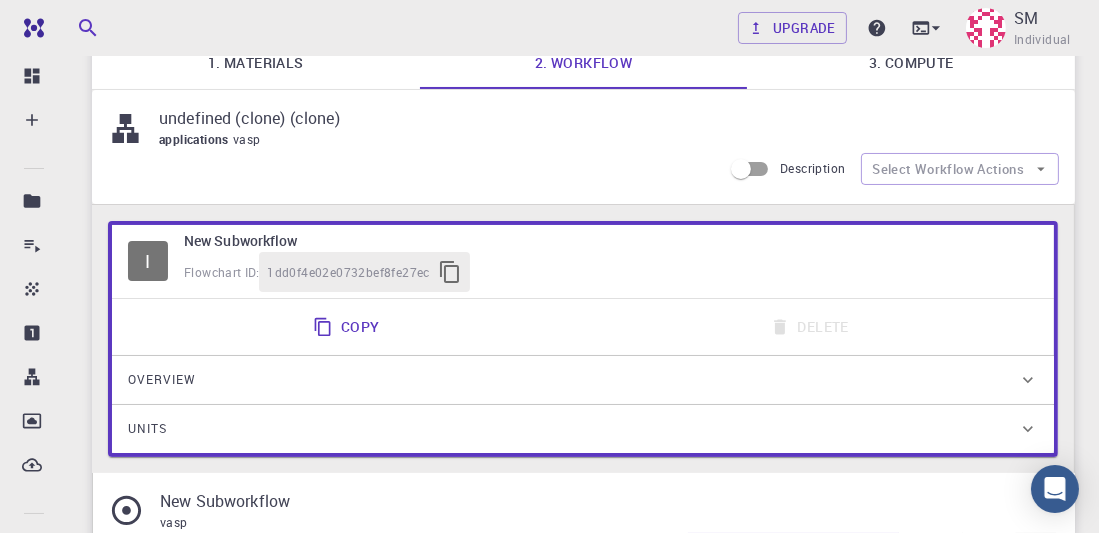 scroll, scrollTop: 0, scrollLeft: 0, axis: both 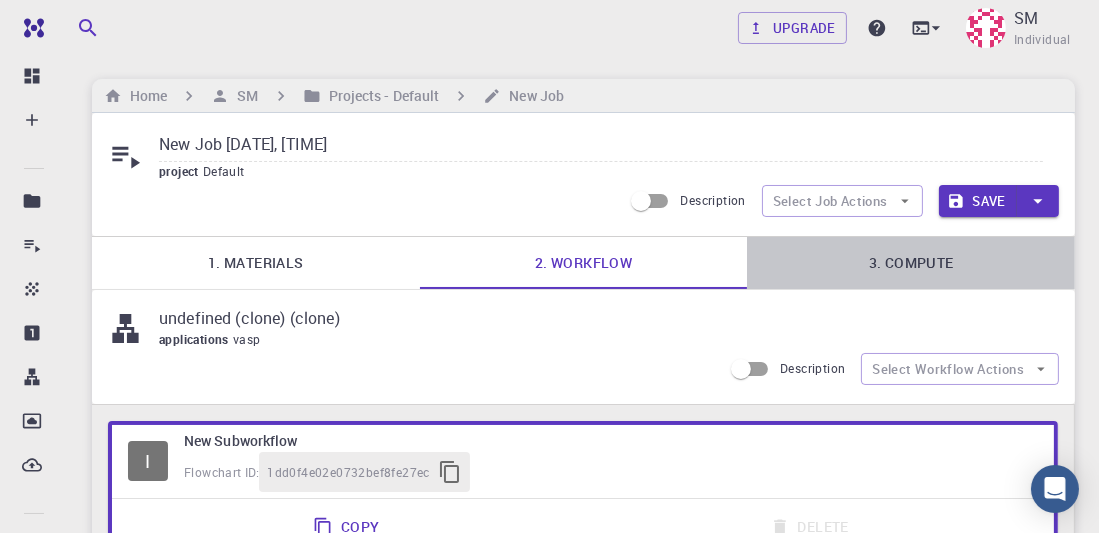 click on "3. Compute" at bounding box center [911, 263] 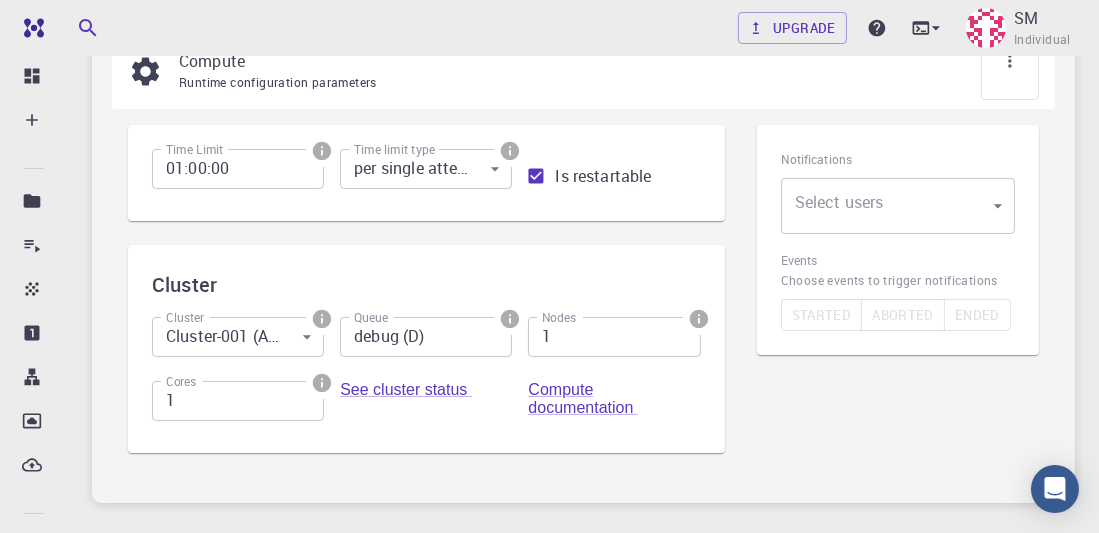 scroll, scrollTop: 299, scrollLeft: 0, axis: vertical 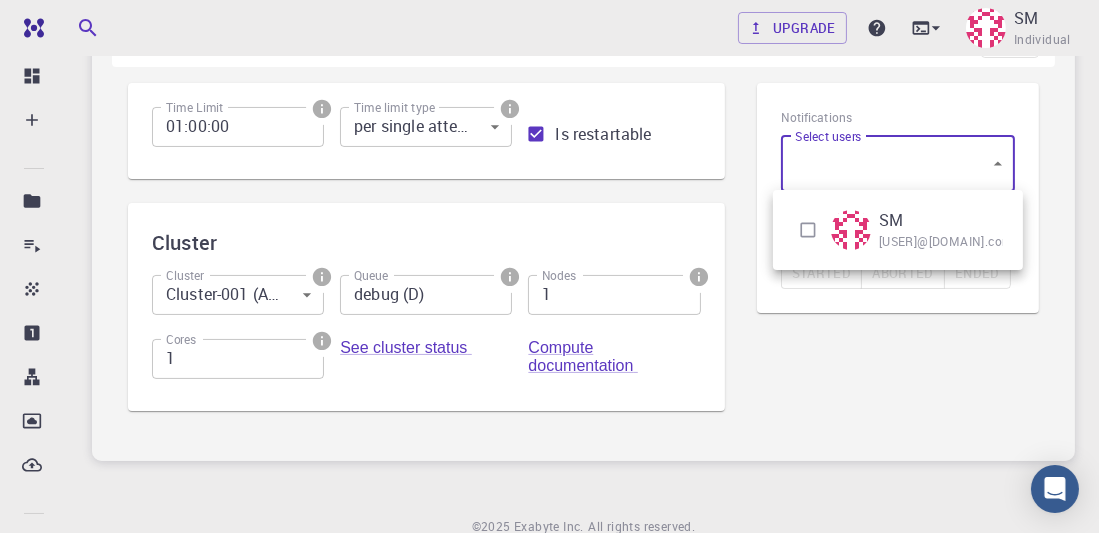 click on "New Job [DATE], [TIME] project Default Description Select Job Actions Save 1. Materials 2. Workflow 3. Compute Compute Runtime configuration parameters Time Limit 01:00:00 Time Limit   Time limit type per single attempt 0 Time limit type     Is restartable Cluster Cluster Cluster-001 (AWS) 1 Cluster   Queue debug (D) Queue   Nodes 1 Nodes   Cores 1 Cores   See cluster status   Compute documentation   Notifications Select users ​ Select users Events Choose events to trigger notifications Started Aborted Ended ©  2025   Exabyte Inc.   All rights reserved. Platform version  2025.7.24 ." at bounding box center (549, 159) 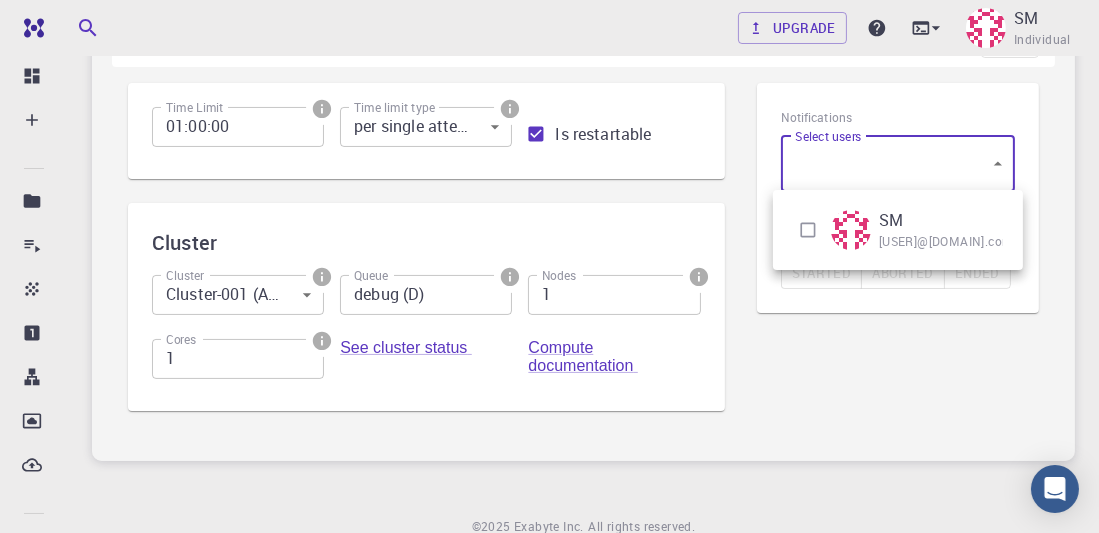 click at bounding box center (808, 230) 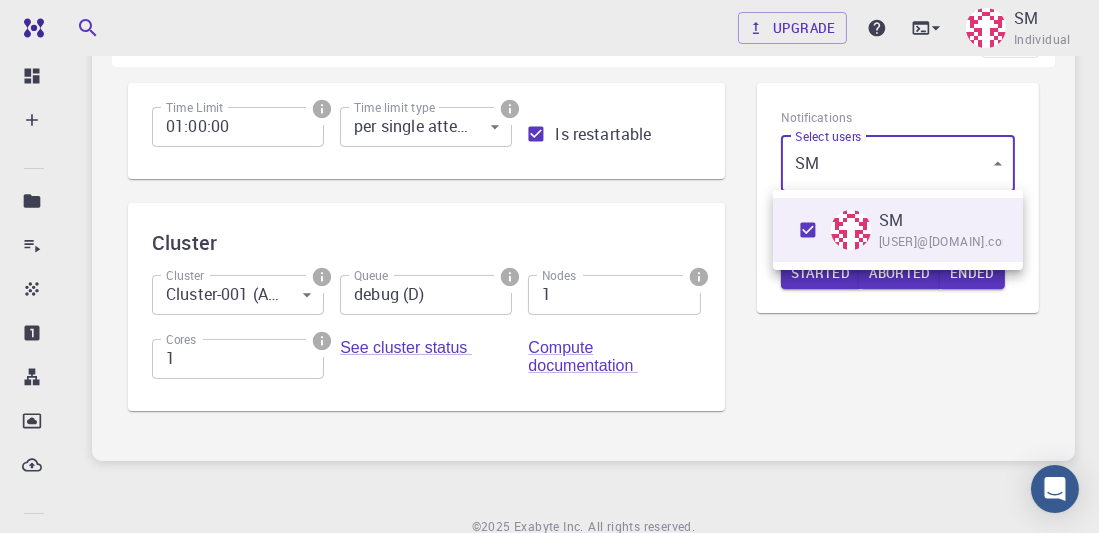 click at bounding box center [549, 266] 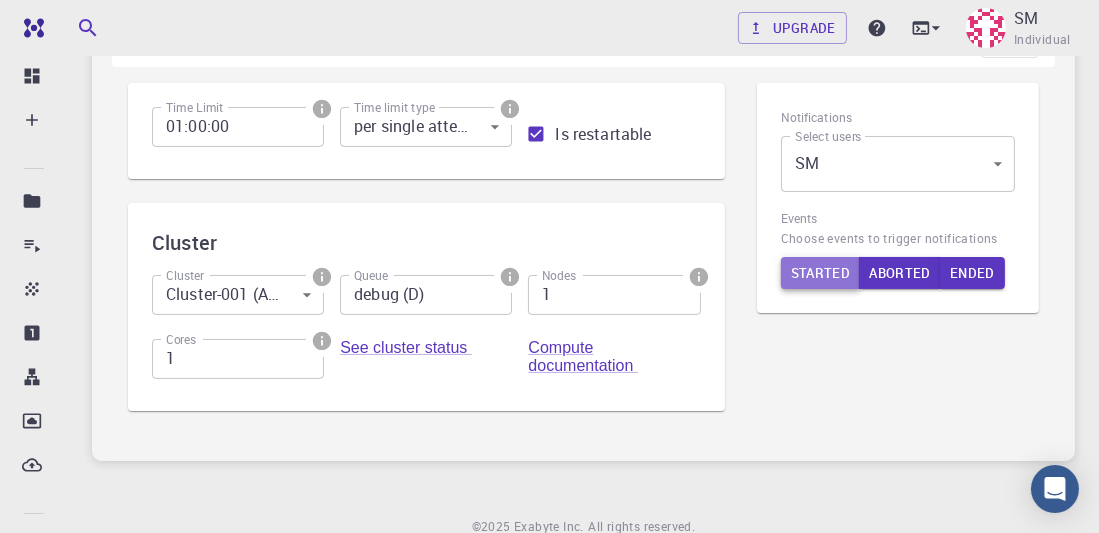 click on "Started" at bounding box center [821, 273] 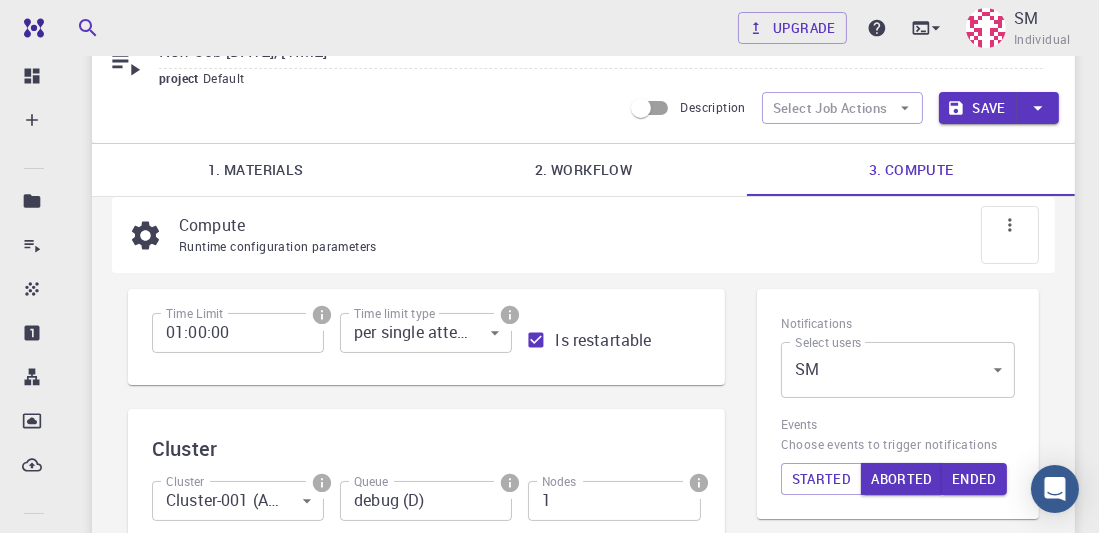 scroll, scrollTop: 81, scrollLeft: 0, axis: vertical 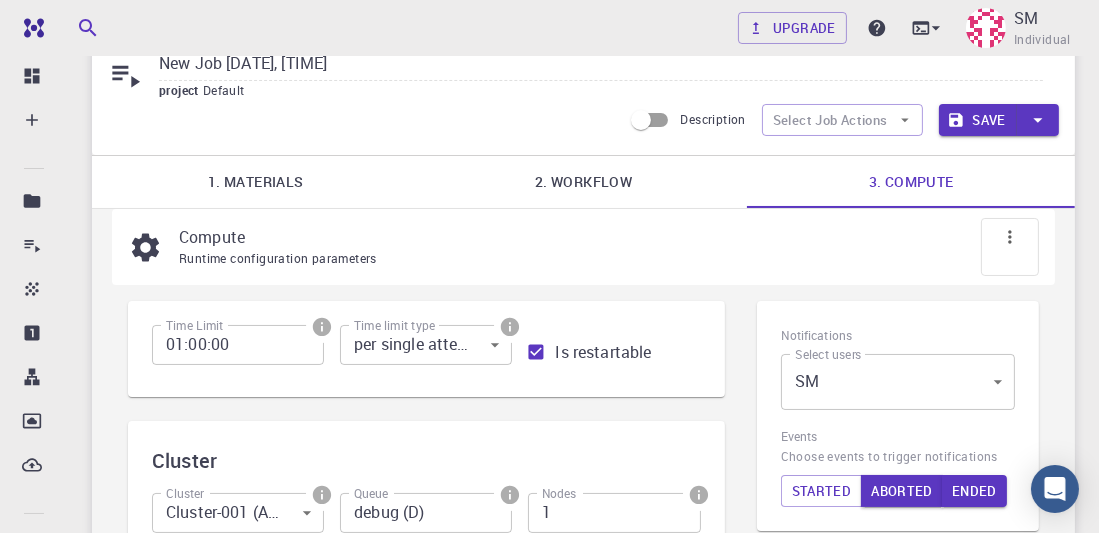 click 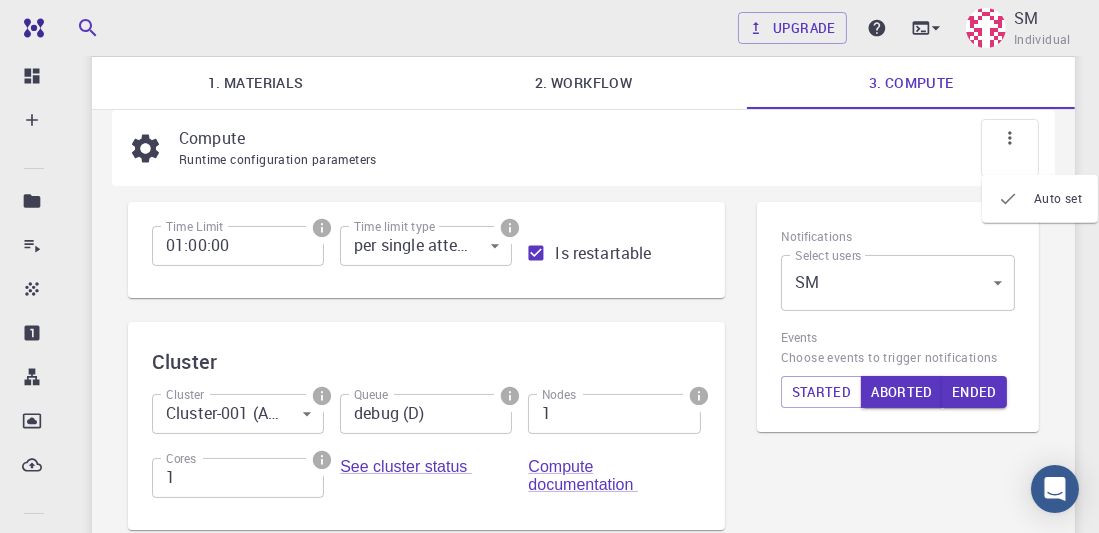 scroll, scrollTop: 380, scrollLeft: 0, axis: vertical 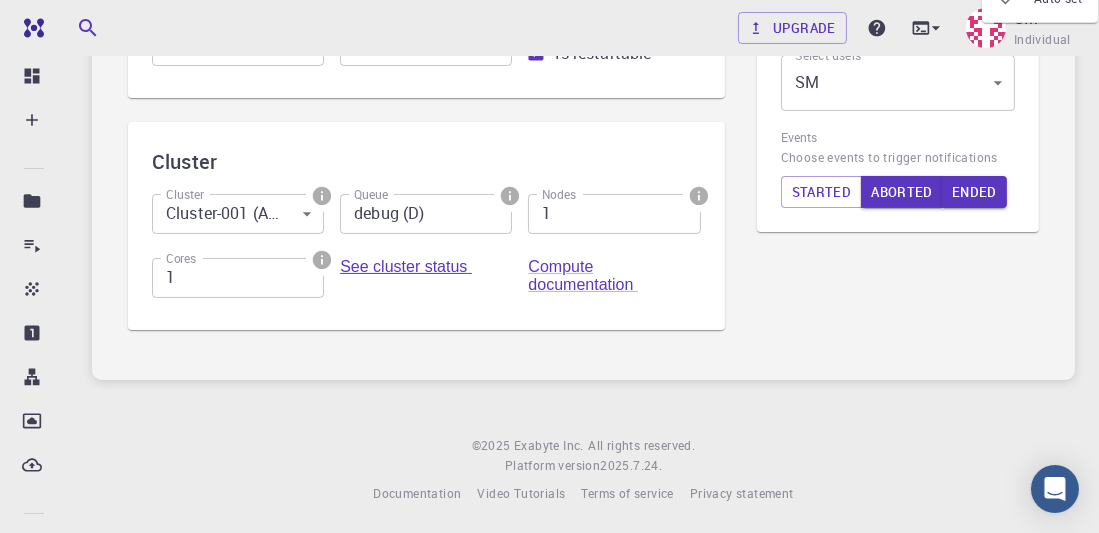 click on "See cluster status" at bounding box center [406, 266] 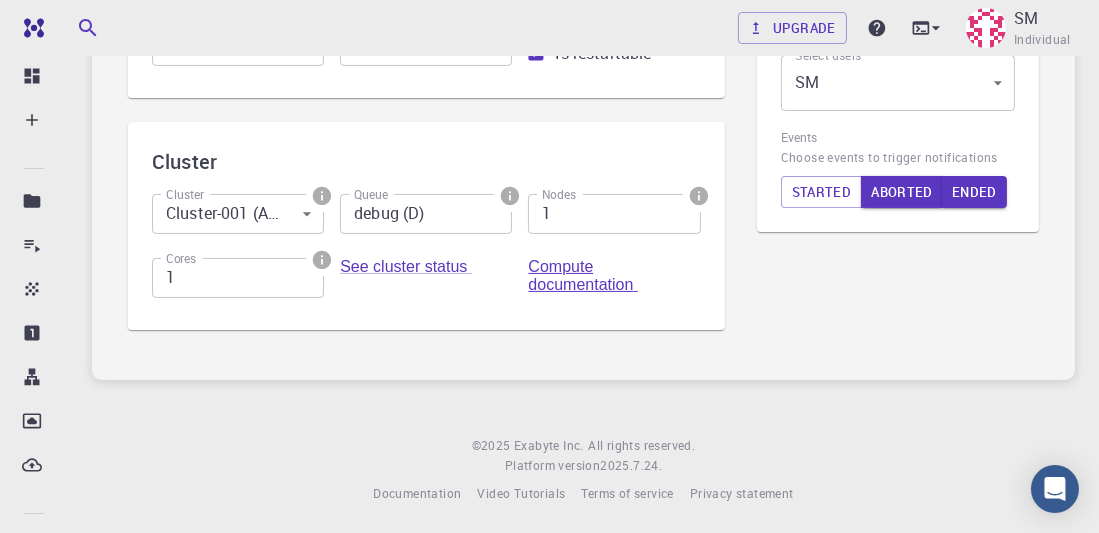 click on "Compute documentation" at bounding box center (582, 275) 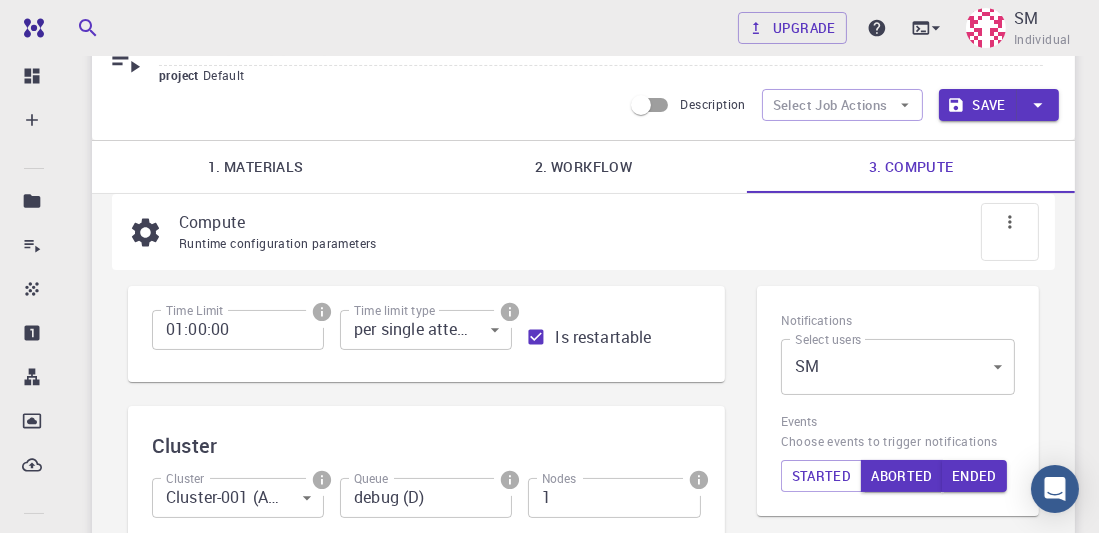 scroll, scrollTop: 81, scrollLeft: 0, axis: vertical 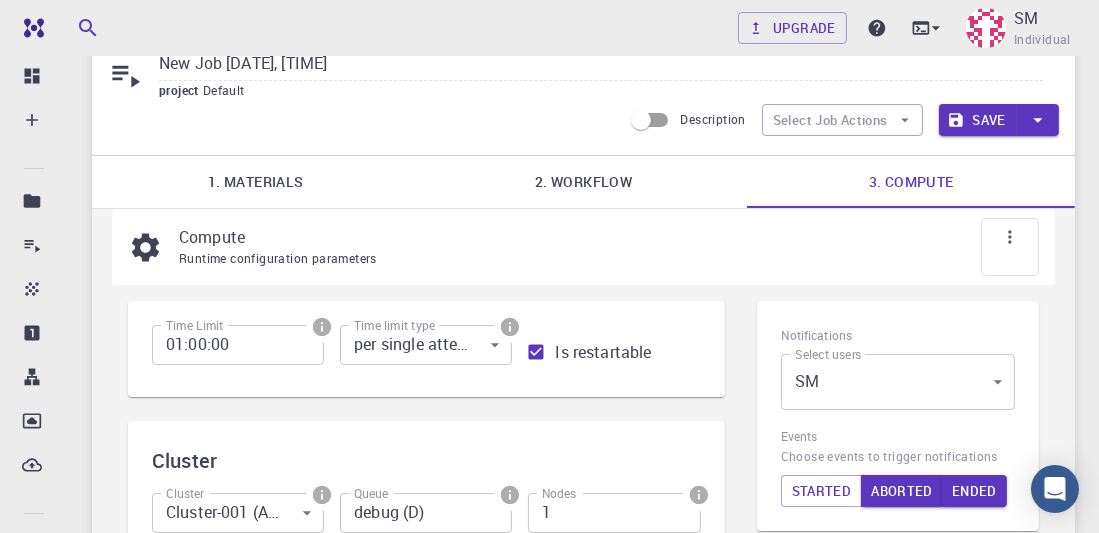 click 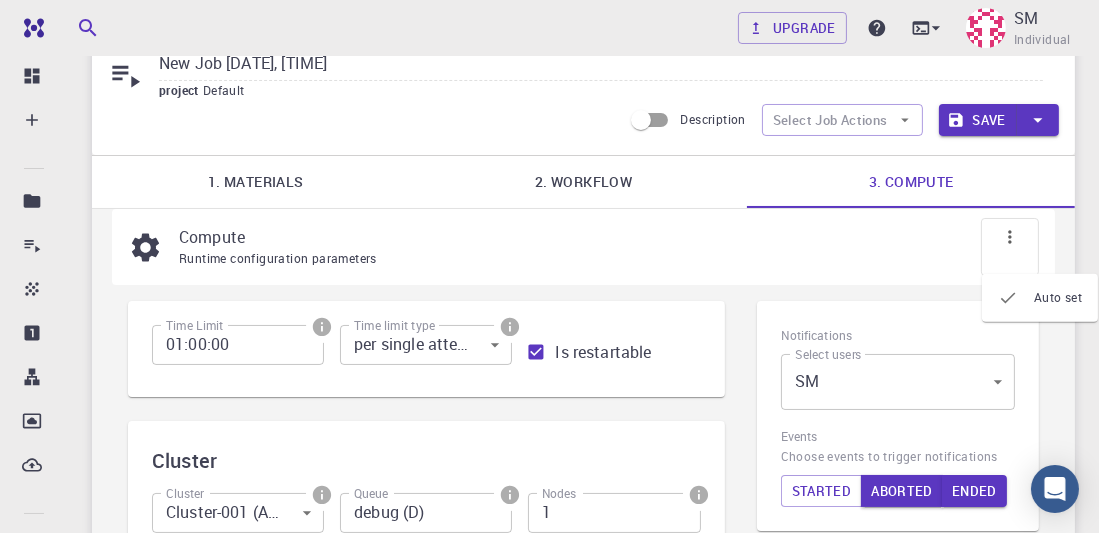 click on "Auto set" at bounding box center [1058, 298] 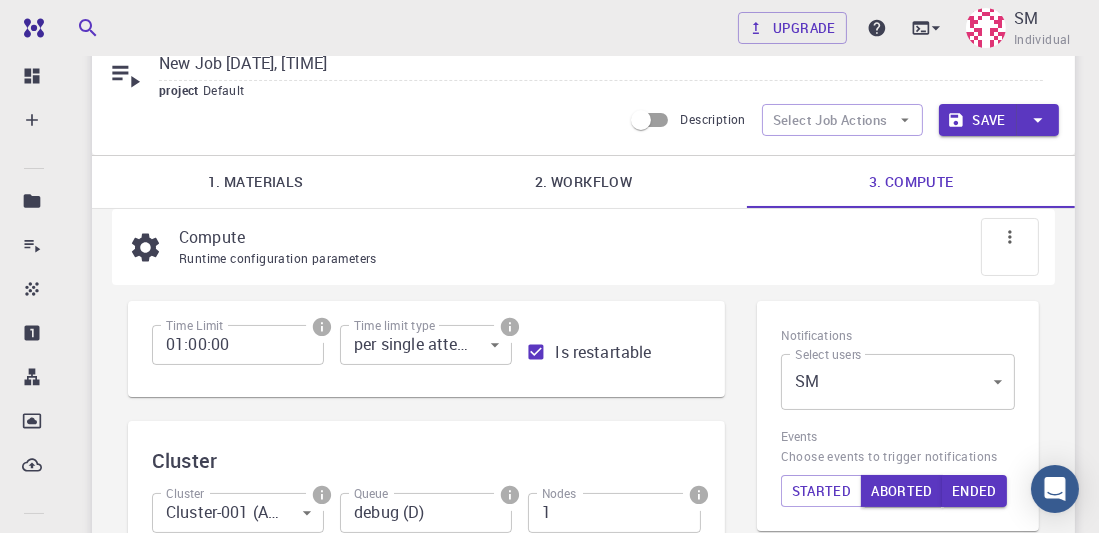 click 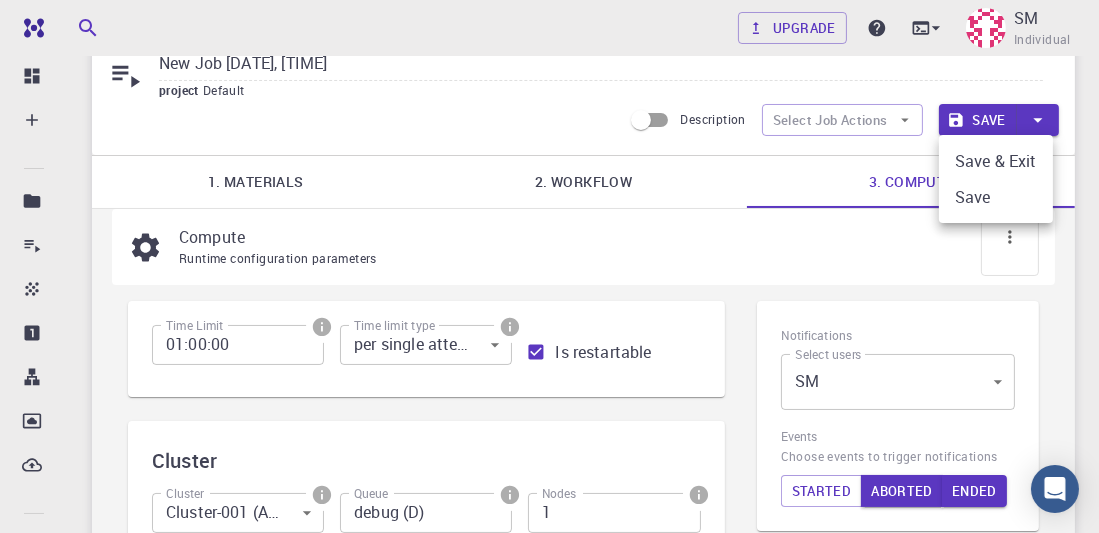 click at bounding box center [549, 266] 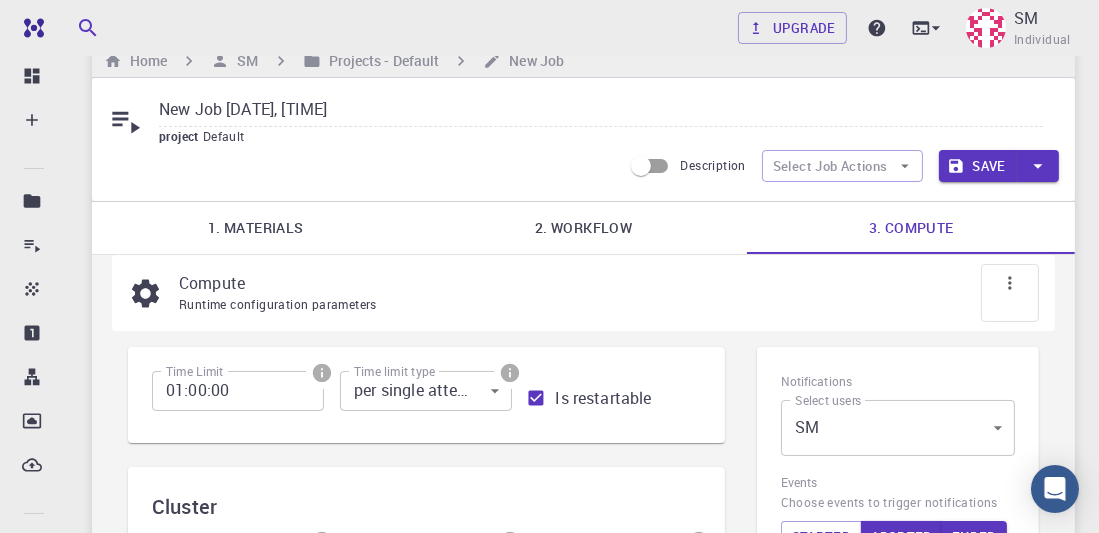 scroll, scrollTop: 0, scrollLeft: 0, axis: both 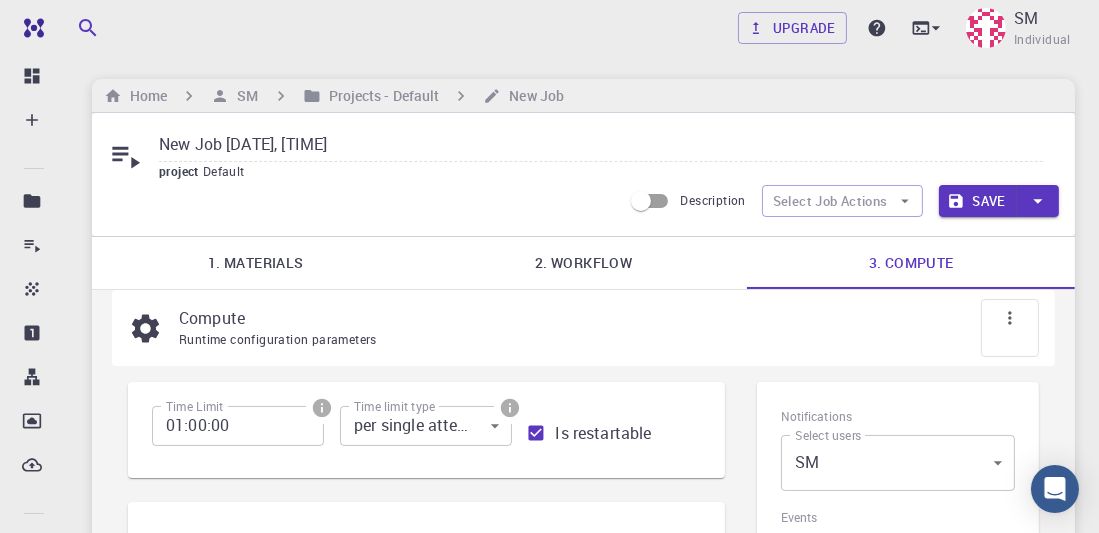 click 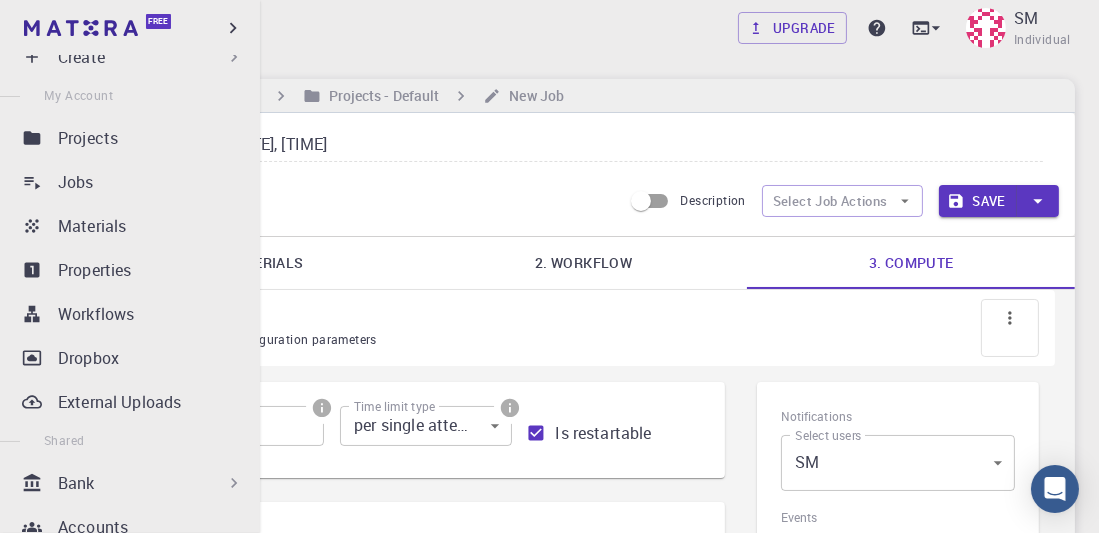 scroll, scrollTop: 0, scrollLeft: 0, axis: both 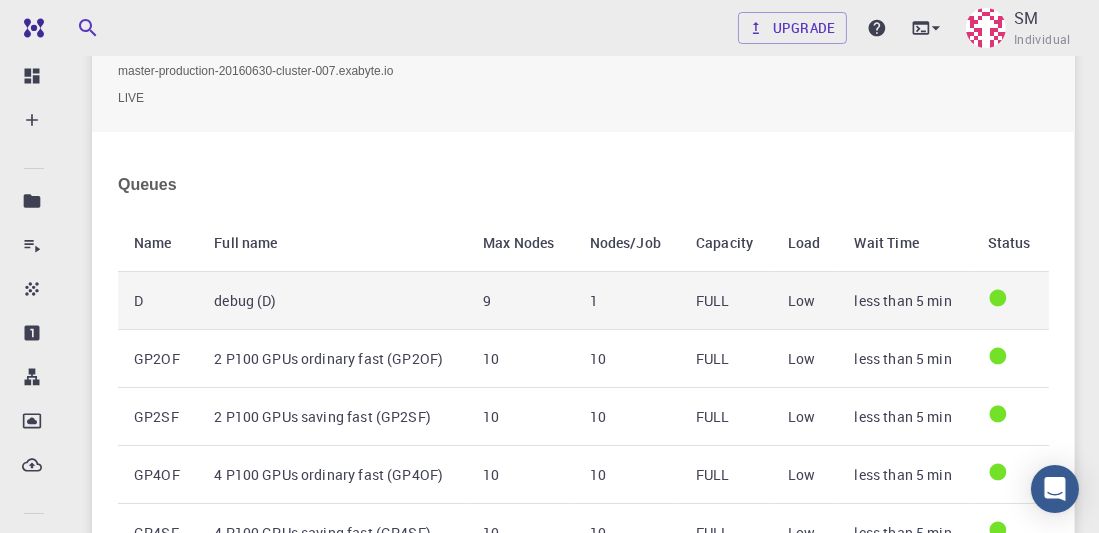 click on "less than 5 min" at bounding box center [905, 301] 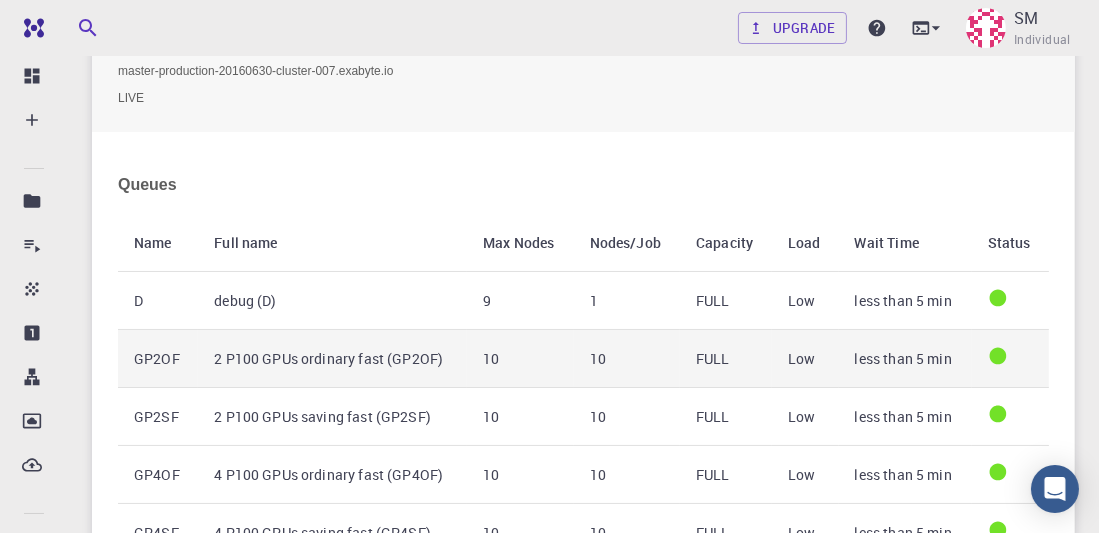 click on "less than 5 min" at bounding box center [905, 359] 